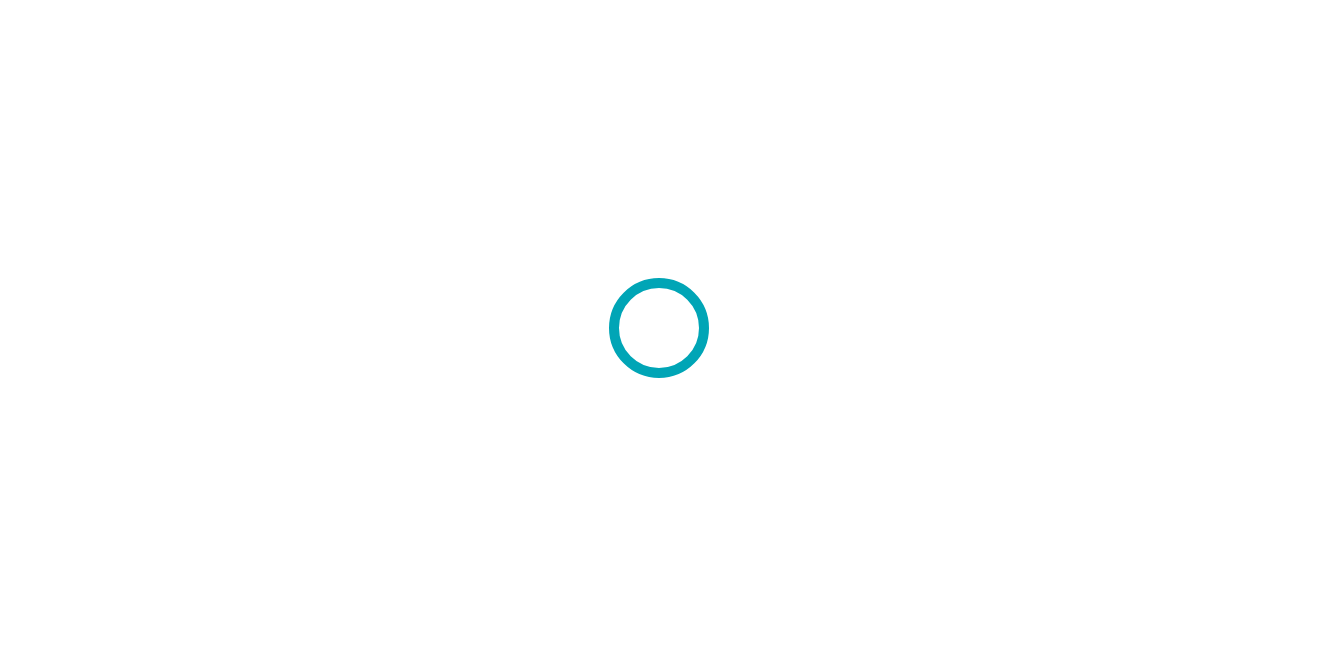 scroll, scrollTop: 0, scrollLeft: 0, axis: both 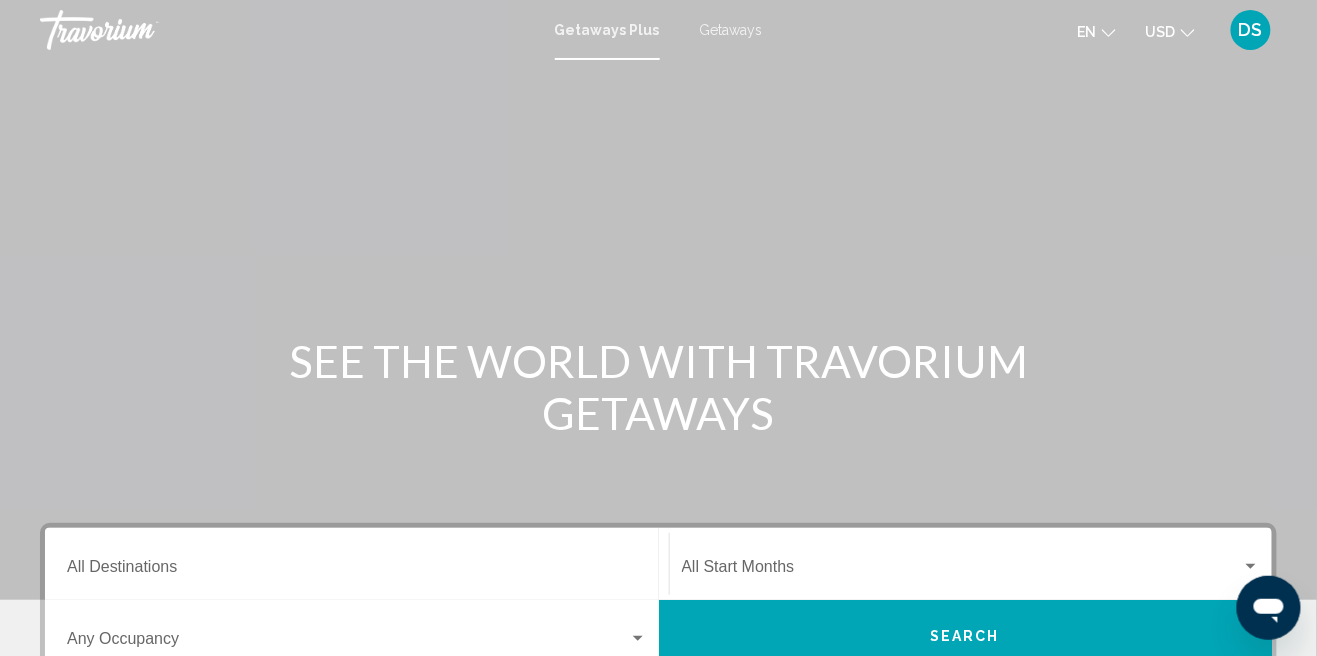 click on "Destination All Destinations" at bounding box center (357, 571) 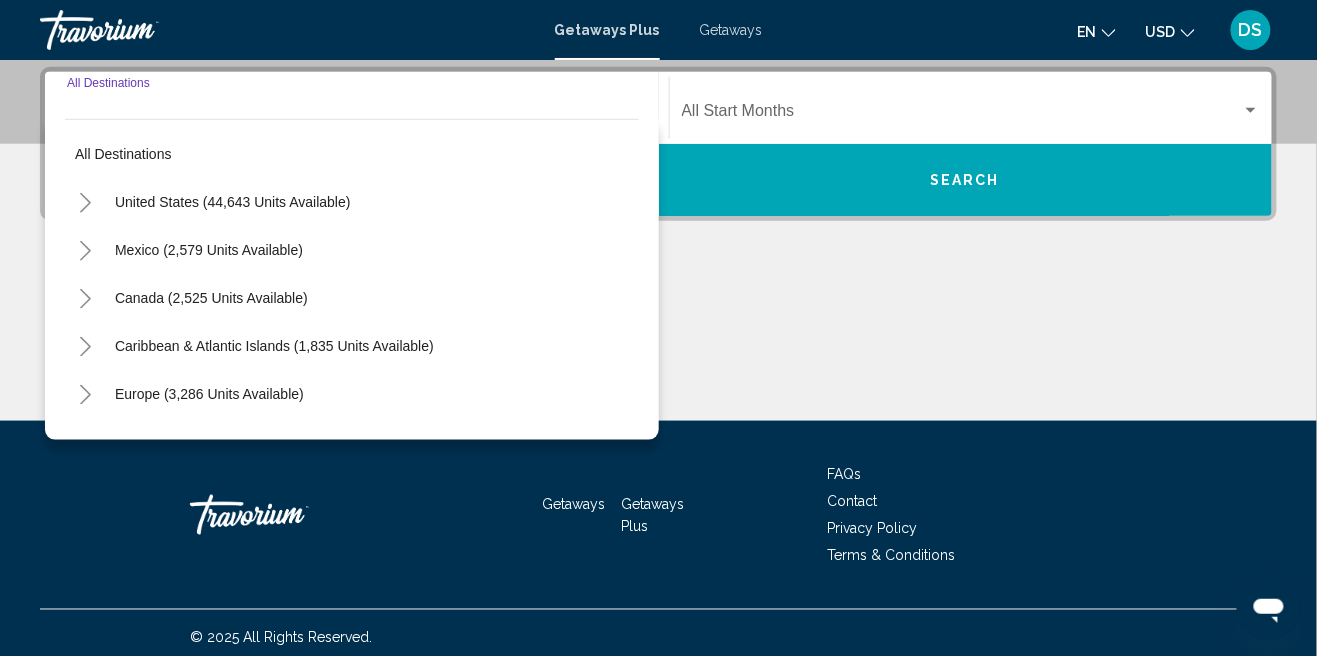 scroll, scrollTop: 457, scrollLeft: 0, axis: vertical 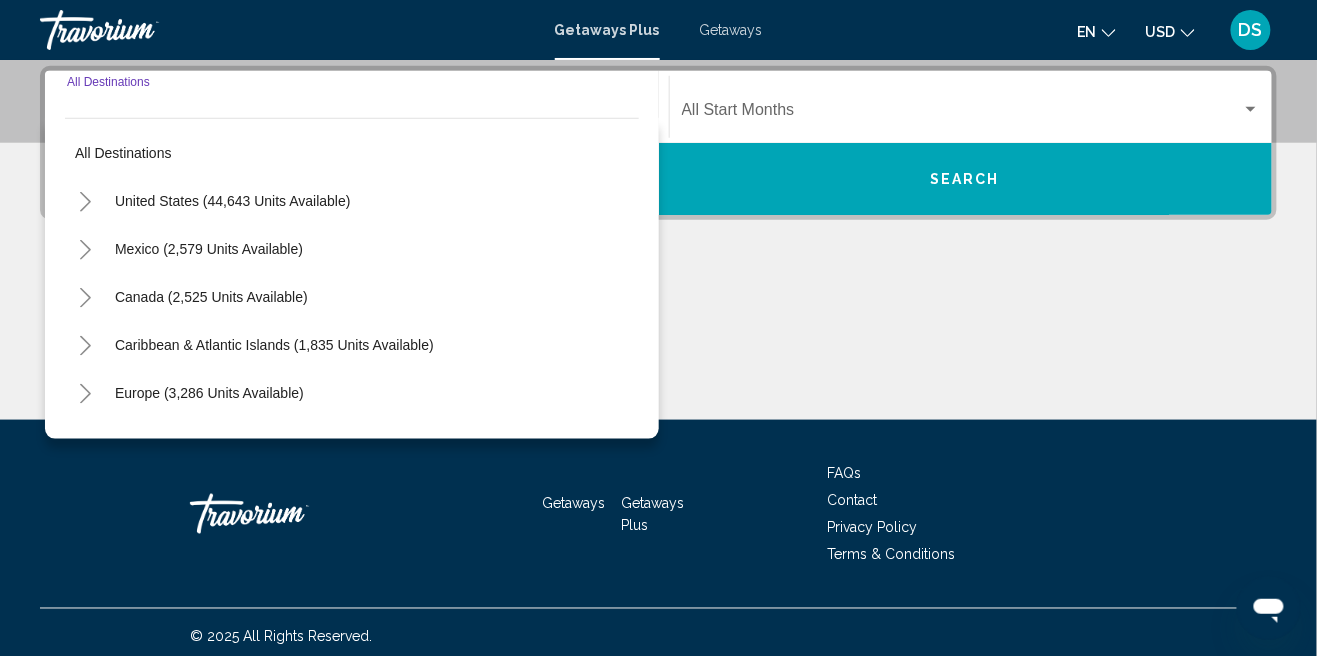 click on "Mexico (2,579 units available)" at bounding box center (191, 297) 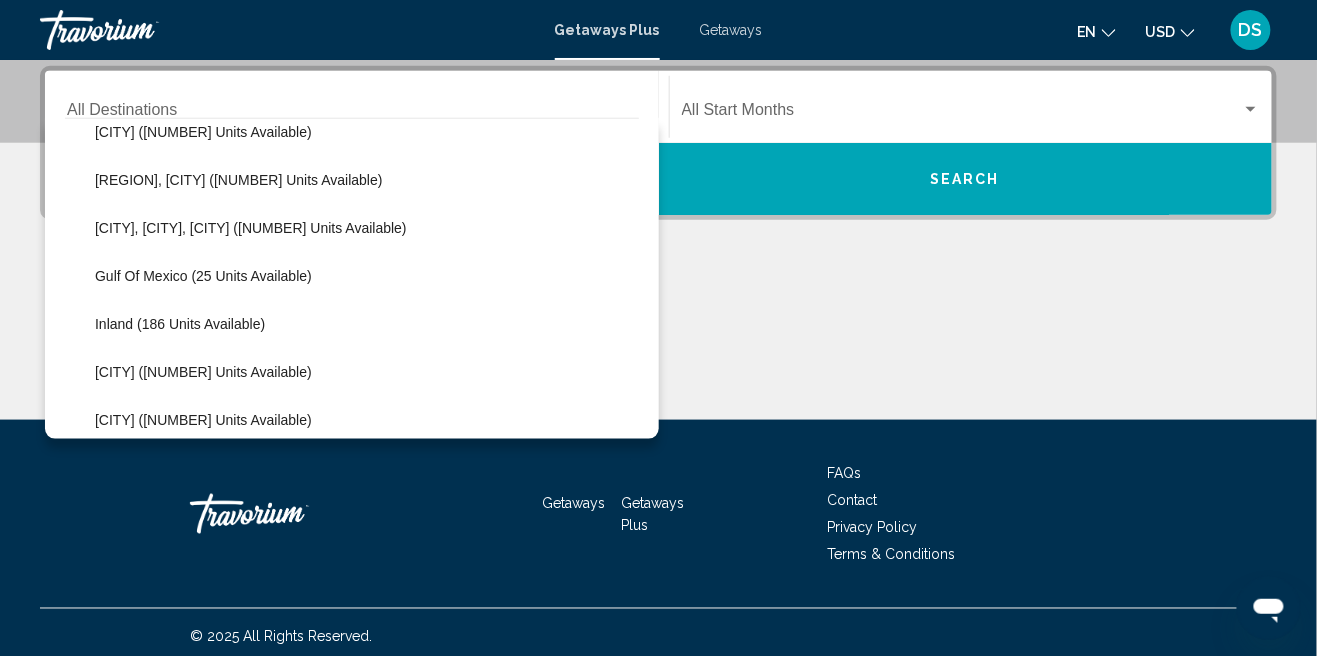 scroll, scrollTop: 166, scrollLeft: 0, axis: vertical 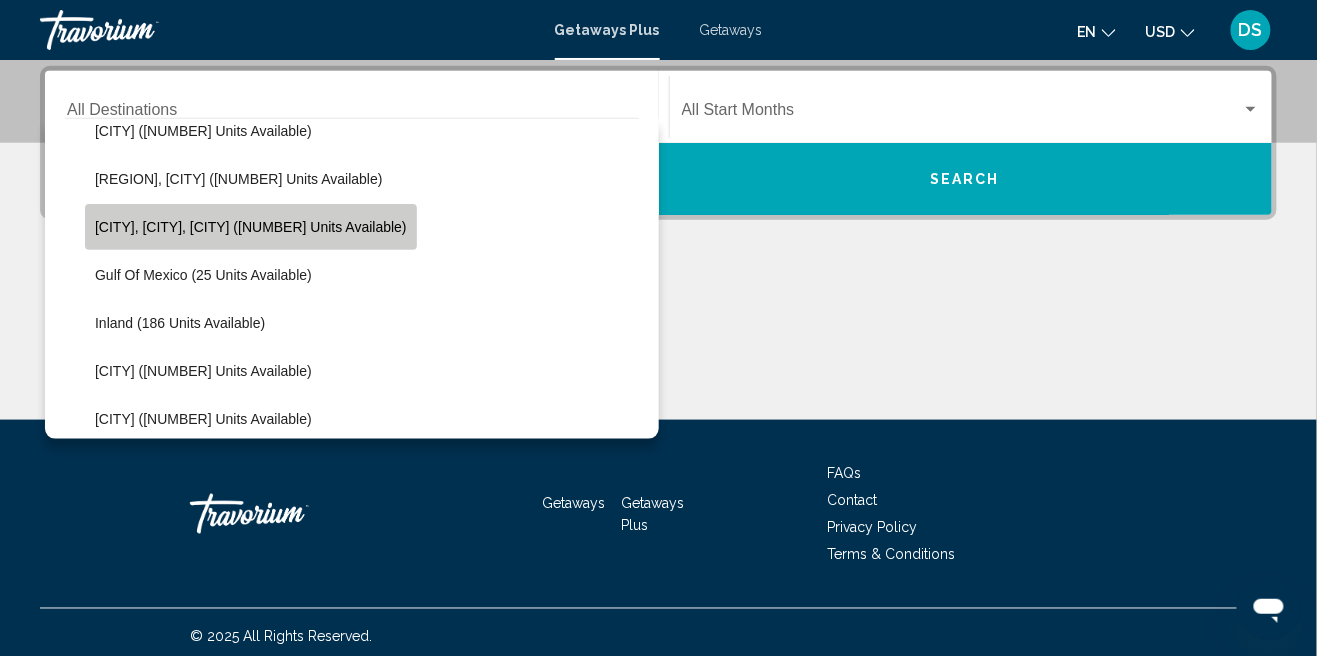 click on "[CITY], [CITY], [CITY] (362 units available)" 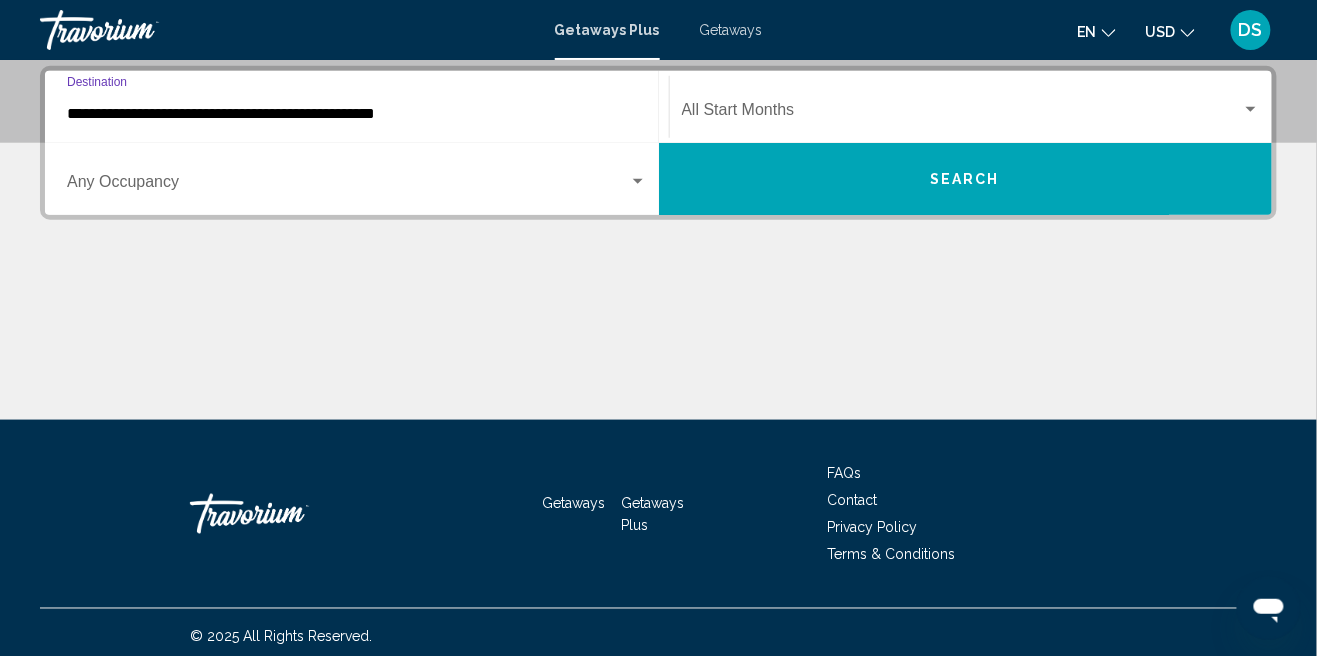 click at bounding box center (348, 186) 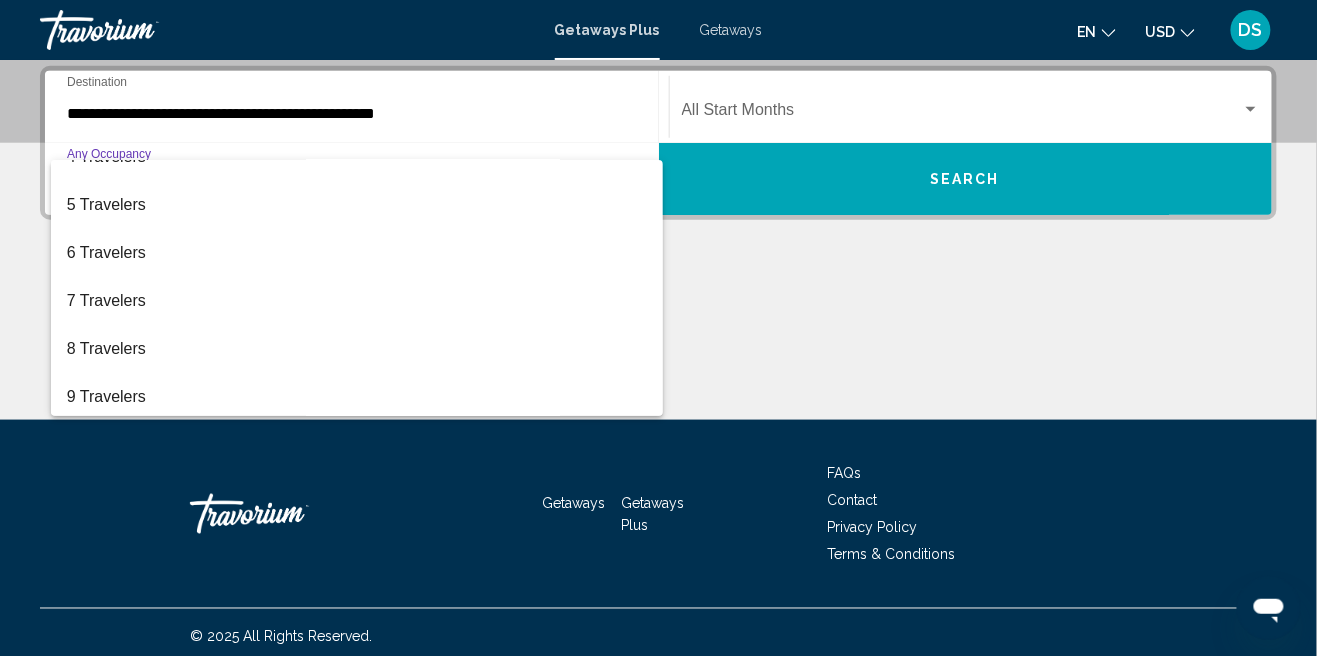 scroll, scrollTop: 177, scrollLeft: 0, axis: vertical 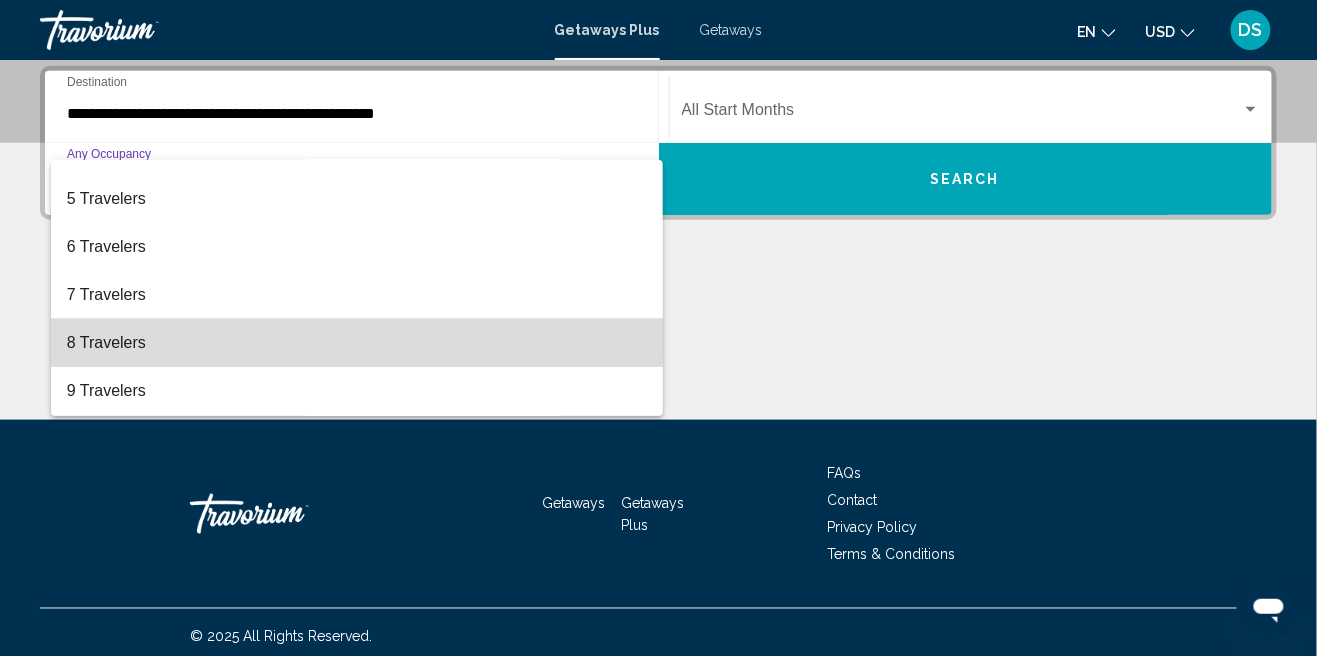 click on "8 Travelers" at bounding box center [357, 343] 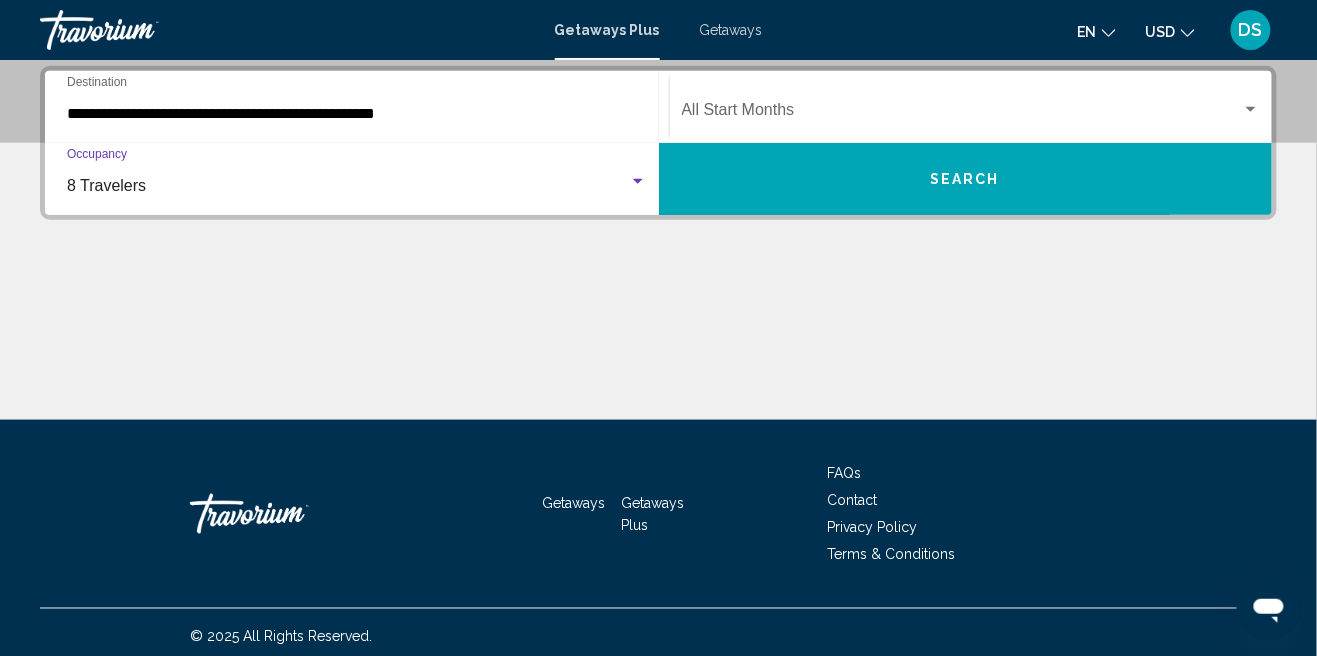 click at bounding box center (962, 114) 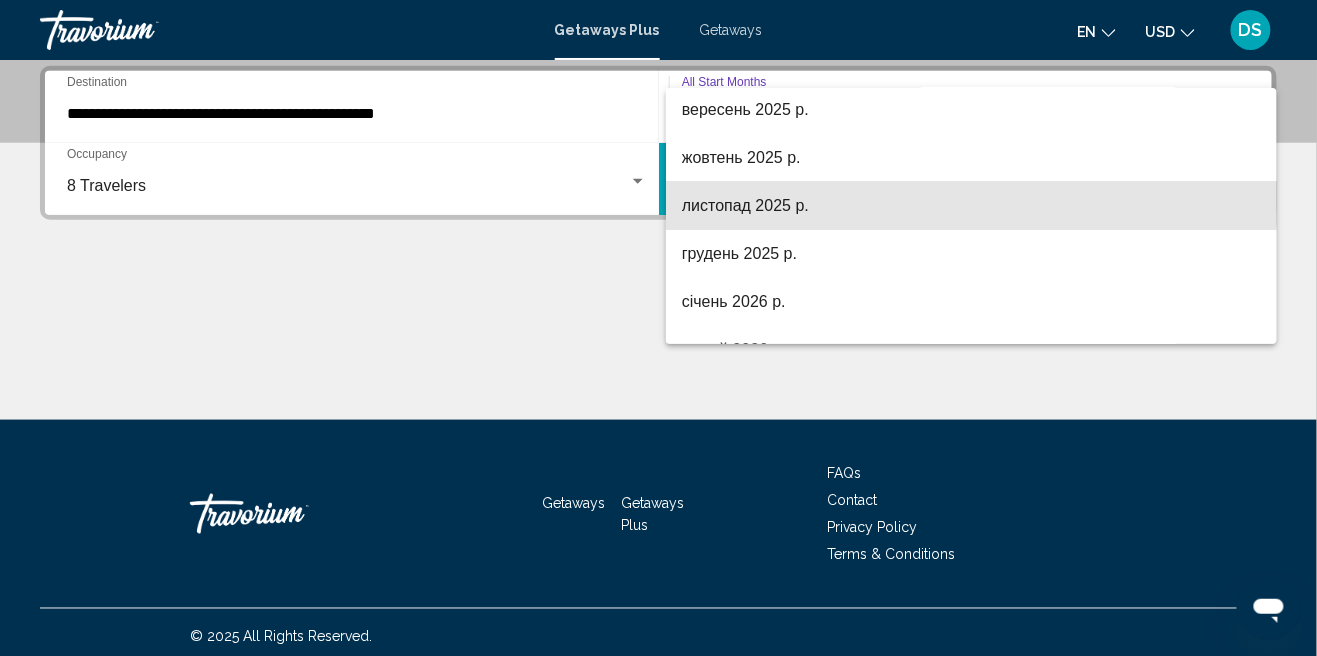 scroll, scrollTop: 98, scrollLeft: 0, axis: vertical 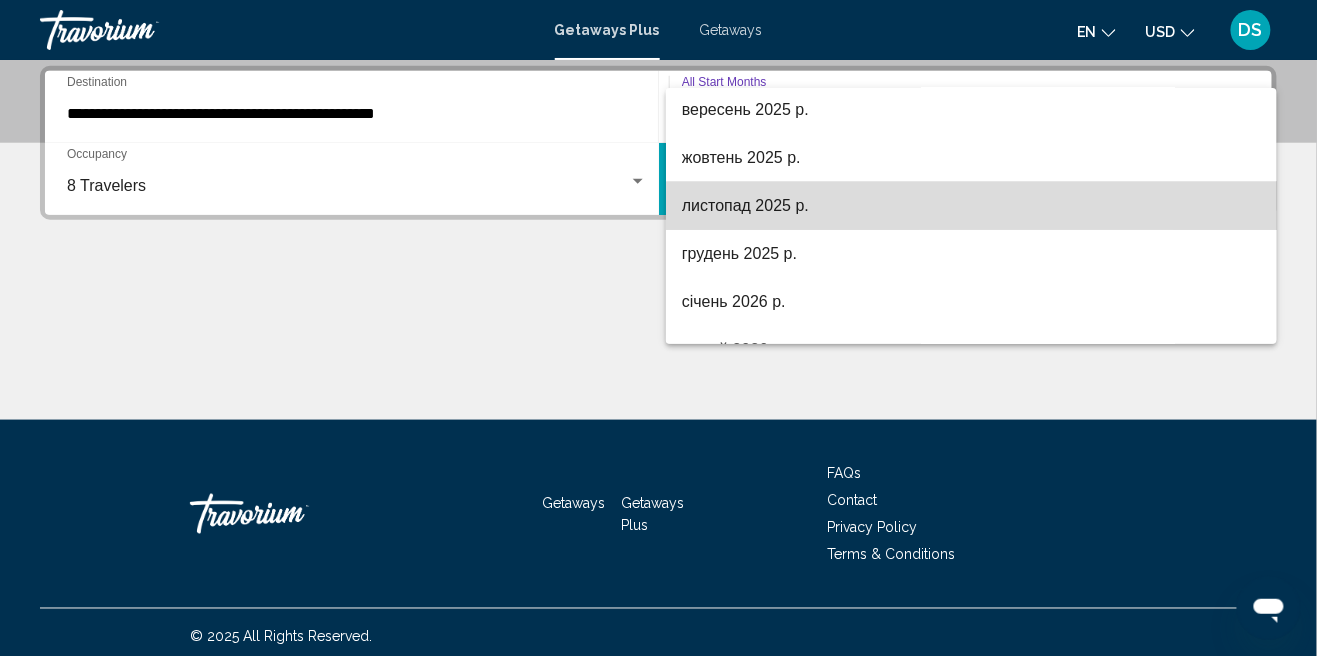 click on "листопад 2025 р." at bounding box center (971, 206) 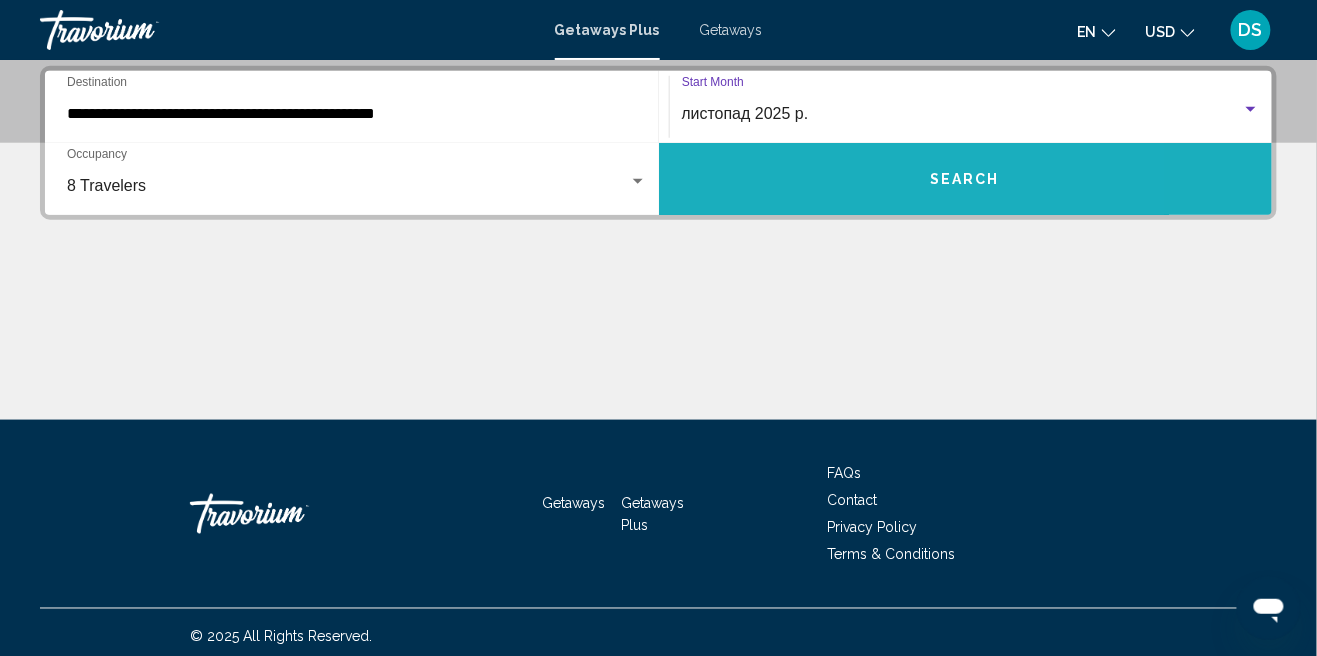 click on "Search" at bounding box center [966, 179] 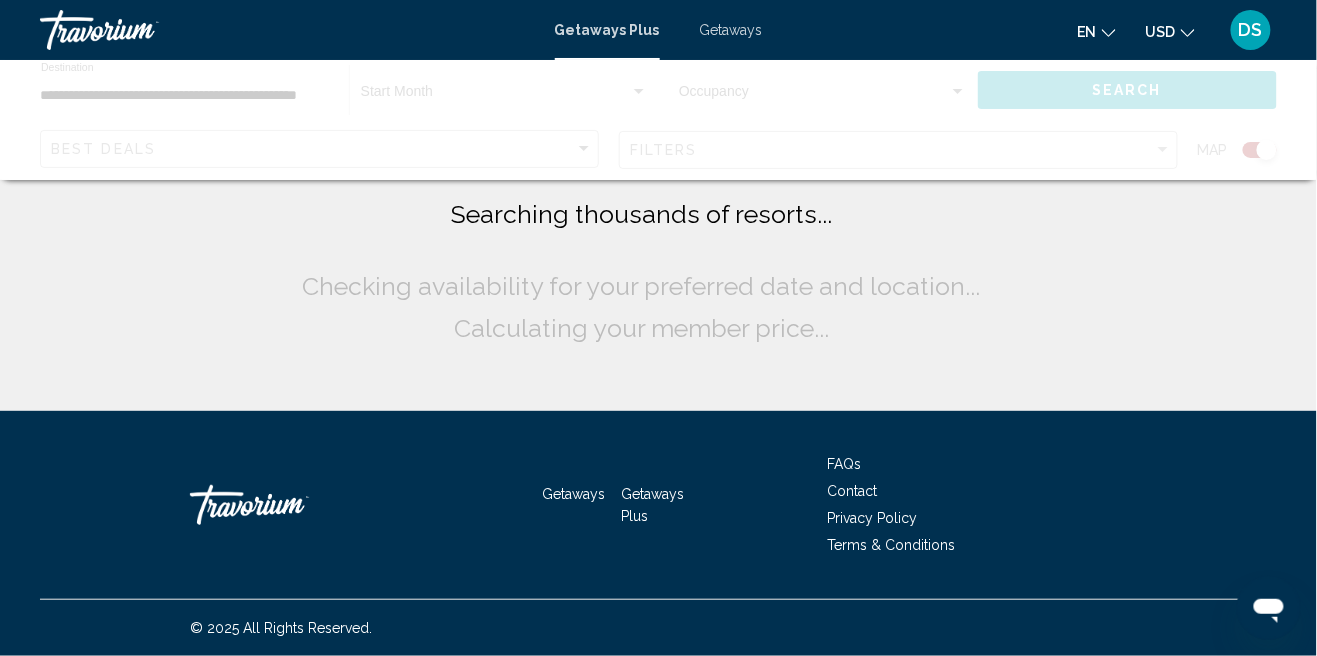 click 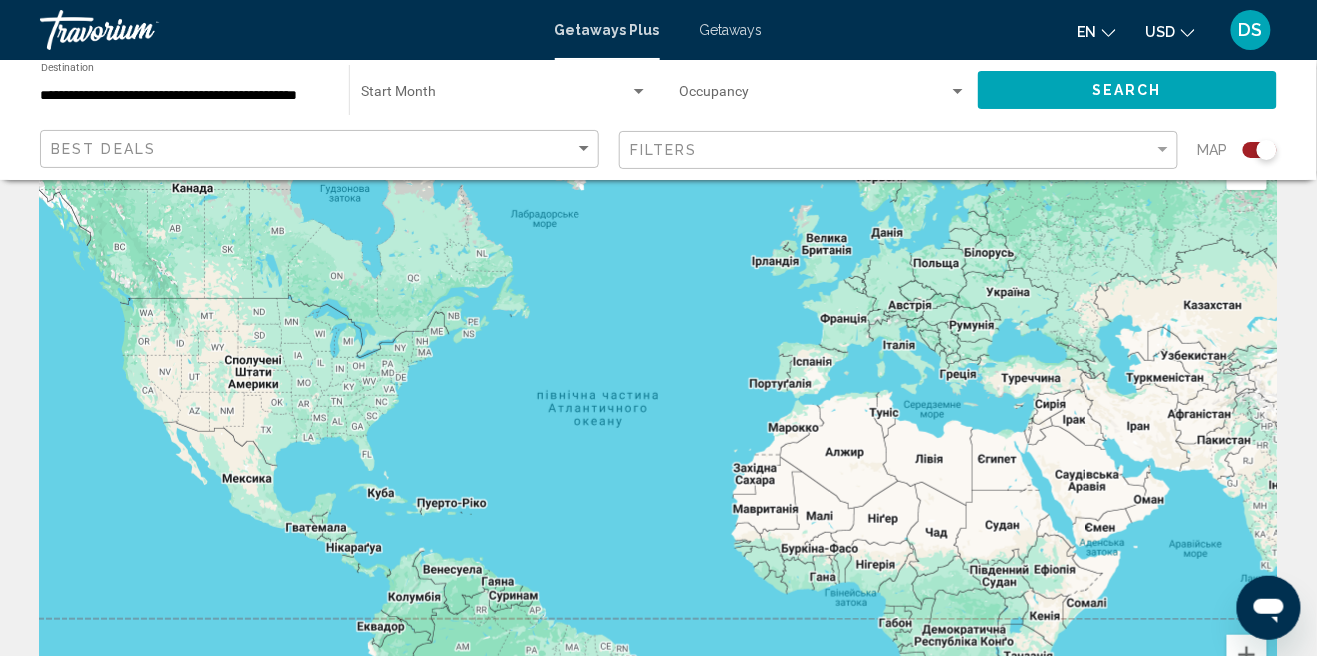 scroll, scrollTop: 0, scrollLeft: 0, axis: both 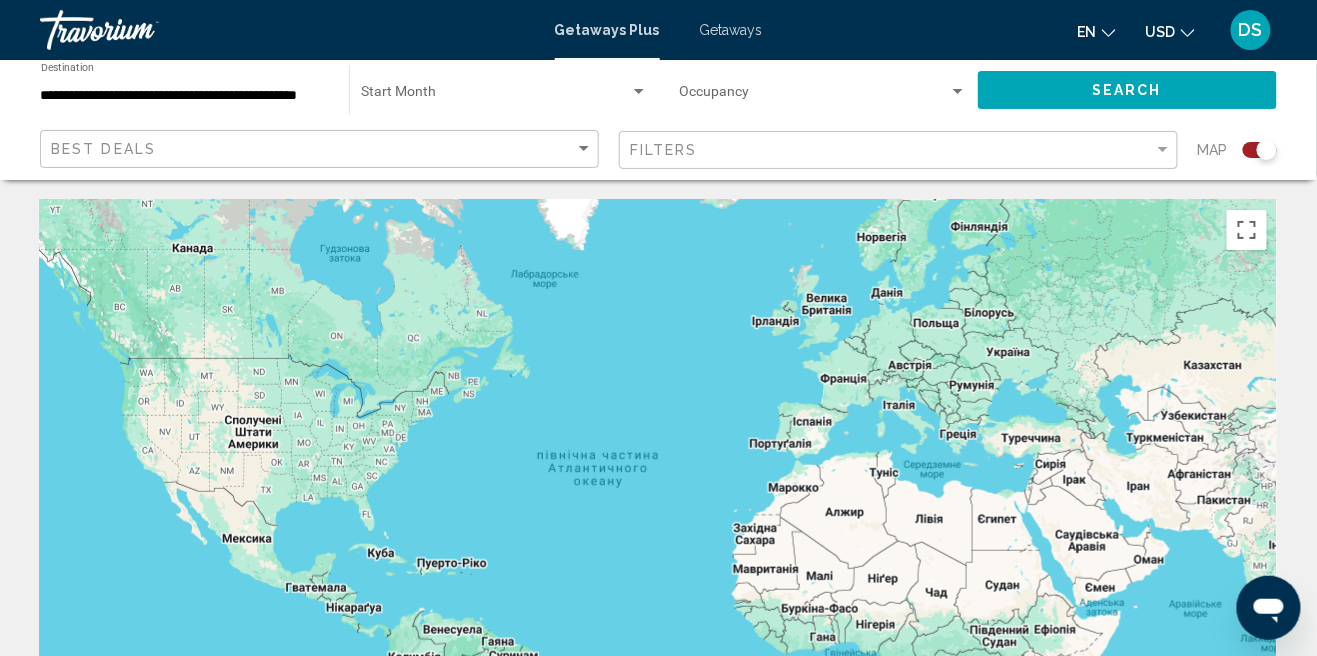 click at bounding box center [495, 96] 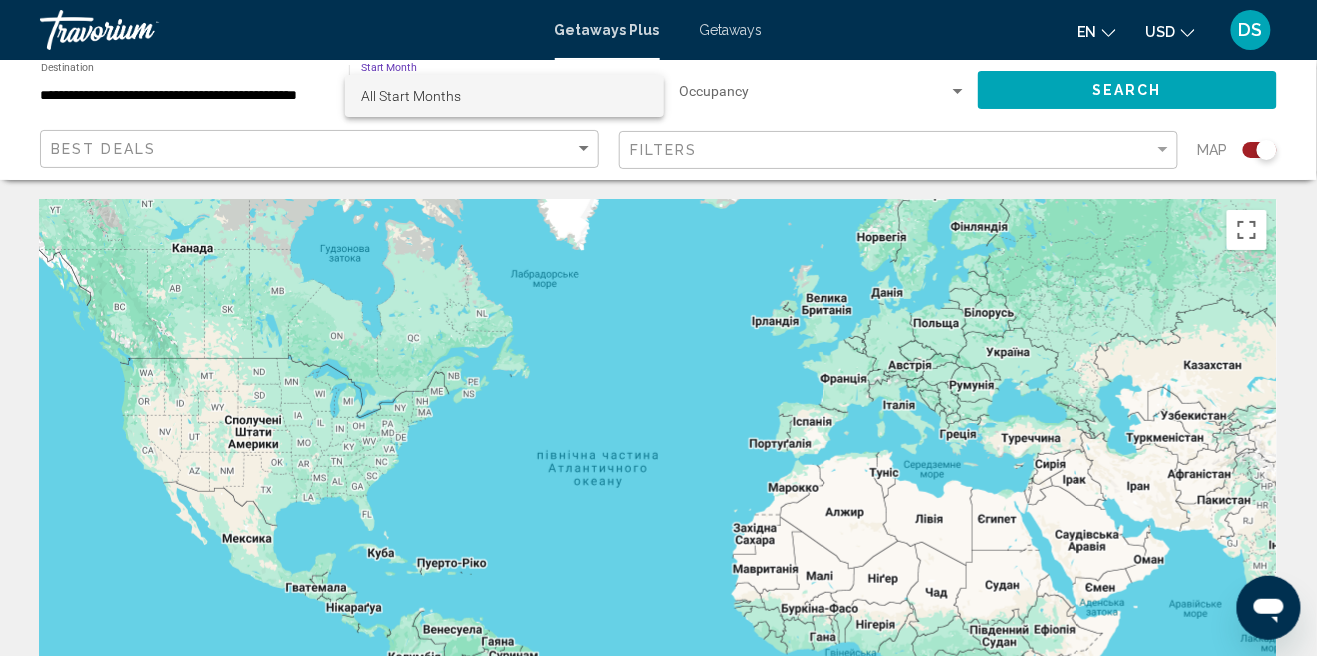click at bounding box center [658, 328] 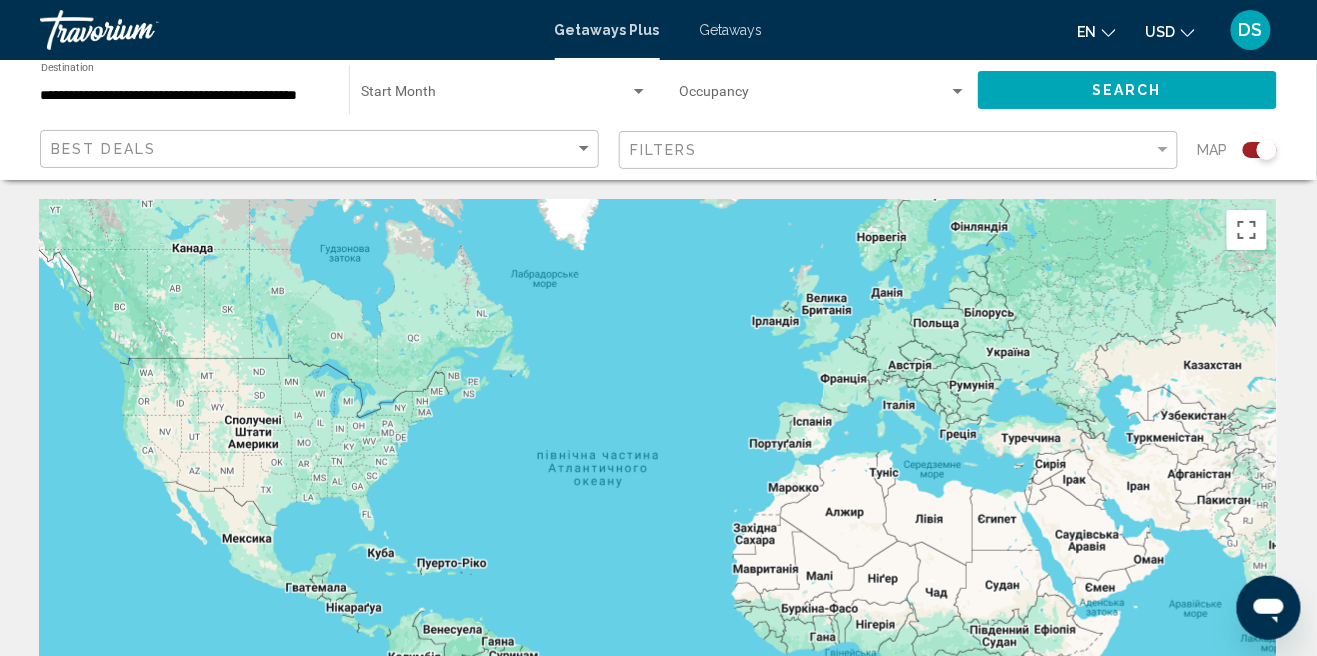 click at bounding box center (814, 96) 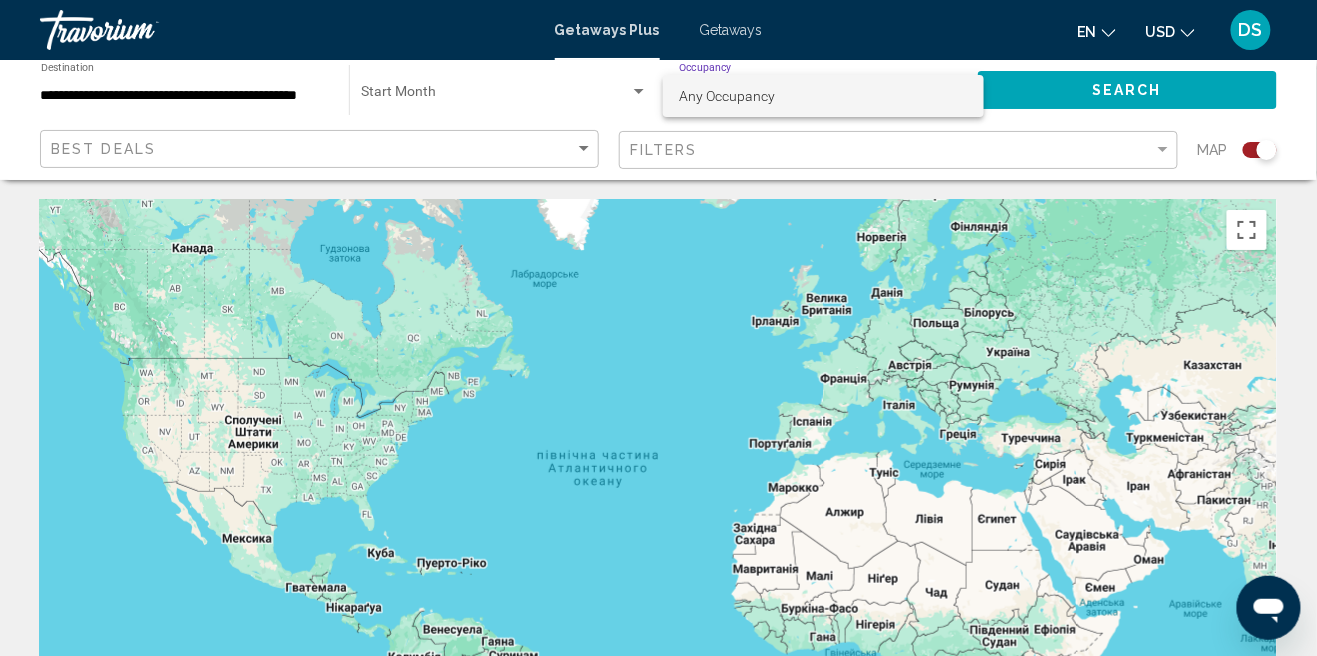 click on "Any Occupancy" at bounding box center (823, 96) 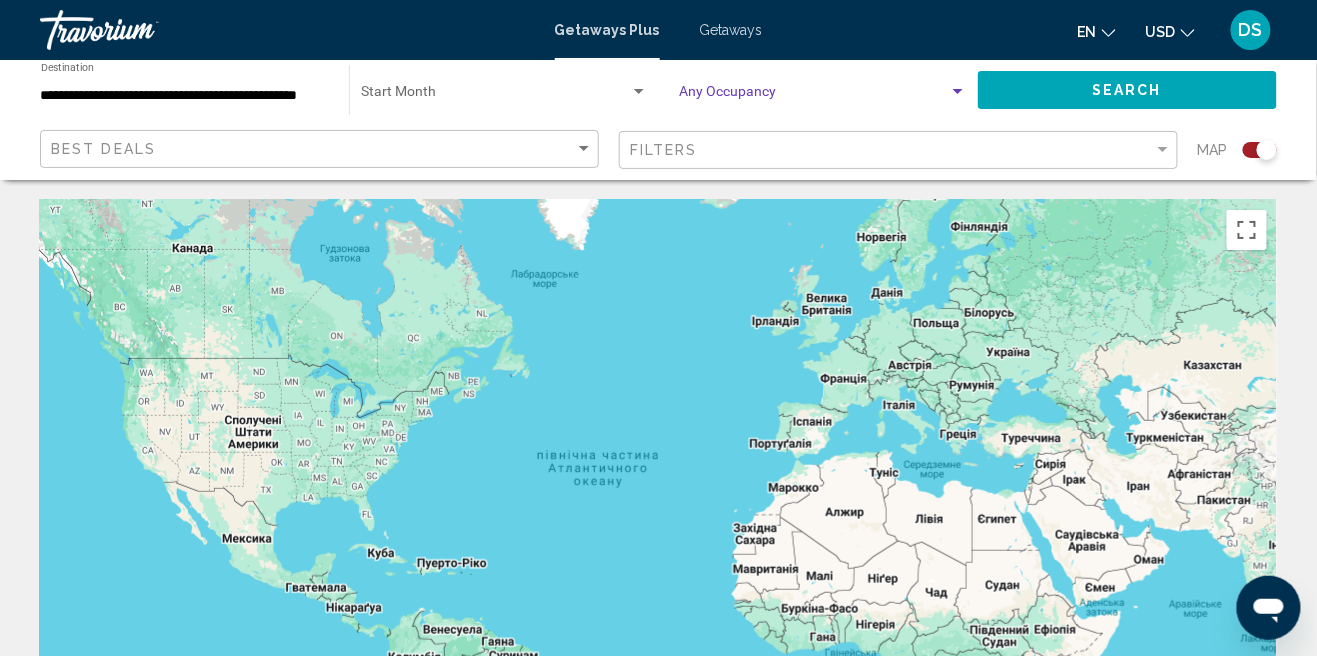click at bounding box center (639, 91) 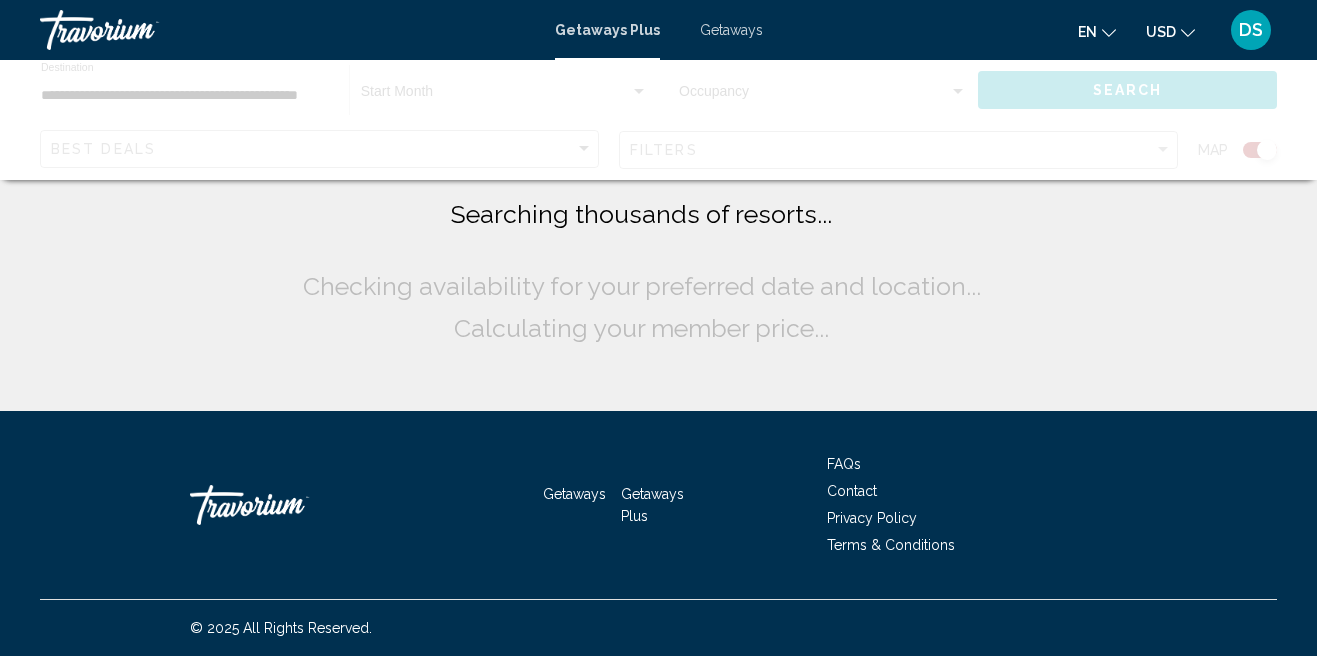 scroll, scrollTop: 0, scrollLeft: 0, axis: both 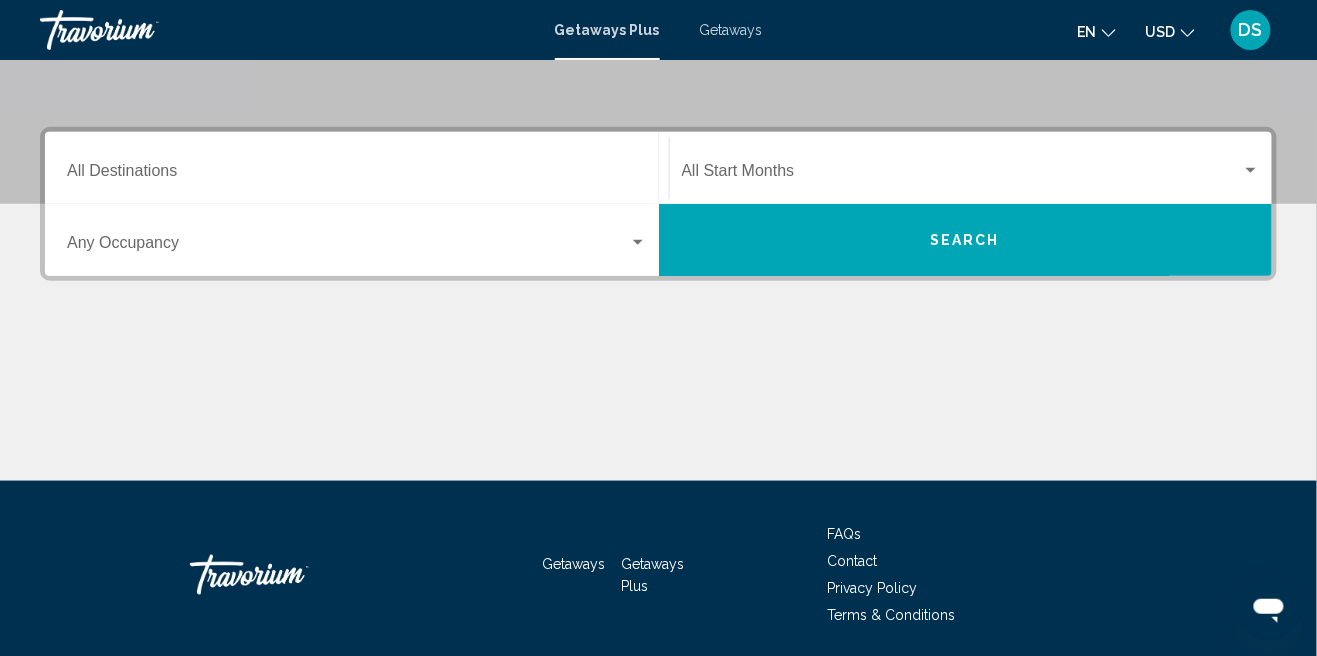 click on "Destination All Destinations" at bounding box center (357, 175) 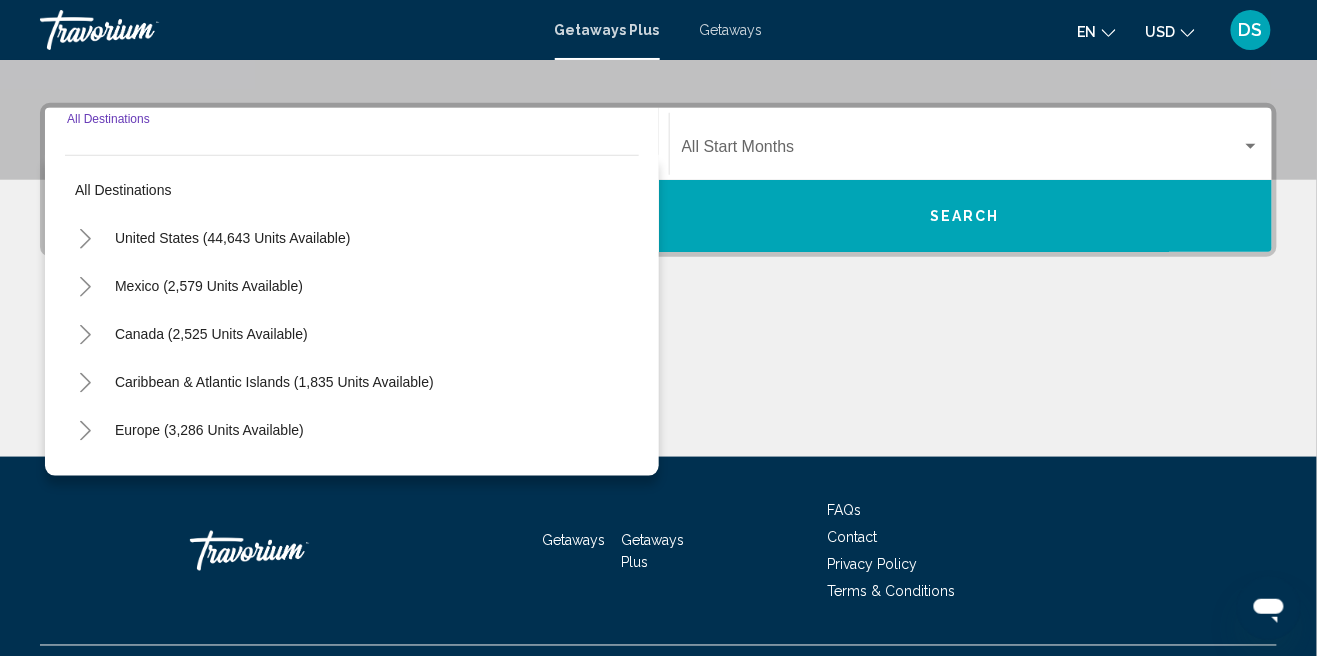scroll, scrollTop: 457, scrollLeft: 0, axis: vertical 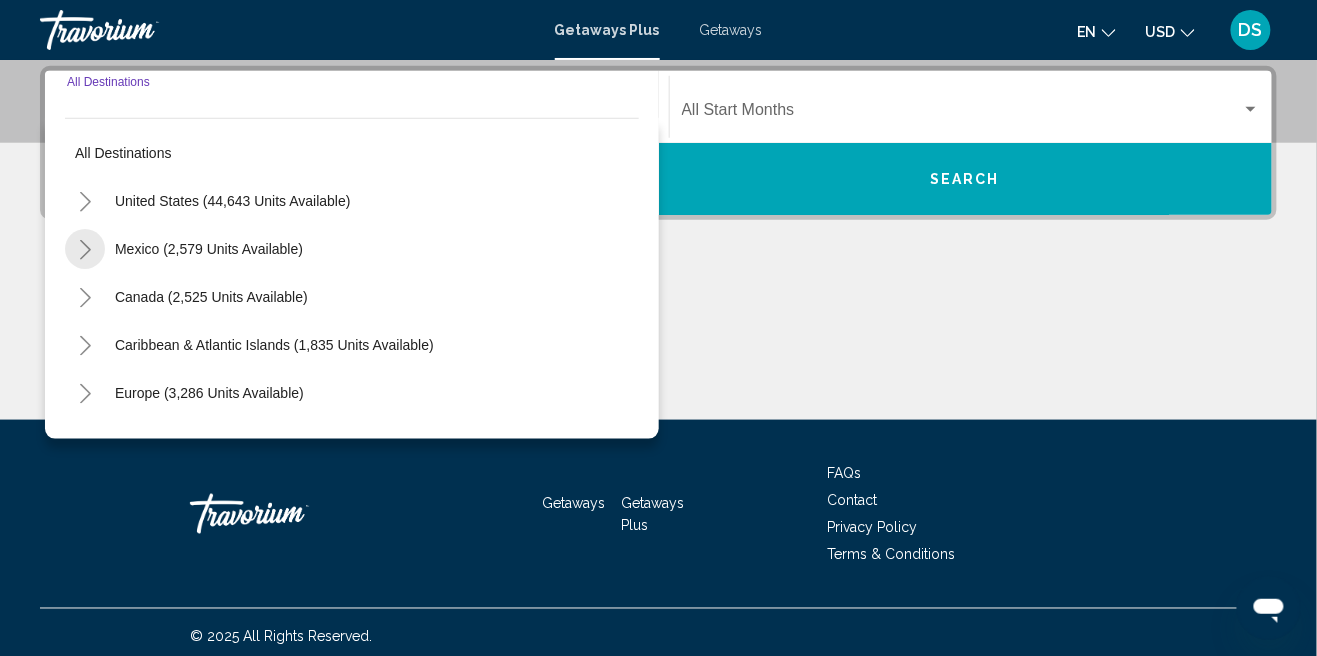 click 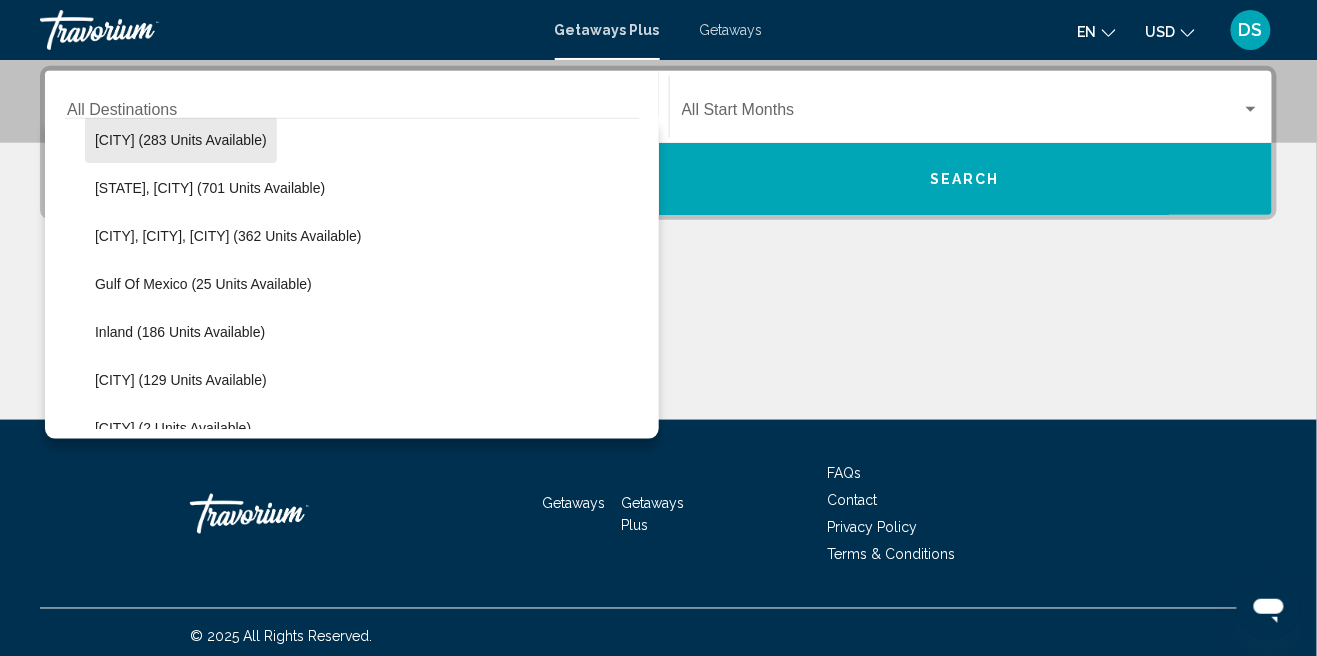scroll, scrollTop: 158, scrollLeft: 0, axis: vertical 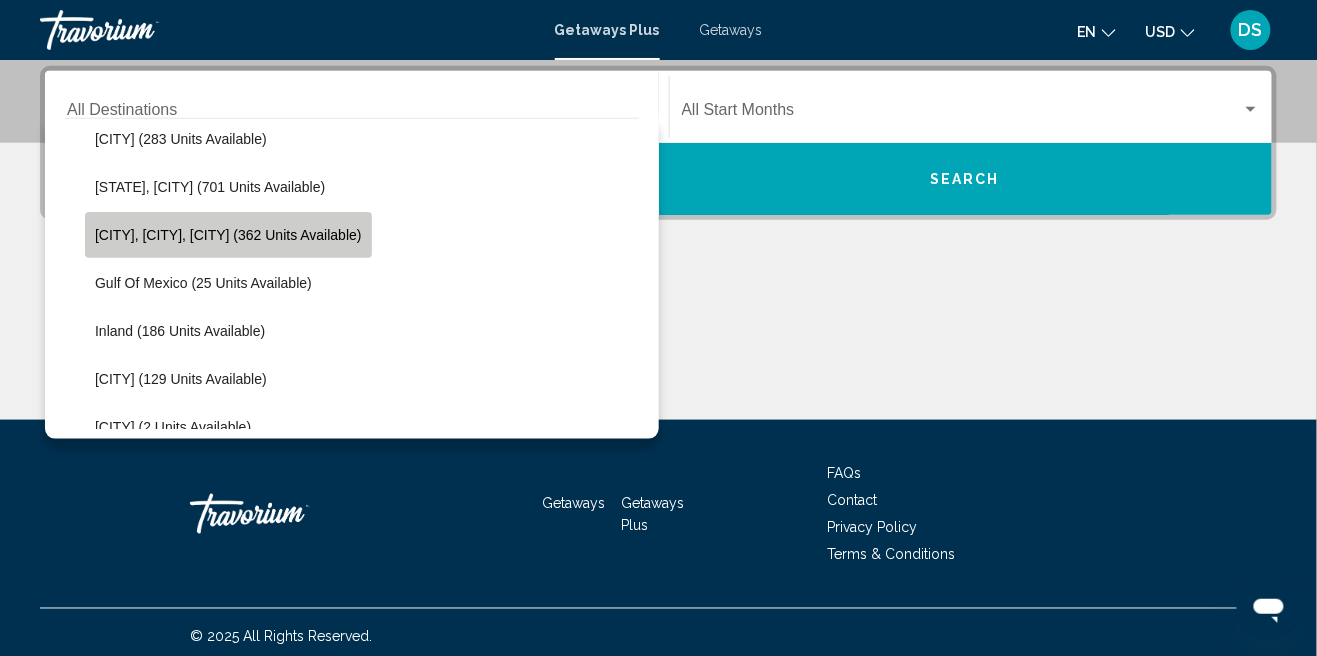 click on "[CITY], [CITY], [CITY] (362 units available)" 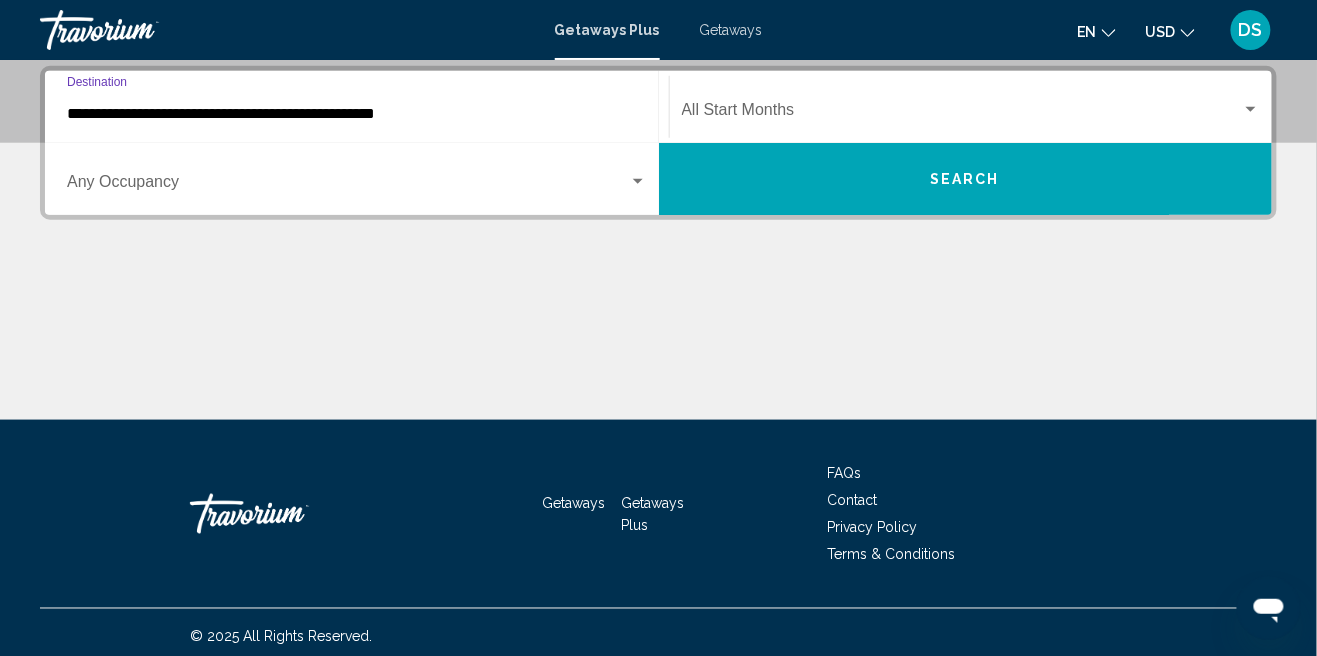 click at bounding box center (962, 114) 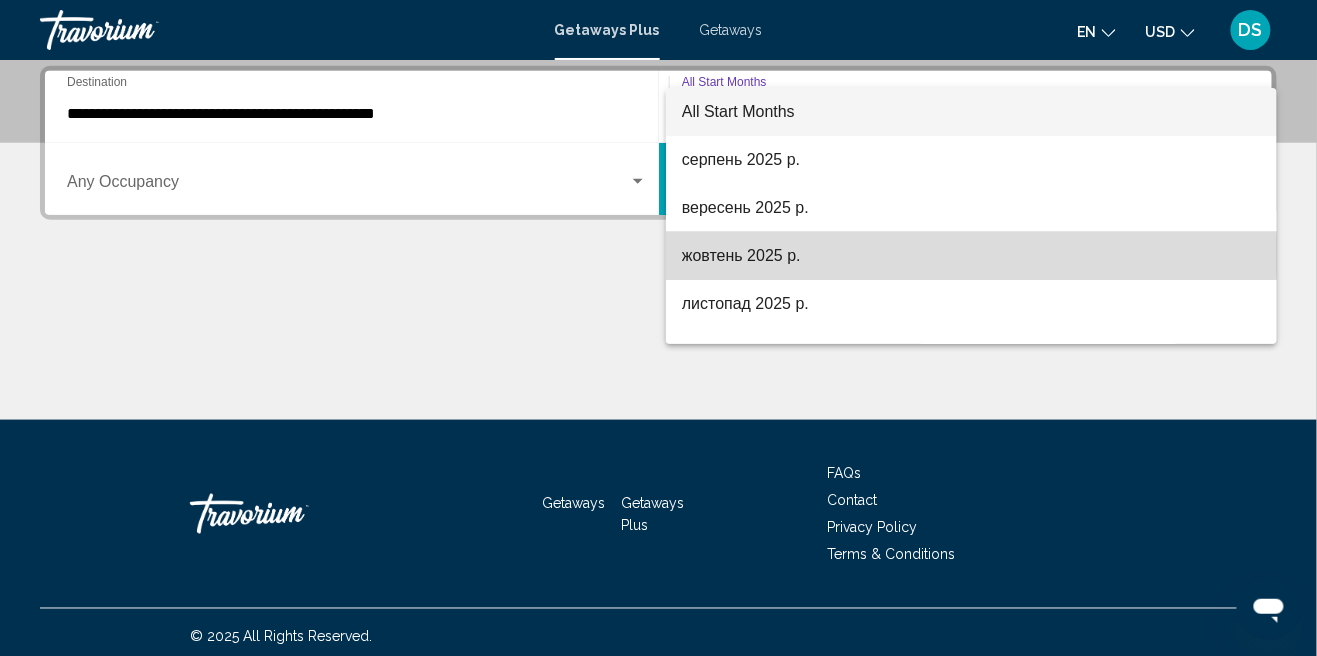 click on "жовтень 2025 р." at bounding box center [971, 256] 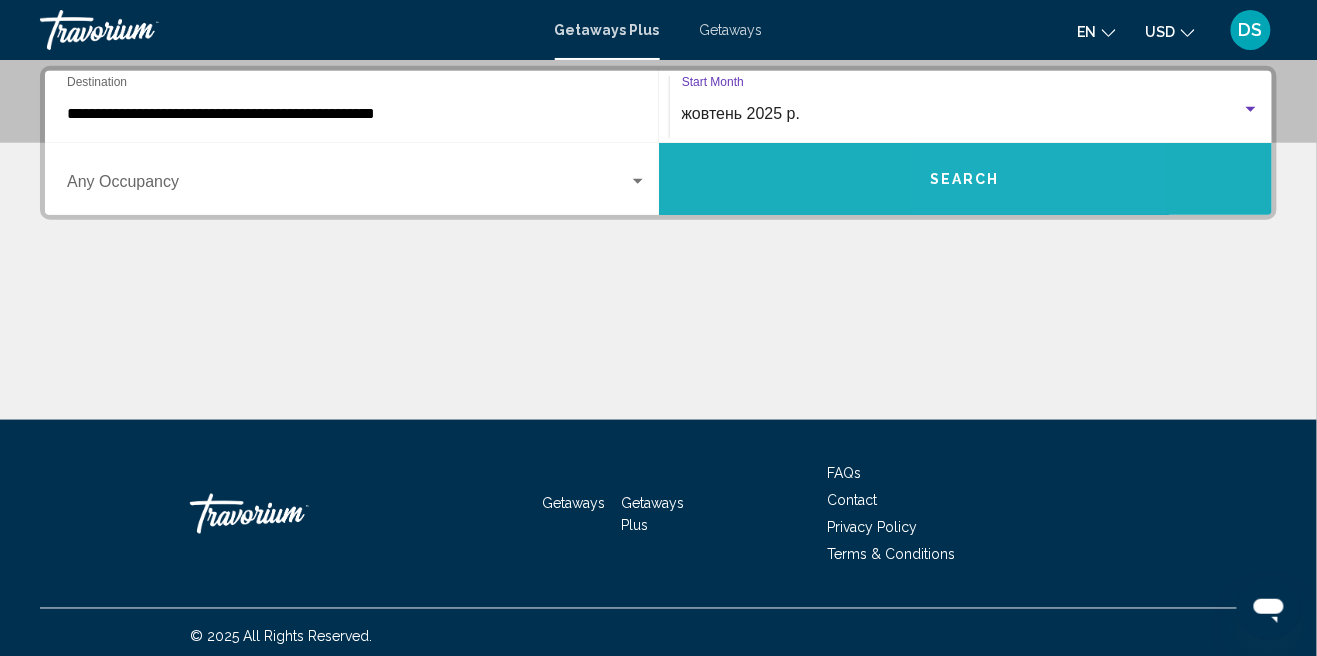 click on "Search" at bounding box center (966, 179) 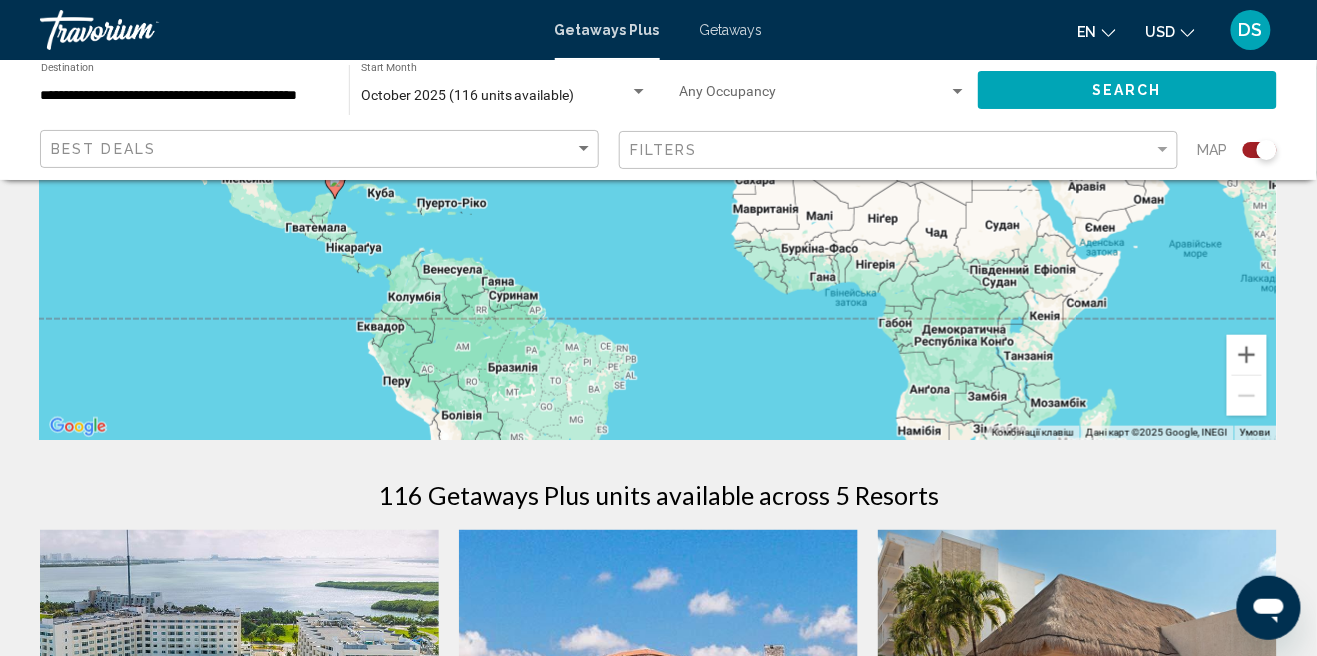 scroll, scrollTop: 360, scrollLeft: 0, axis: vertical 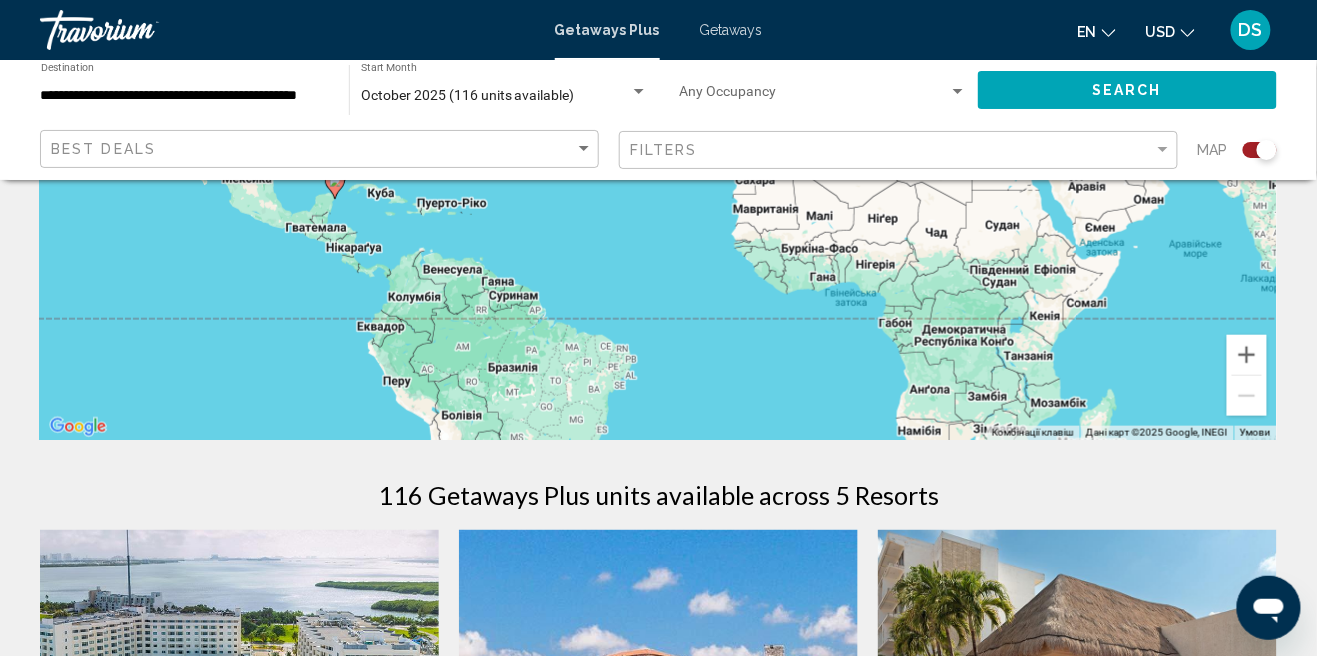 click on "October 2025 (116 units available)" at bounding box center (495, 96) 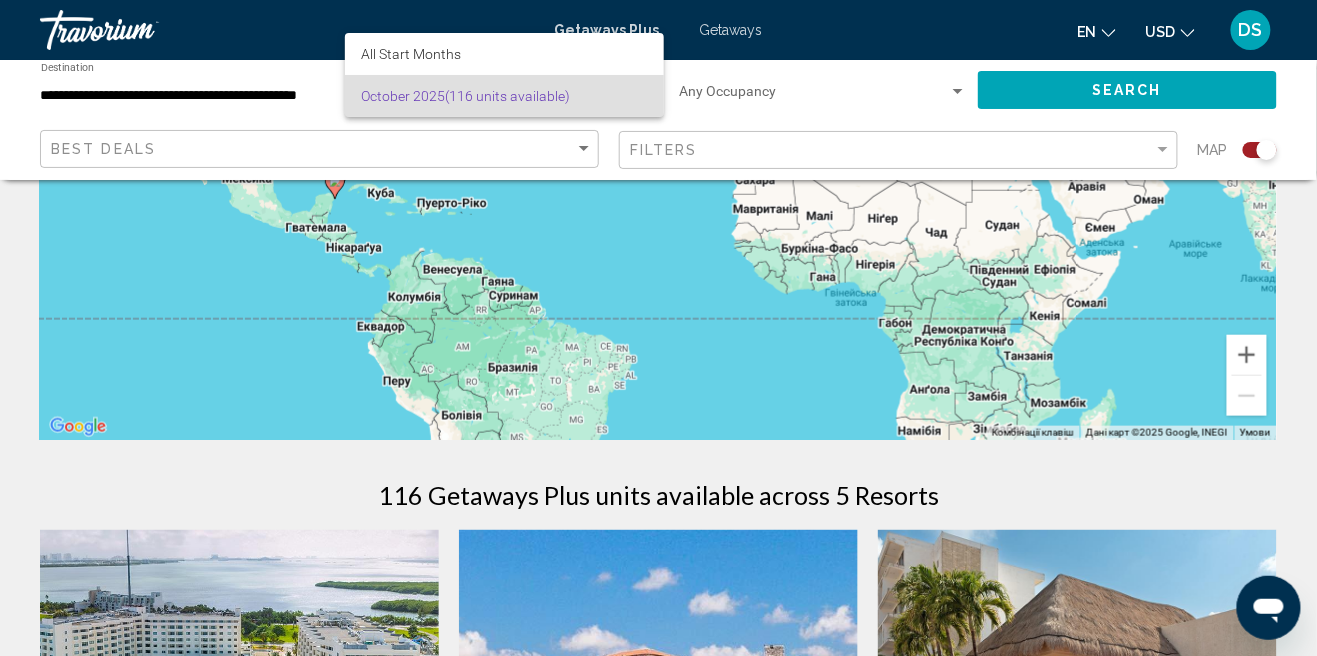 scroll, scrollTop: 381, scrollLeft: 0, axis: vertical 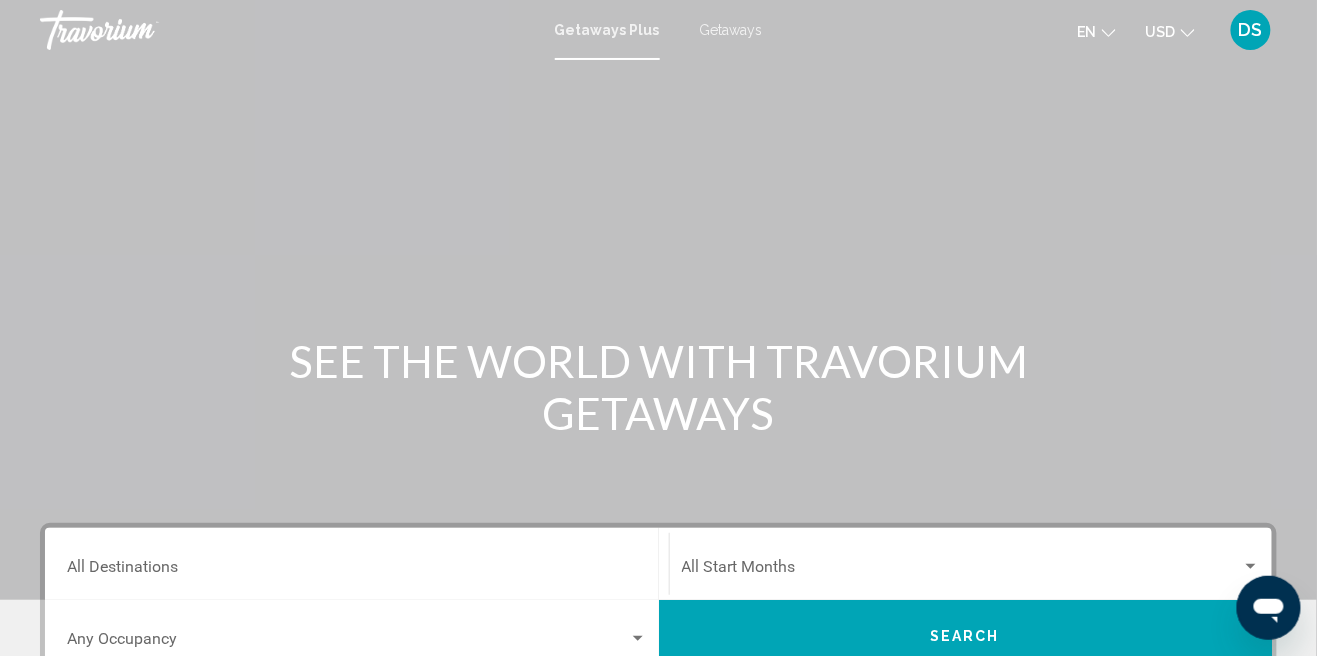 click on "Destination All Destinations" at bounding box center [357, 571] 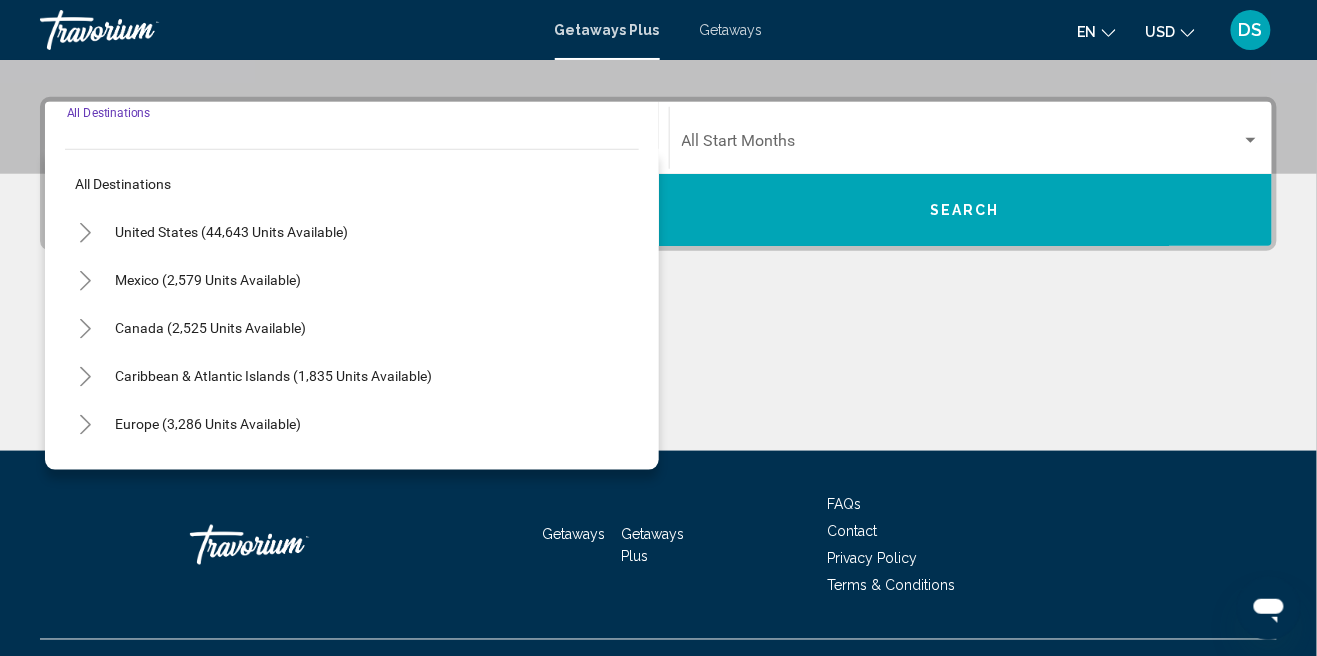 scroll, scrollTop: 457, scrollLeft: 0, axis: vertical 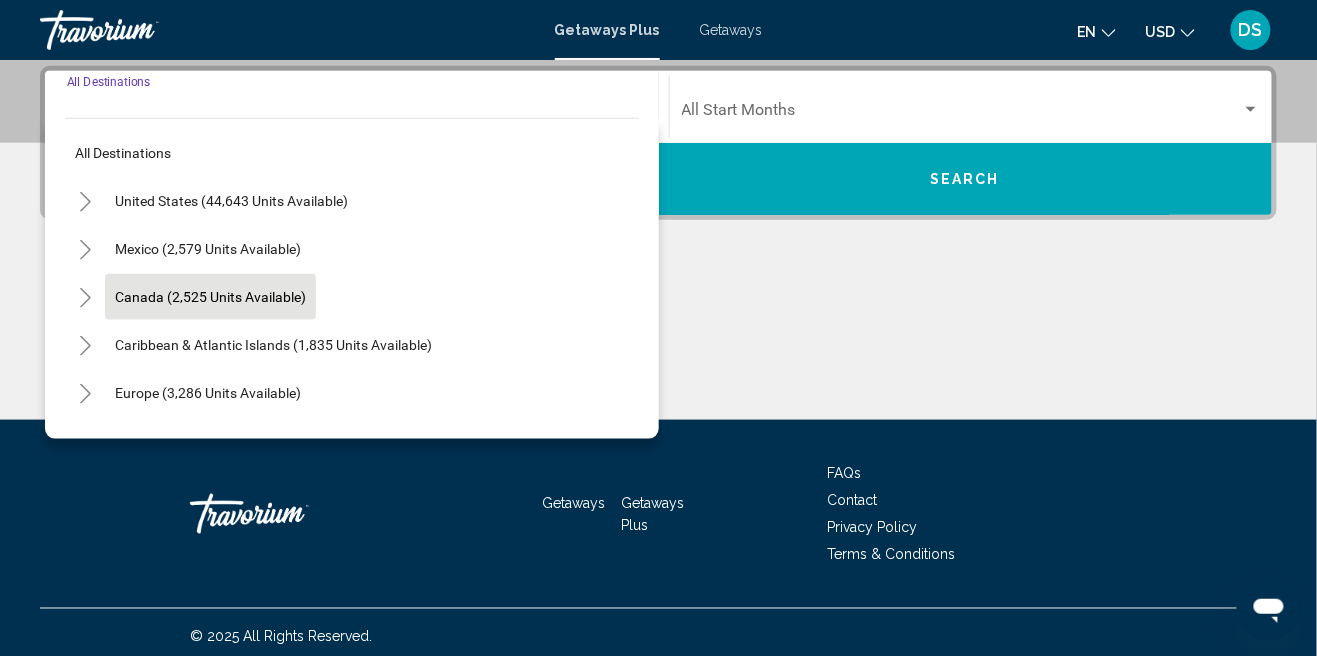 click on "Canada (2,525 units available)" at bounding box center [273, 345] 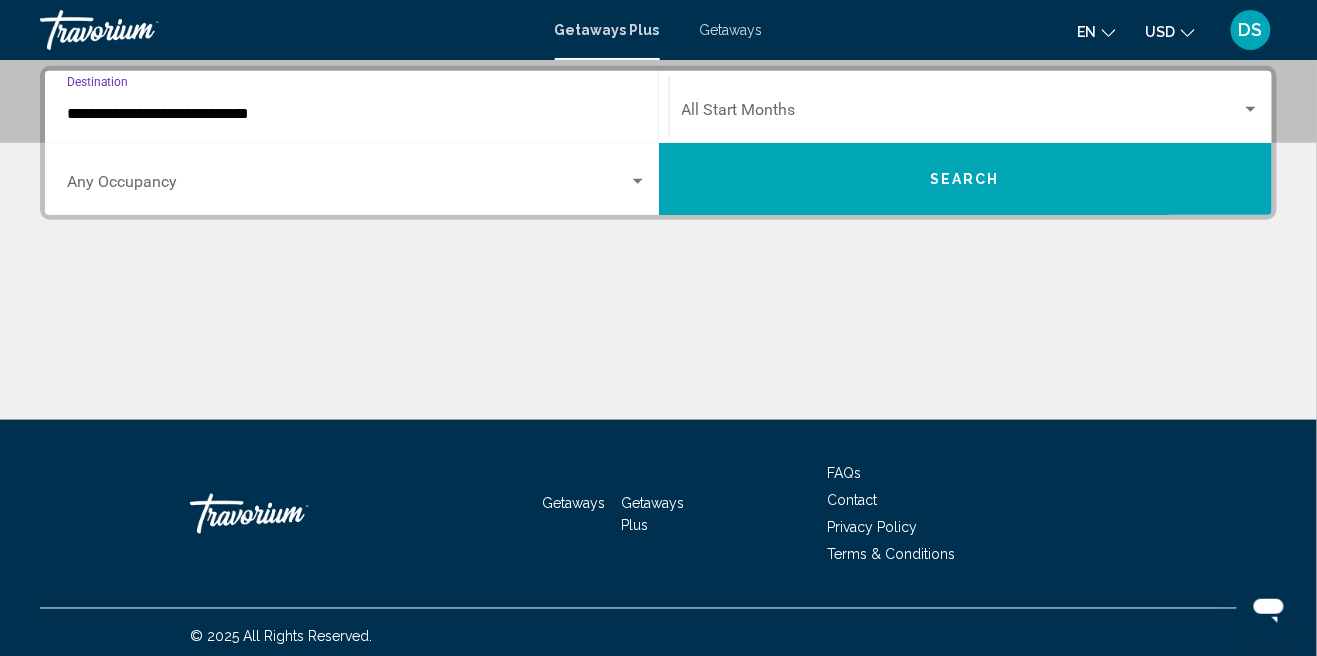 click on "**********" at bounding box center [357, 114] 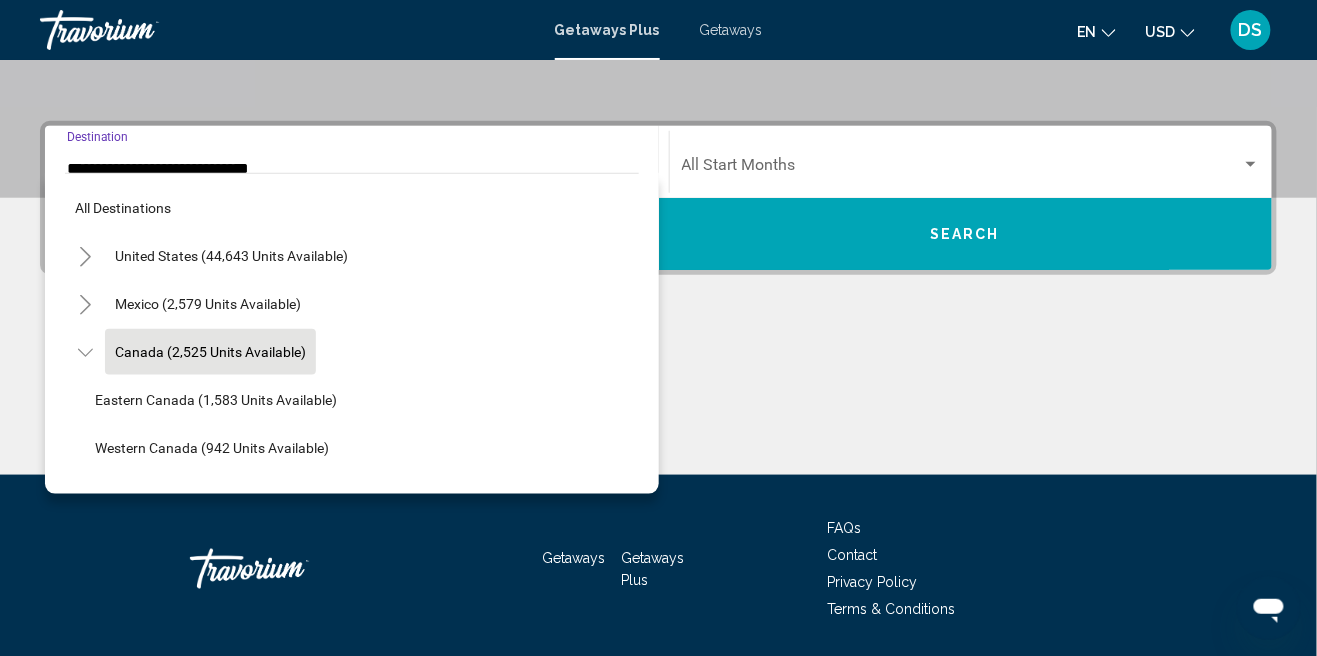 scroll, scrollTop: 23, scrollLeft: 0, axis: vertical 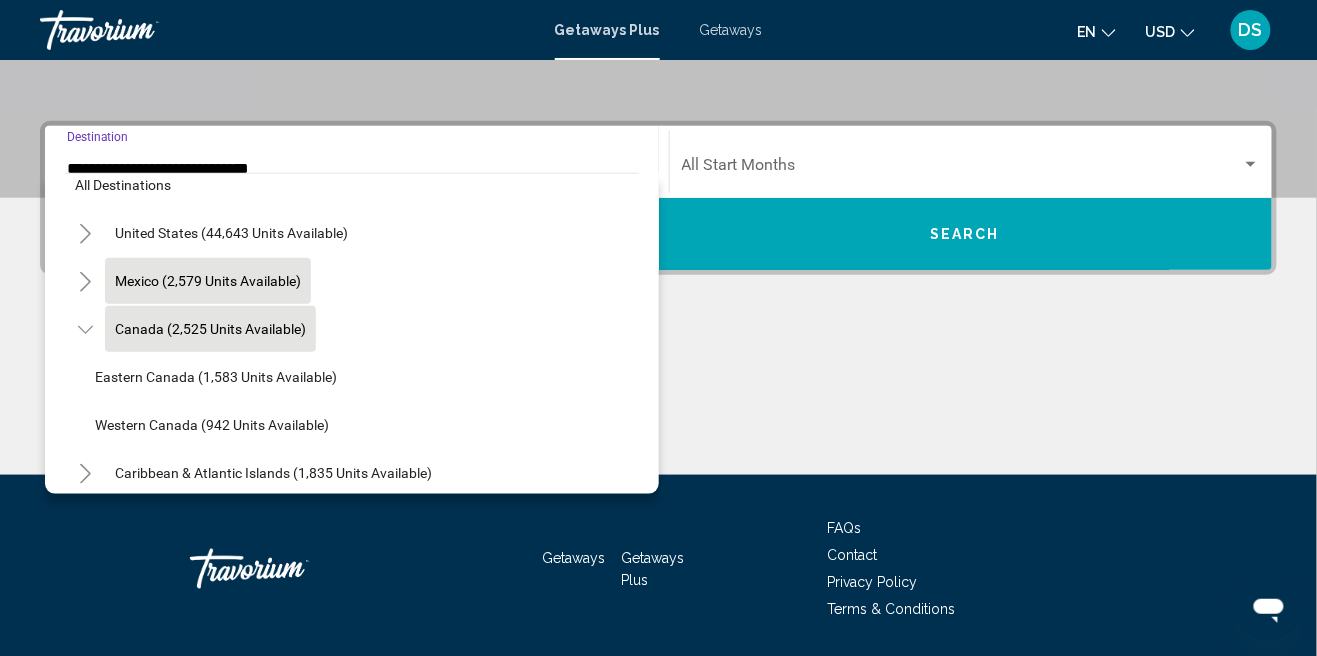 click on "Mexico (2,579 units available)" at bounding box center [210, 329] 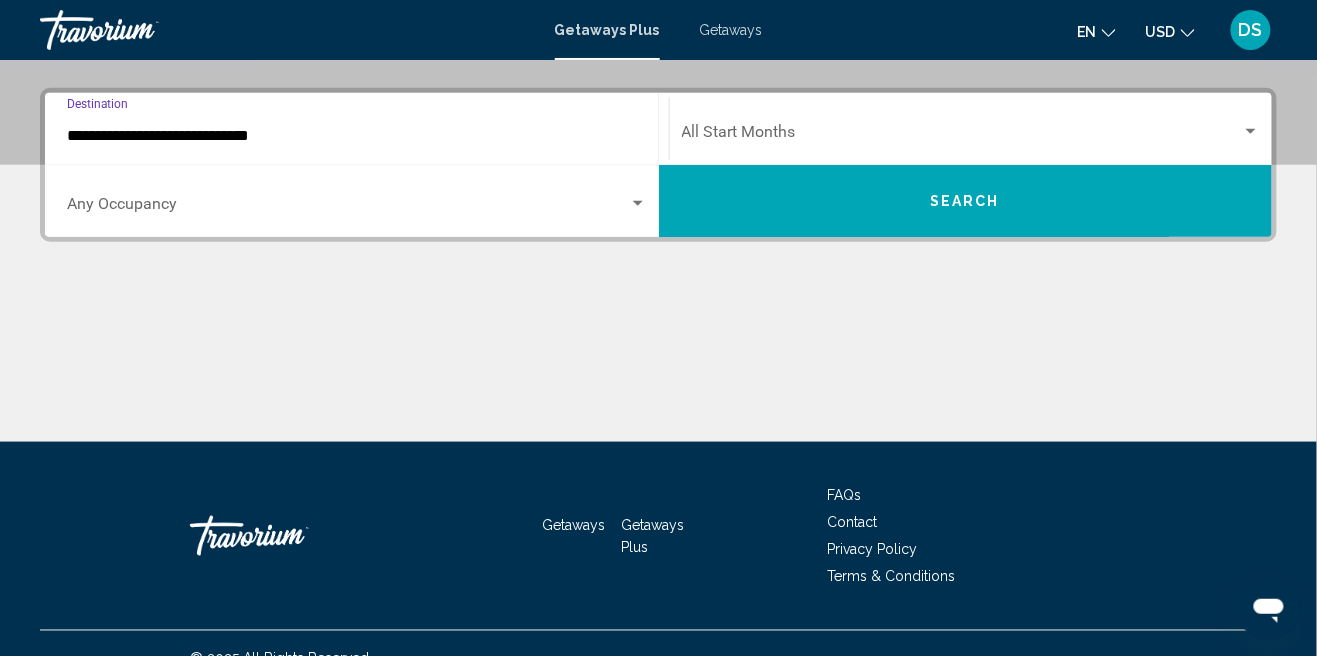 scroll, scrollTop: 457, scrollLeft: 0, axis: vertical 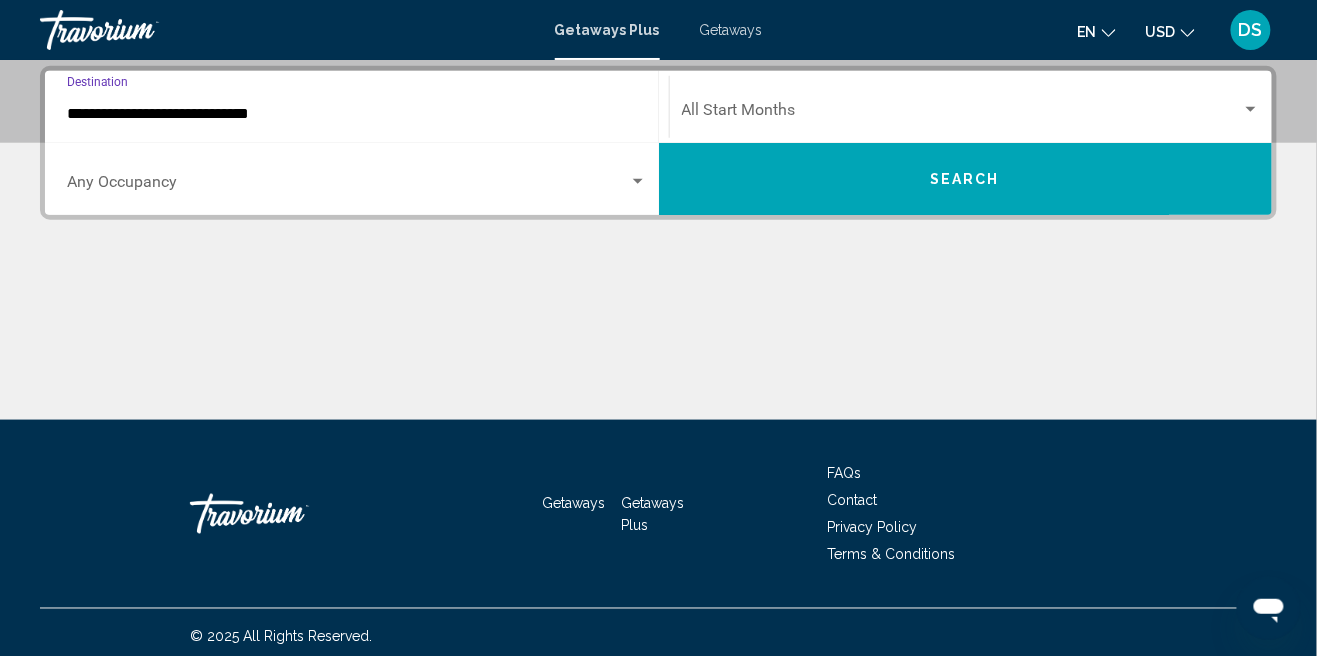 click at bounding box center [348, 186] 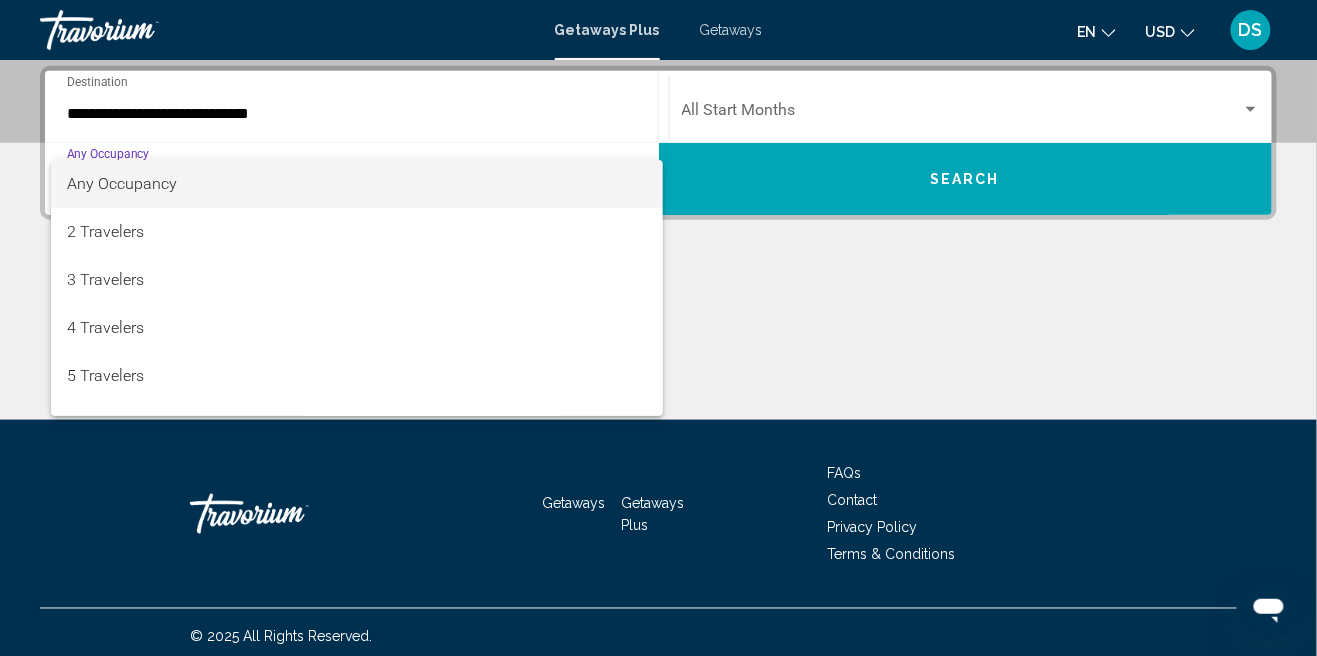 click at bounding box center [658, 328] 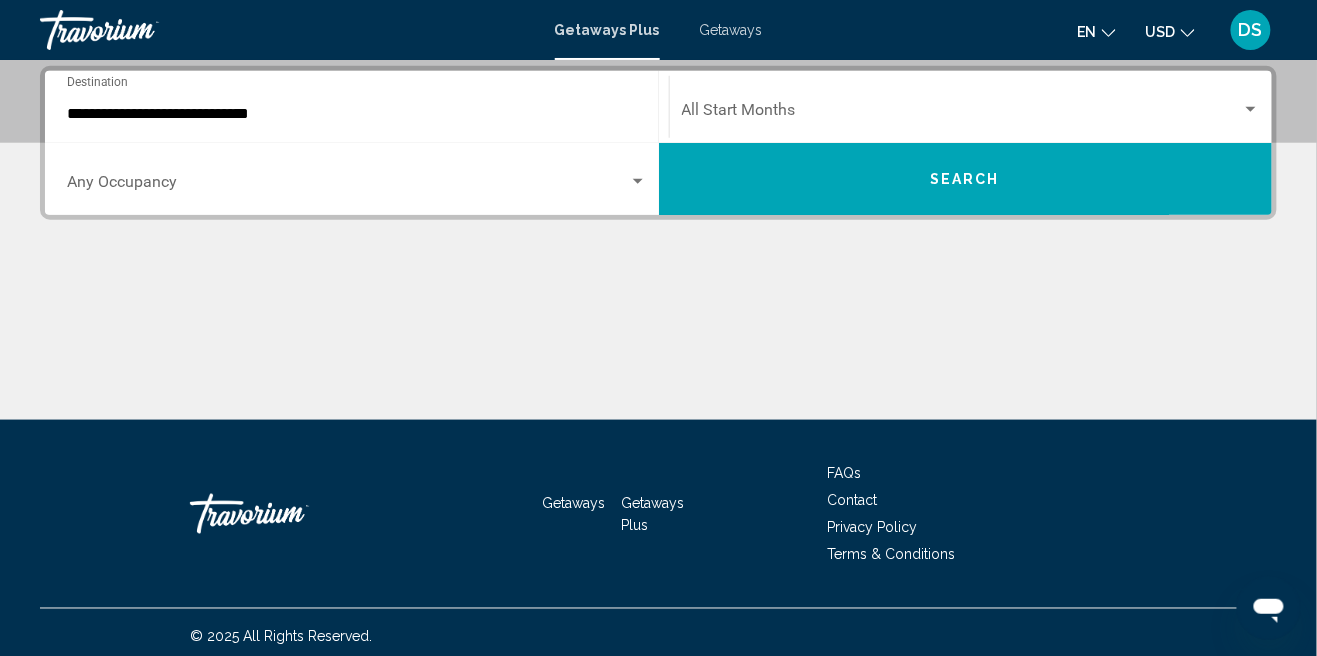click at bounding box center [962, 114] 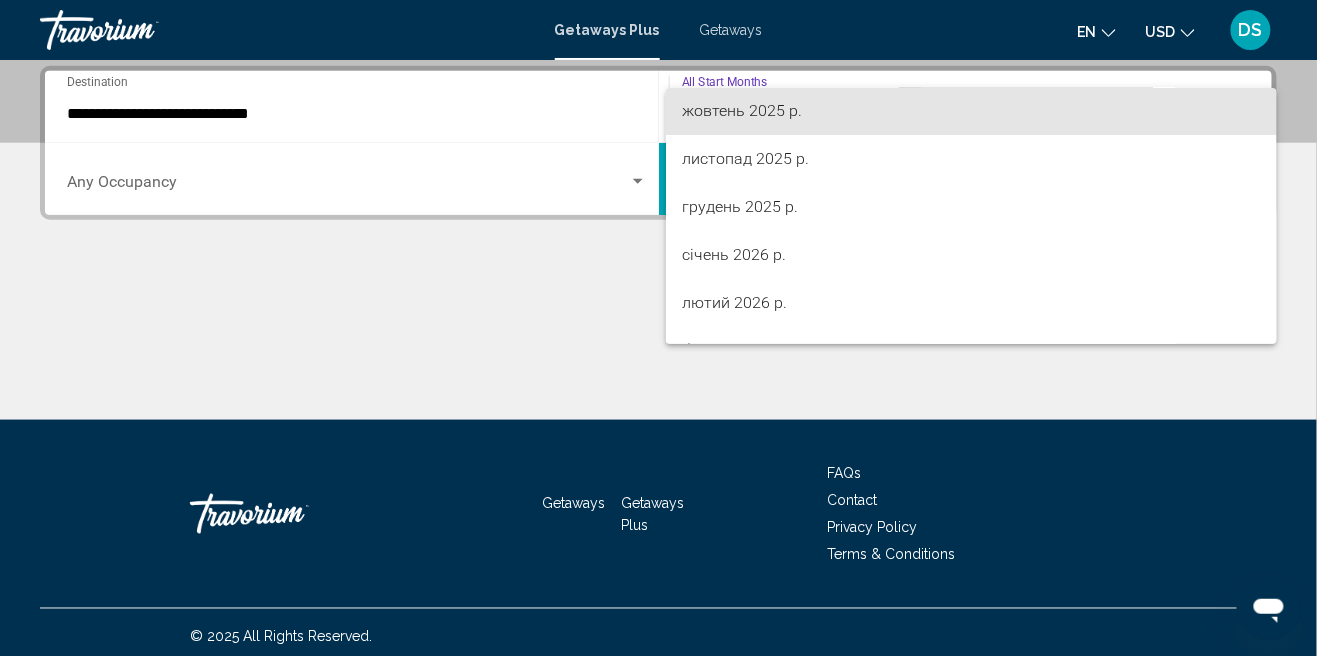 scroll, scrollTop: 151, scrollLeft: 0, axis: vertical 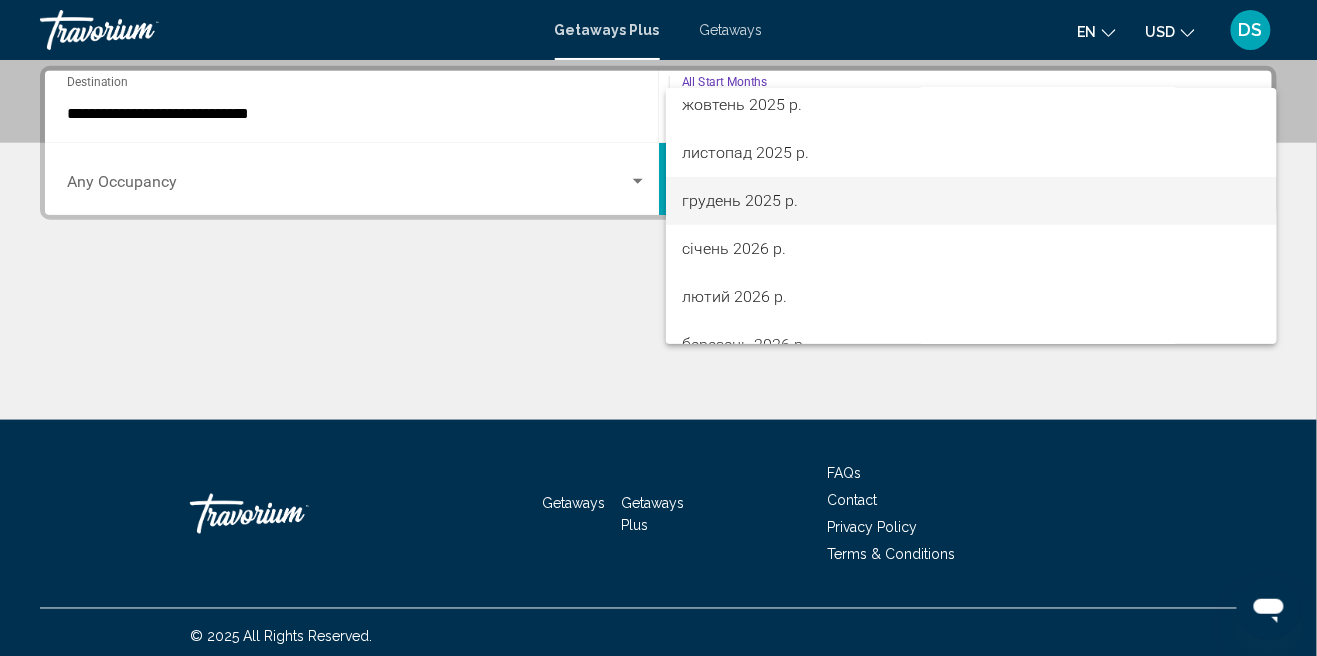 click on "грудень 2025 р." at bounding box center (971, 201) 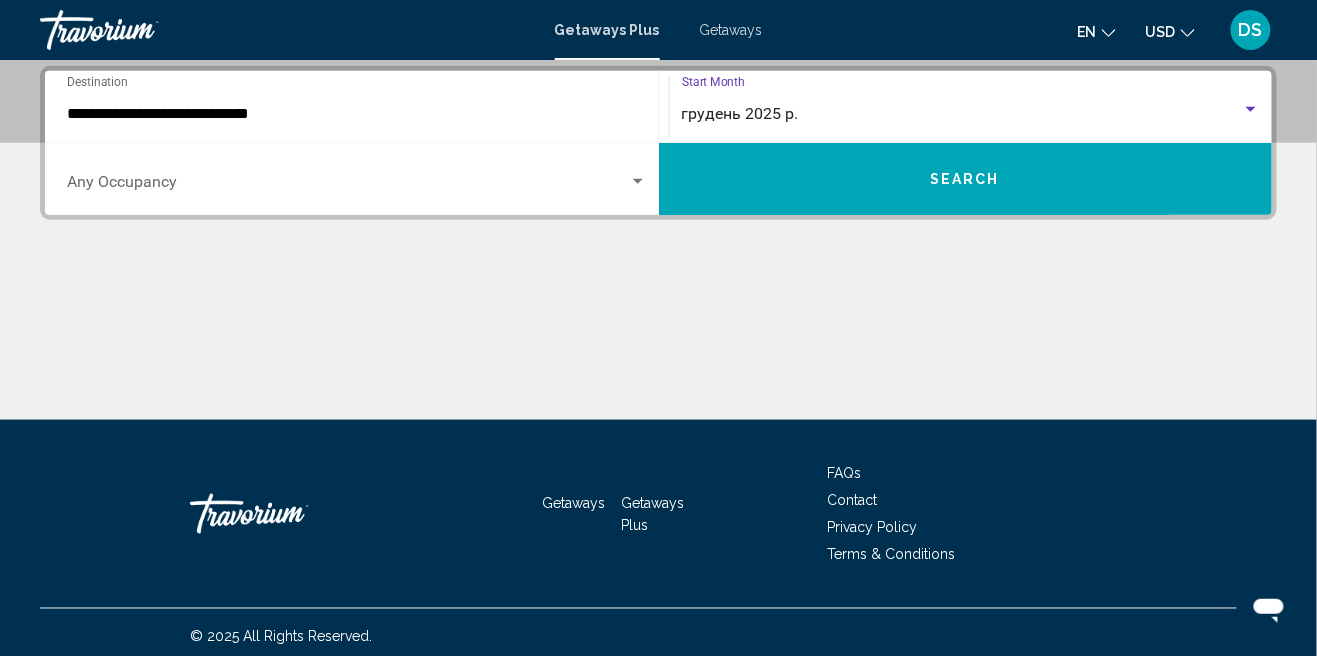 click on "Search" at bounding box center (966, 179) 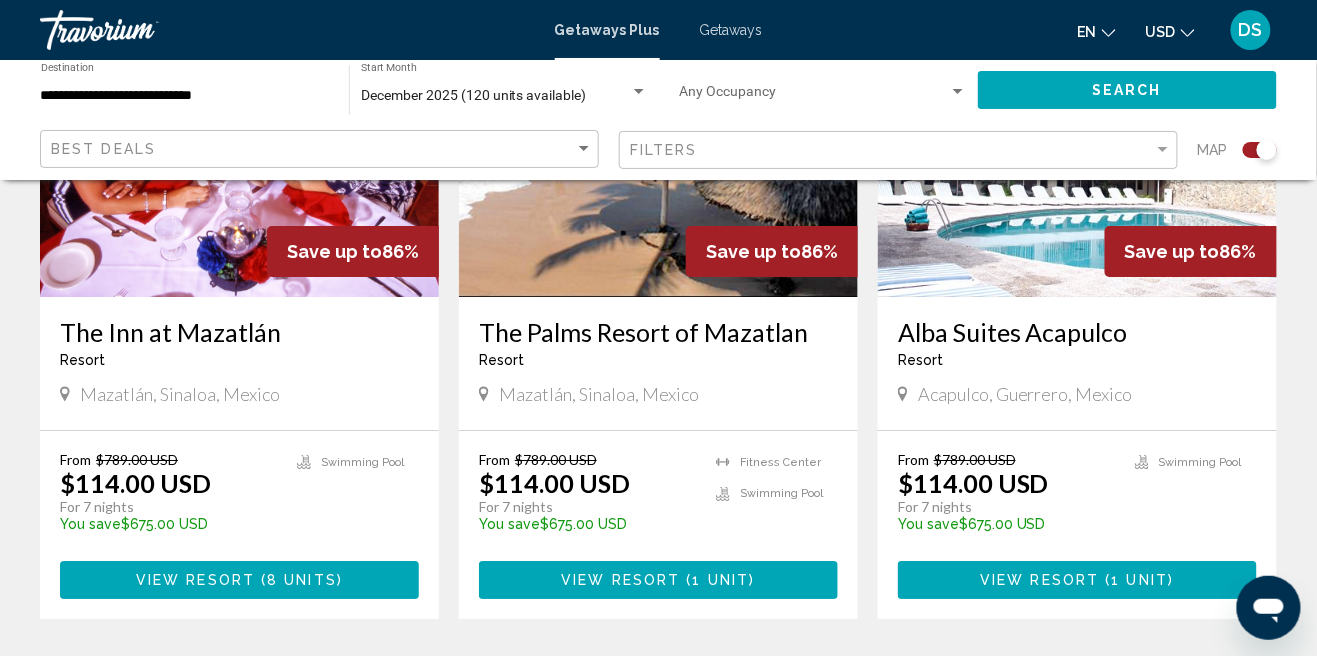 scroll, scrollTop: 1623, scrollLeft: 0, axis: vertical 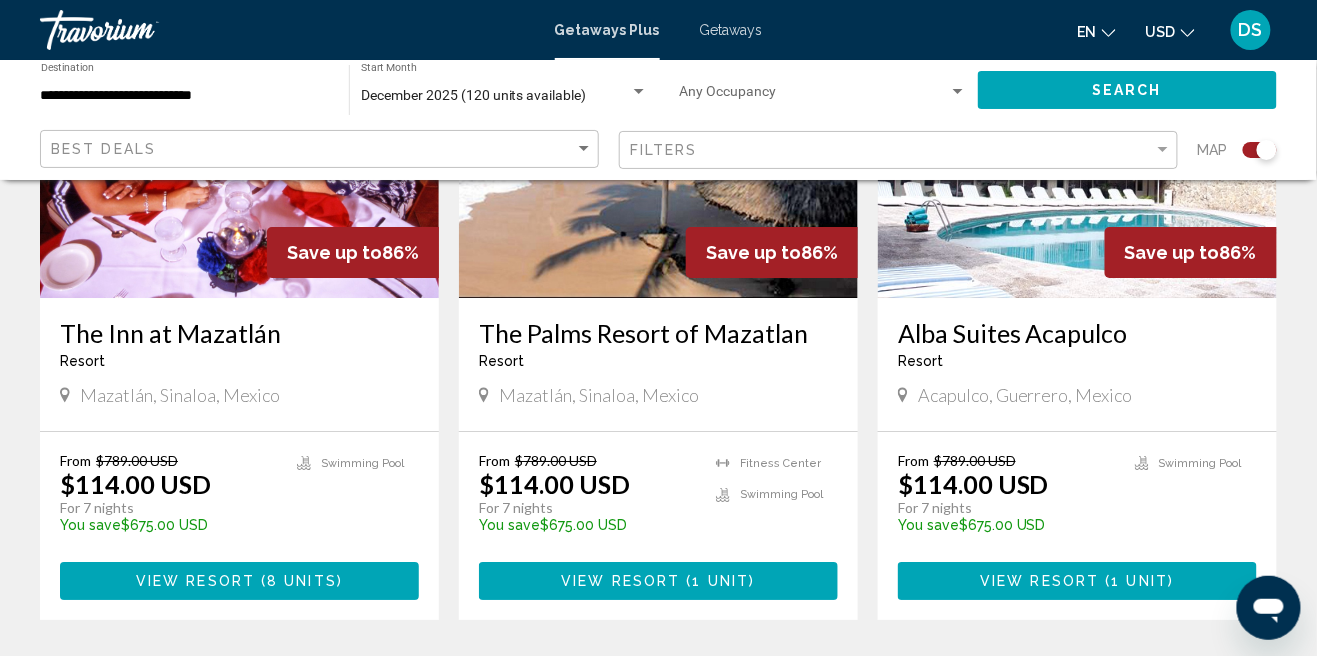 click on "December 2025 (120 units available)" at bounding box center [474, 95] 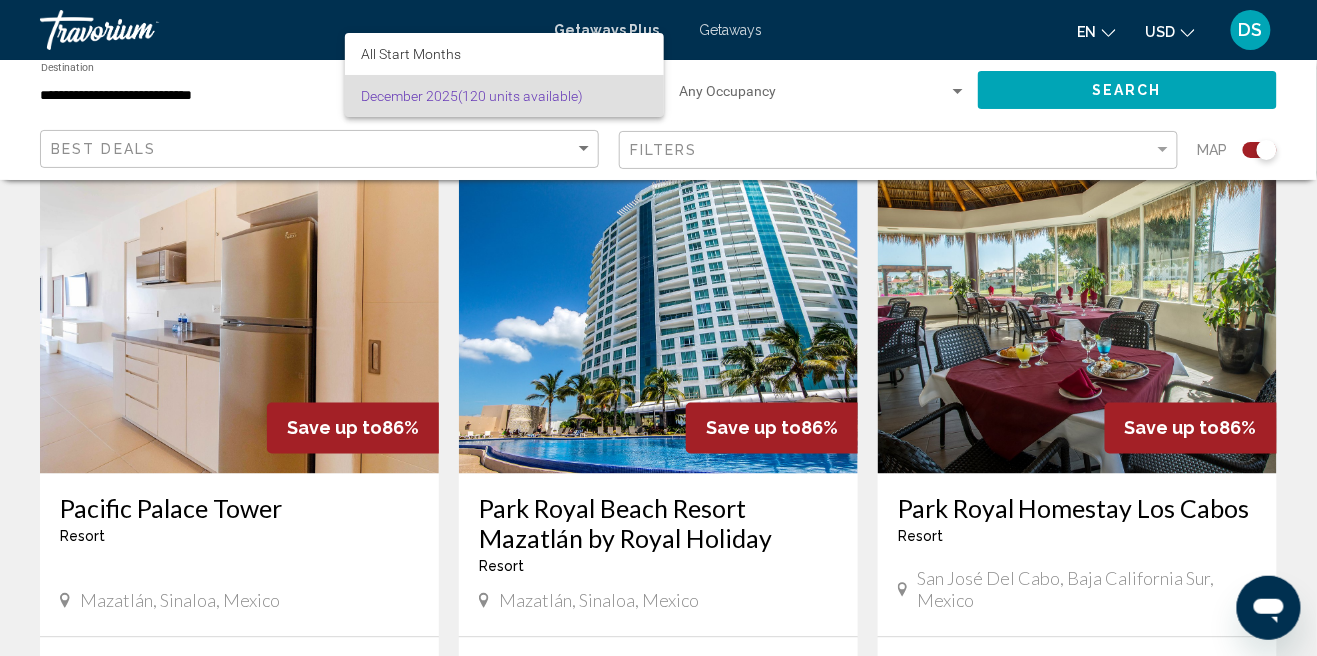 scroll, scrollTop: 730, scrollLeft: 0, axis: vertical 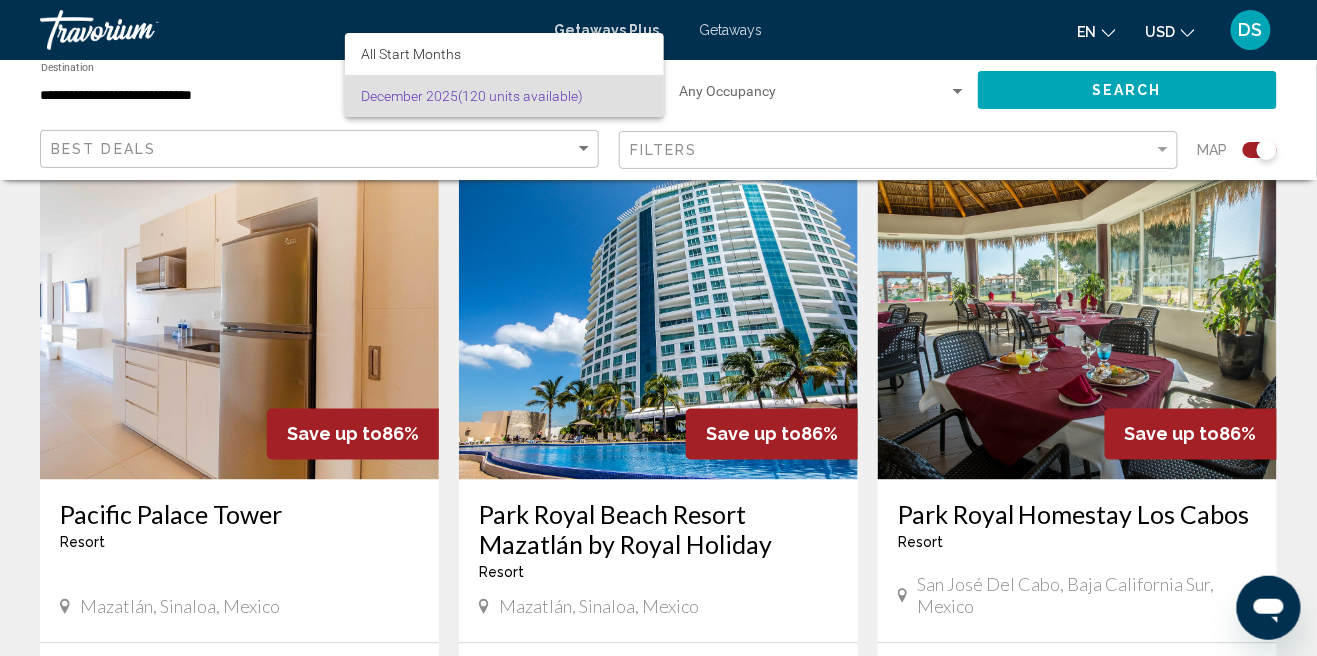 click at bounding box center (658, 328) 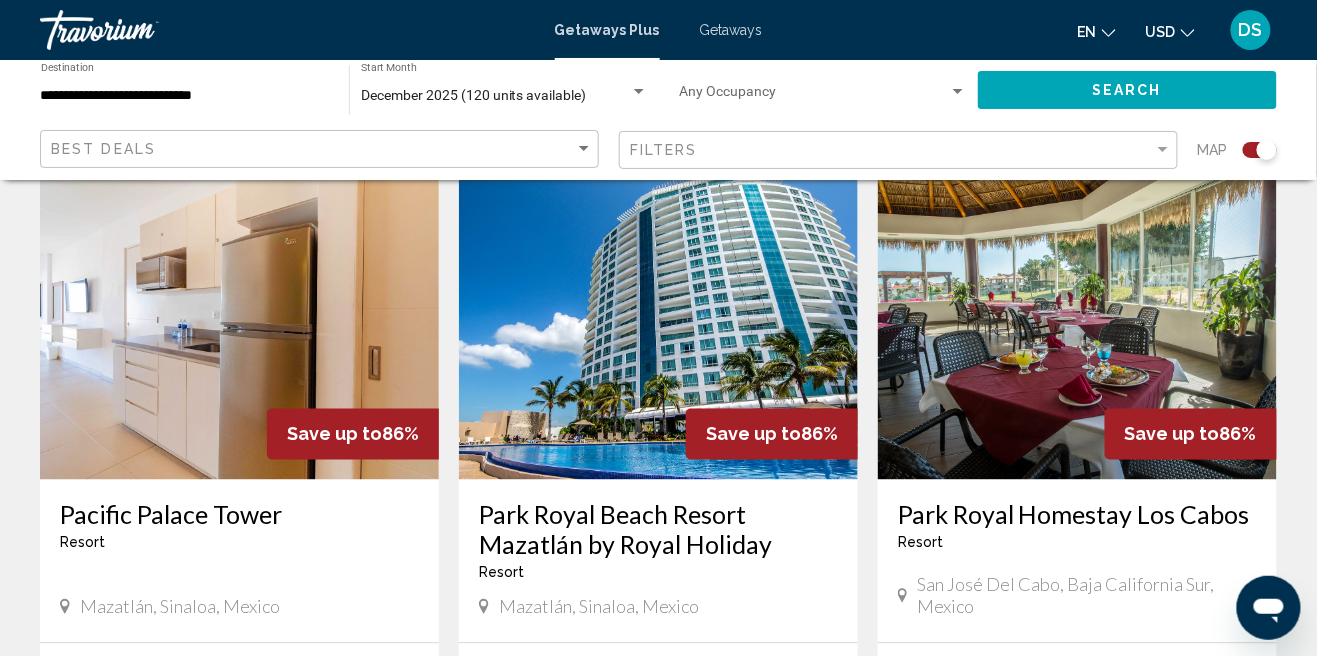 click at bounding box center [658, 320] 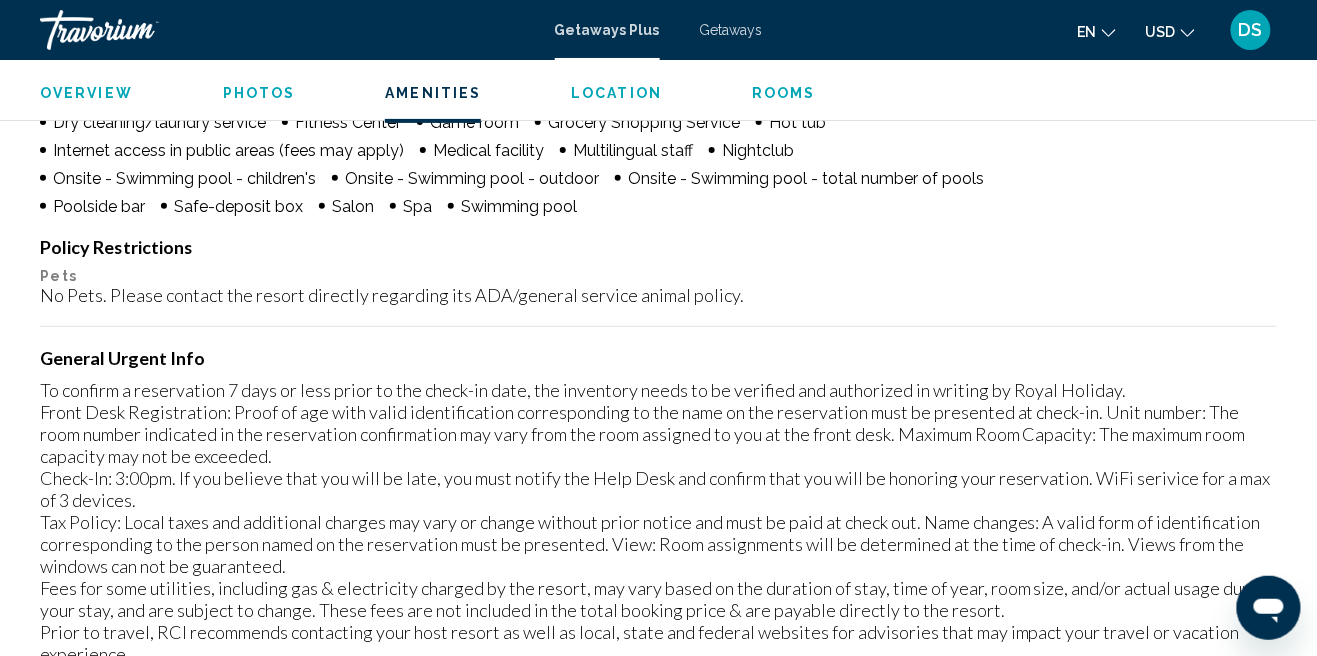scroll, scrollTop: 2131, scrollLeft: 0, axis: vertical 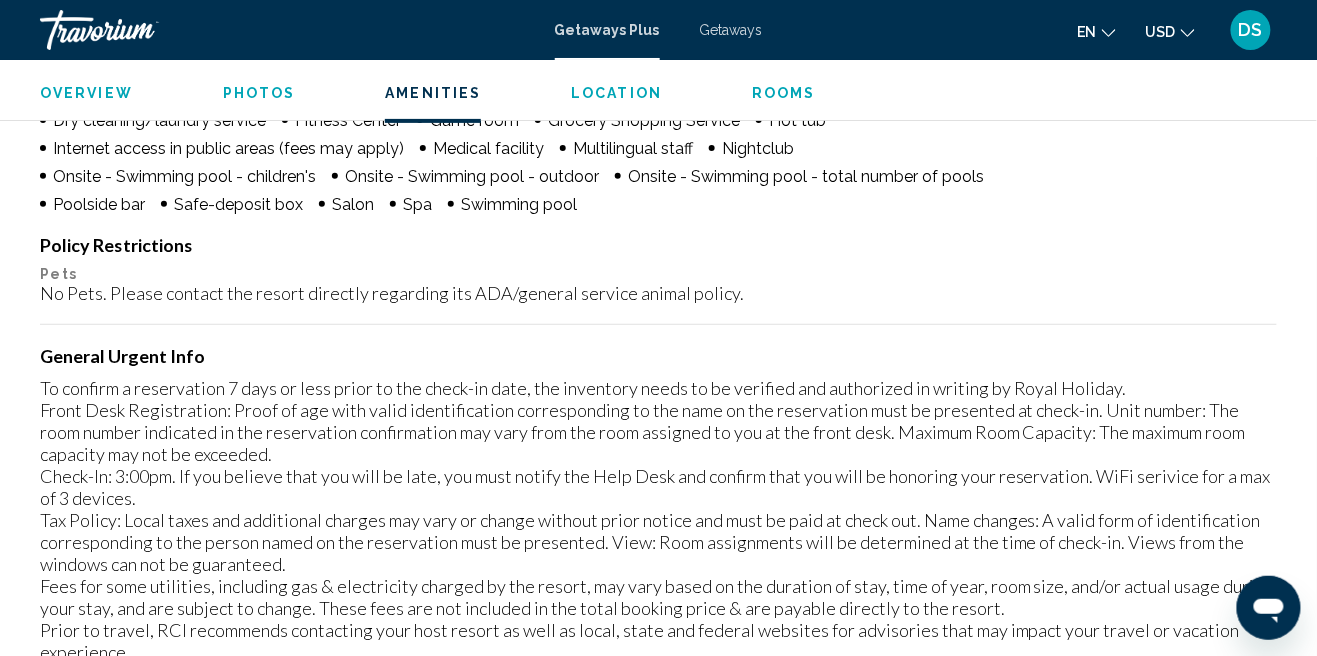 click on "To confirm a reservation 7 days or less prior to the check-in date, the inventory needs to be verified and authorized in writing by Royal Holiday. Front Desk Registration: Proof of age with valid identification corresponding to the name on the reservation must be presented at check-in.
Unit number: The room number indicated in the reservation confirmation may vary from the room assigned to you at the front desk.
Maximum Room Capacity: The maximum room capacity may not be exceeded. Check-In: 3:00pm. If you believe that you will be late, you must notify the Help Desk and confirm that you will be honoring your reservation. WiFi serivice for a max of 3 devices. Tax Policy: Local taxes and additional charges may vary or change without prior notice and must be paid at check out.
Name changes: A valid form of identification corresponding to the person named on the reservation must be presented.
View: Room assignments will be determined at the time of check-in. Views from the windows can not be guaranteed." at bounding box center (658, 531) 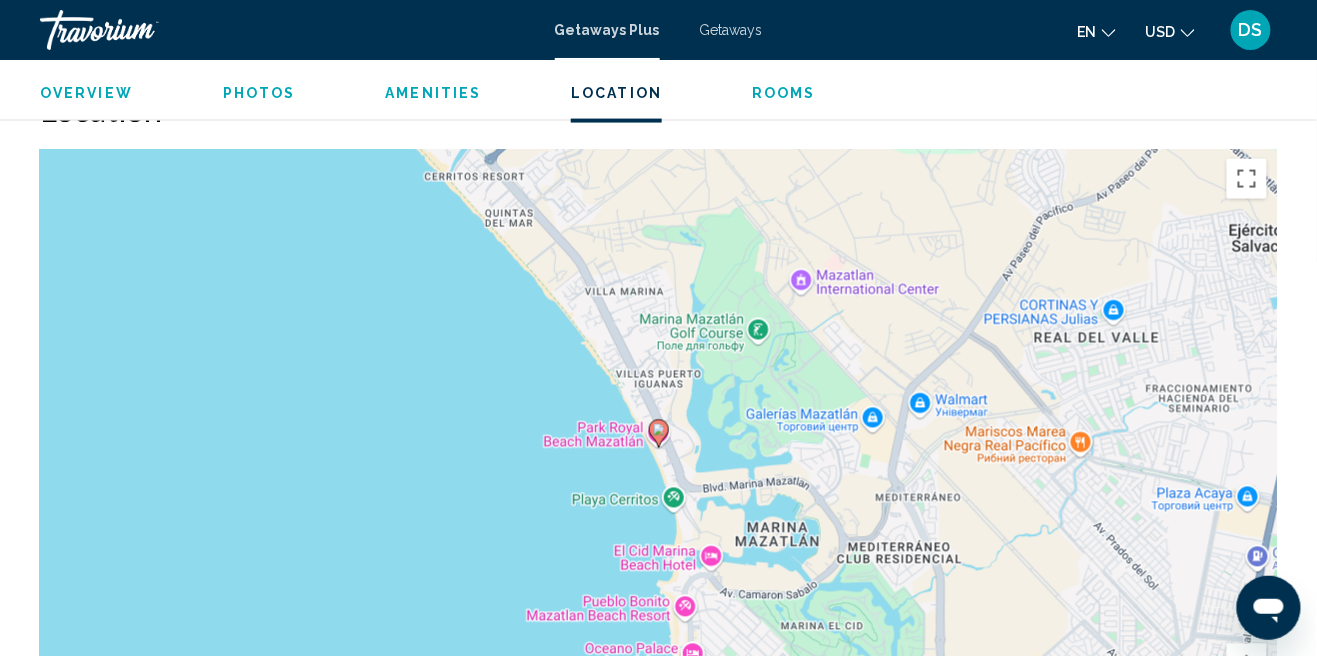scroll, scrollTop: 2792, scrollLeft: 0, axis: vertical 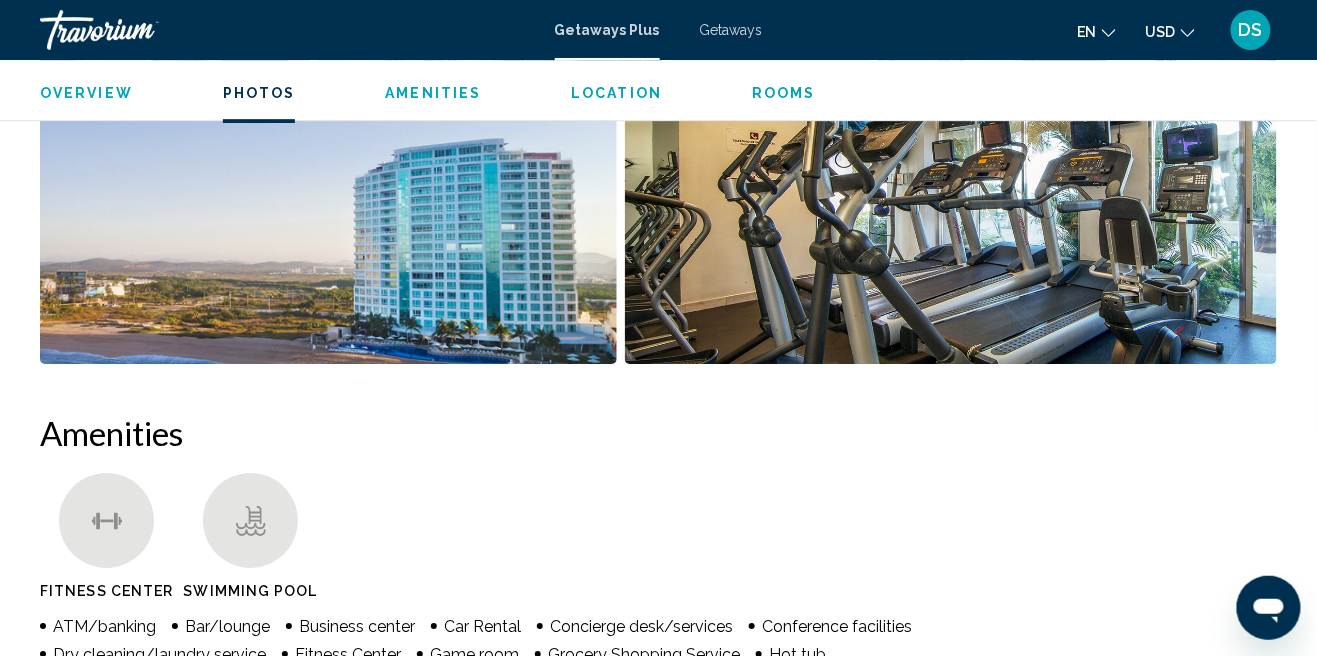 click at bounding box center [951, 240] 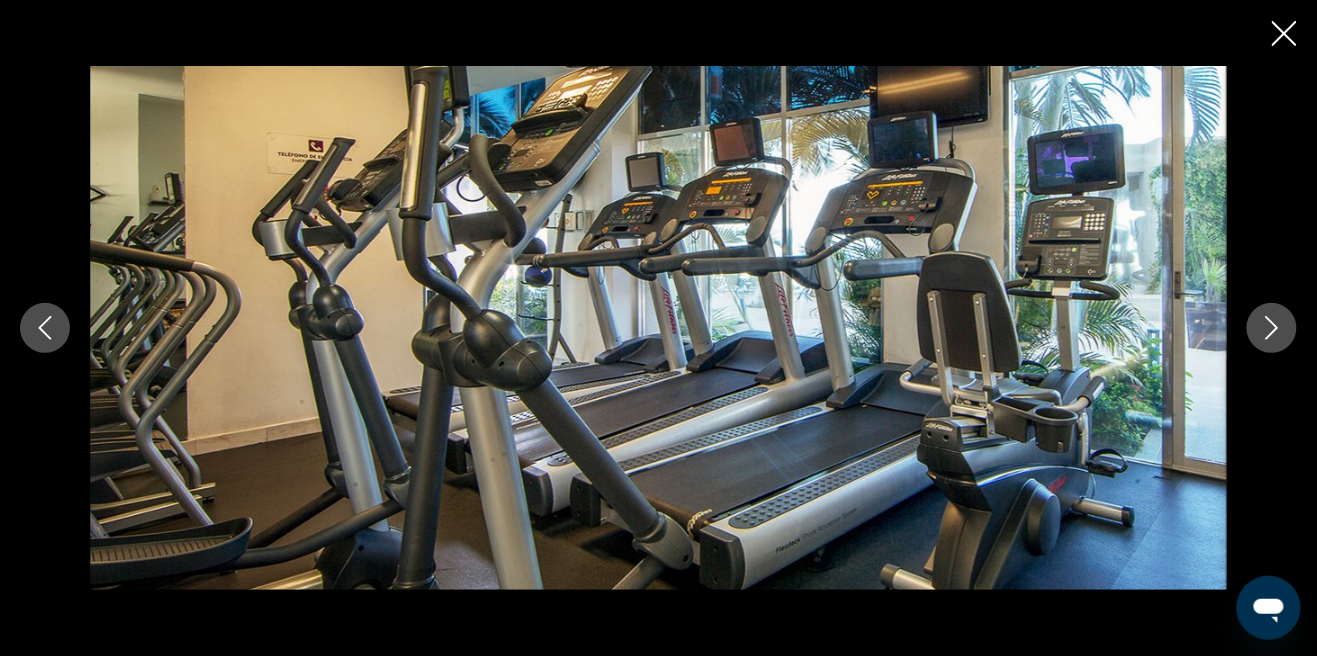 click at bounding box center (658, 328) 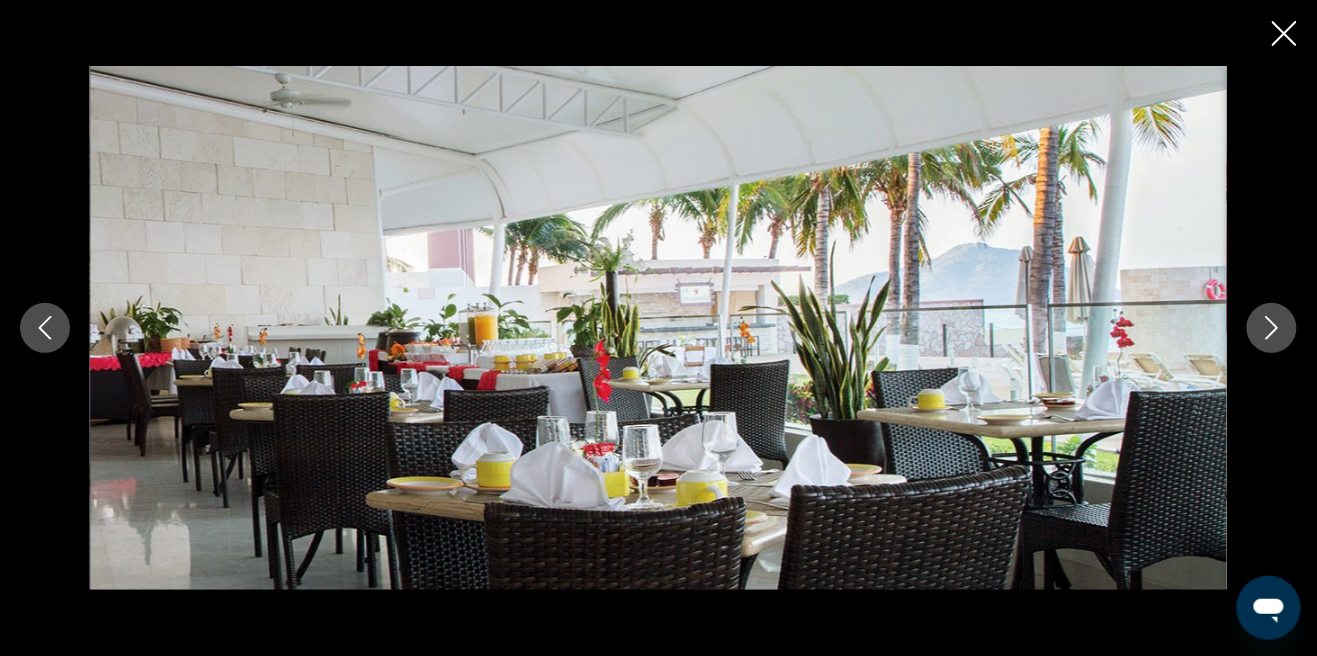 click 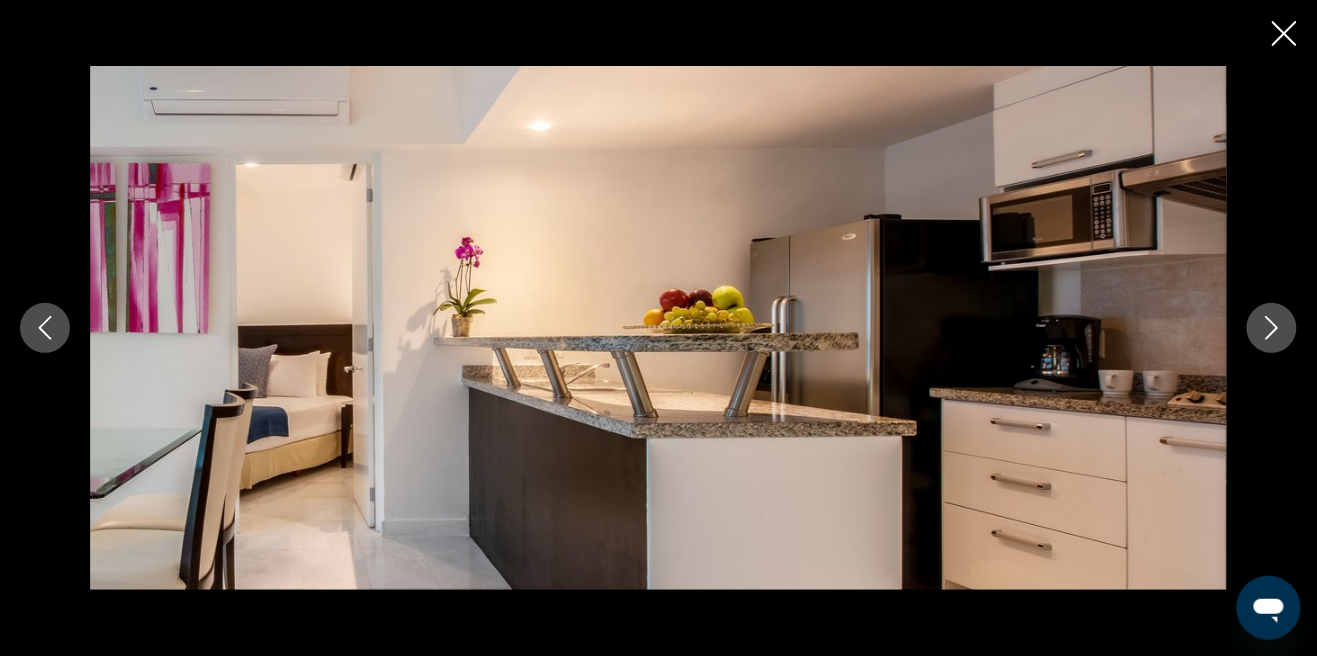 click 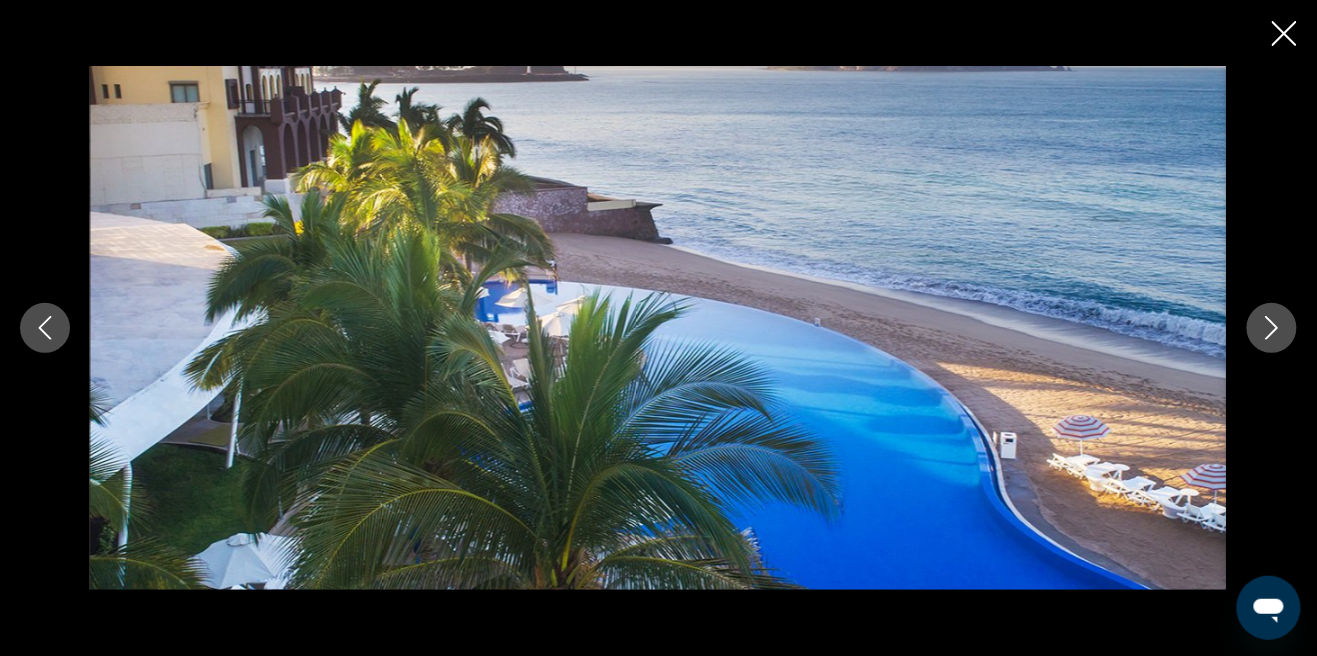 click at bounding box center [1272, 328] 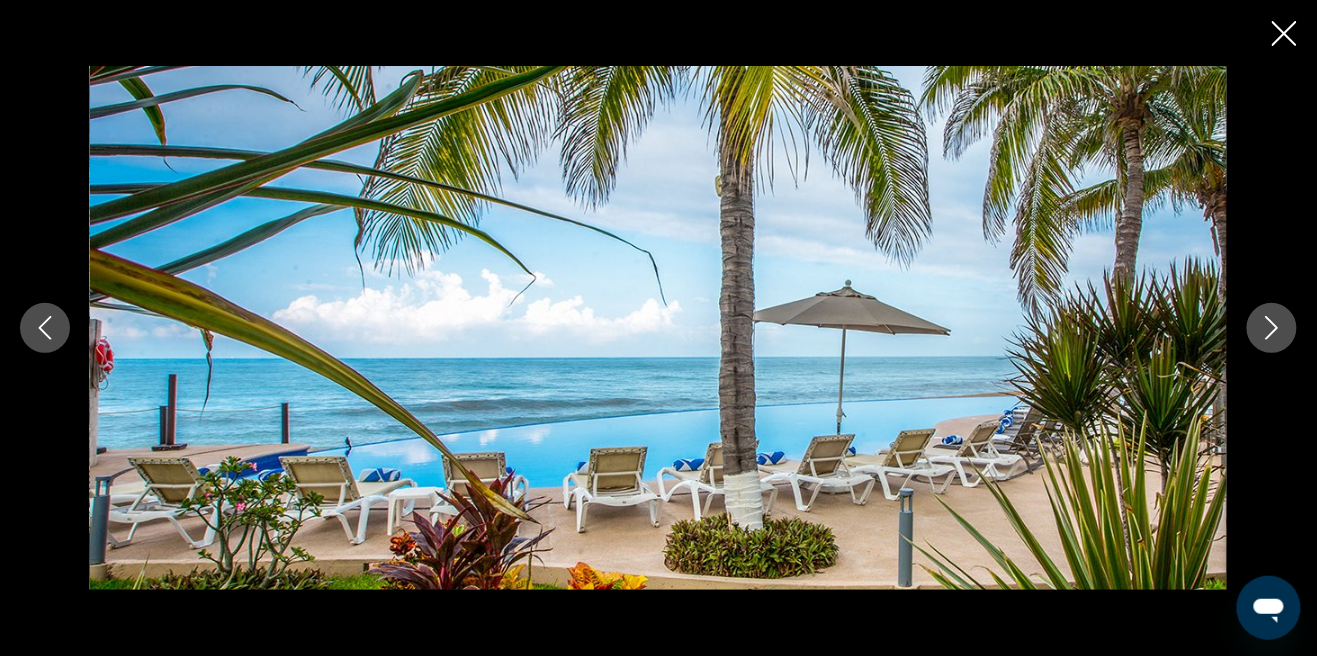 click 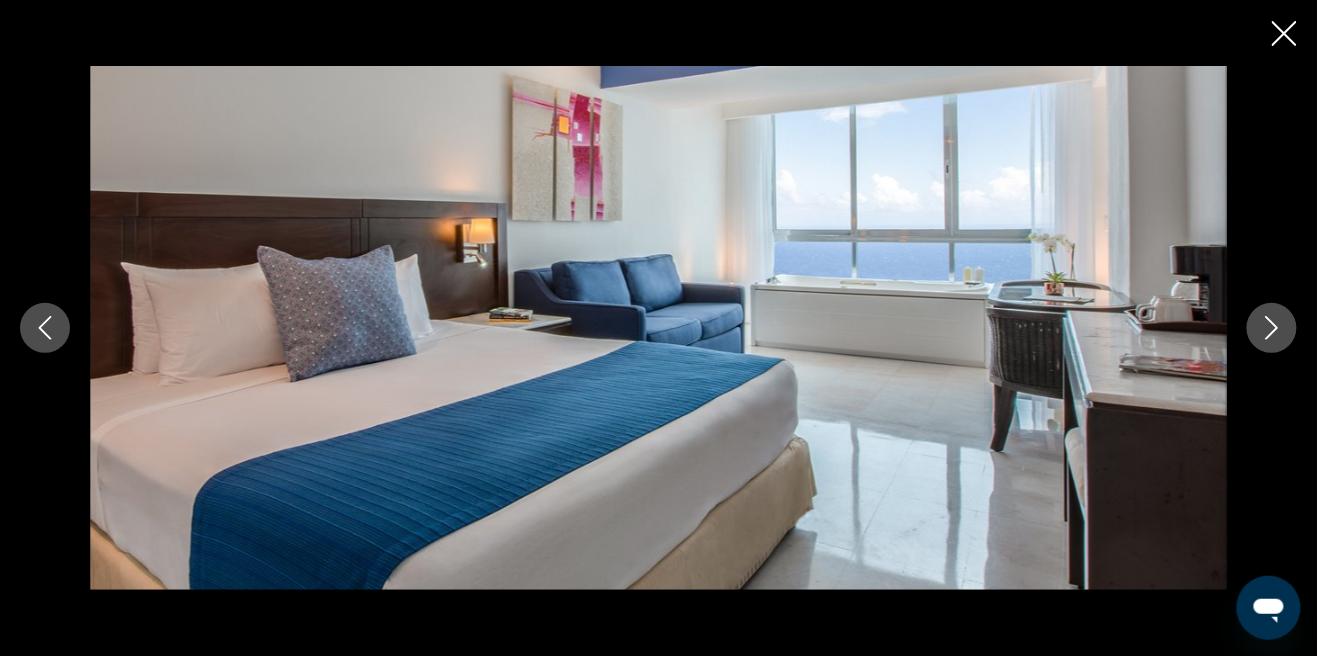 click 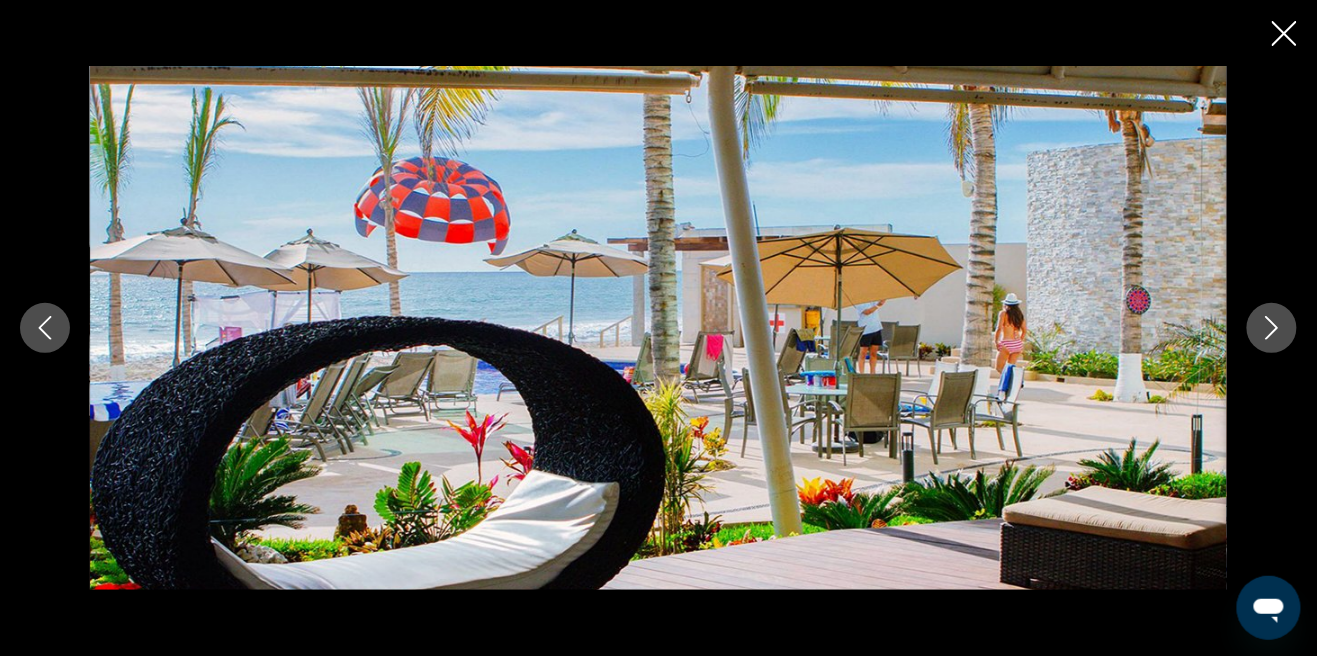 click at bounding box center [1272, 328] 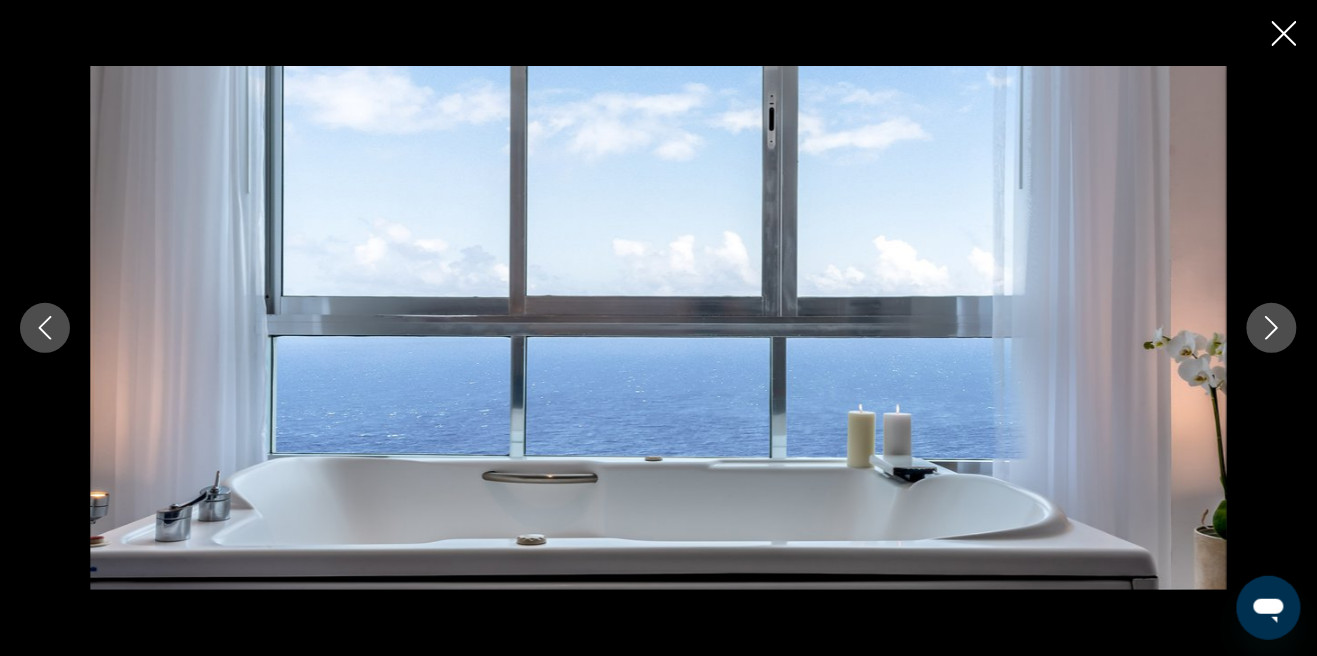 click 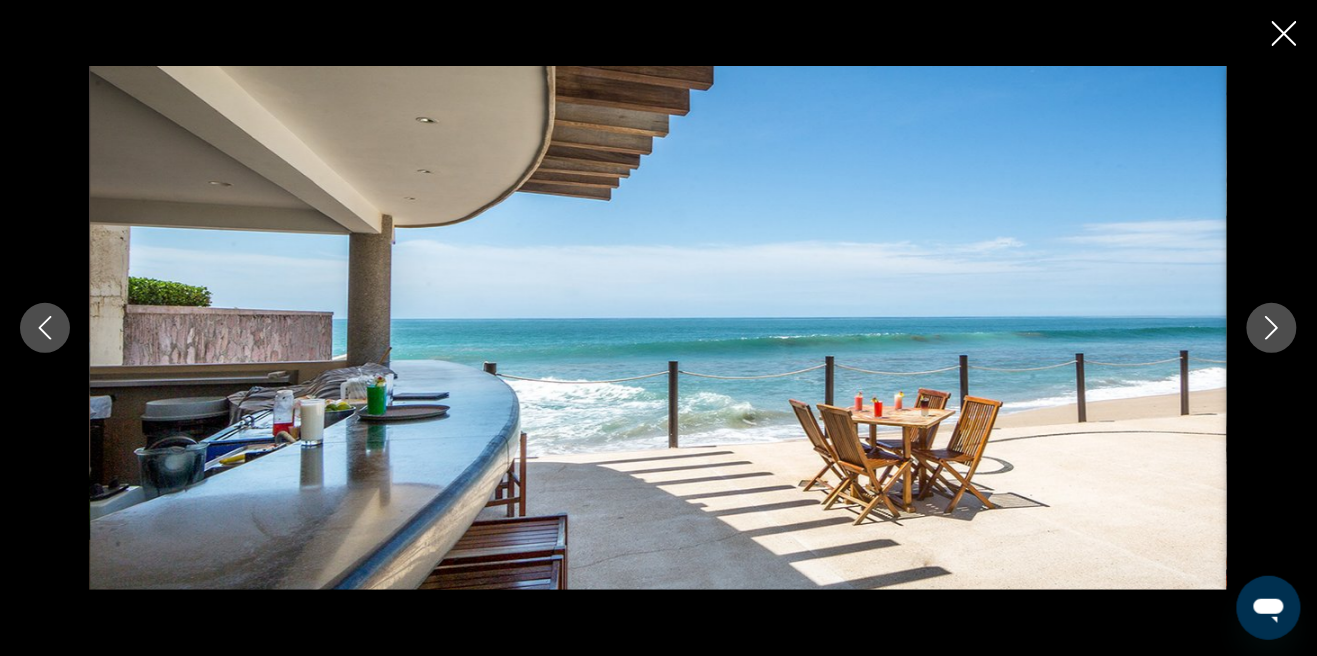 click 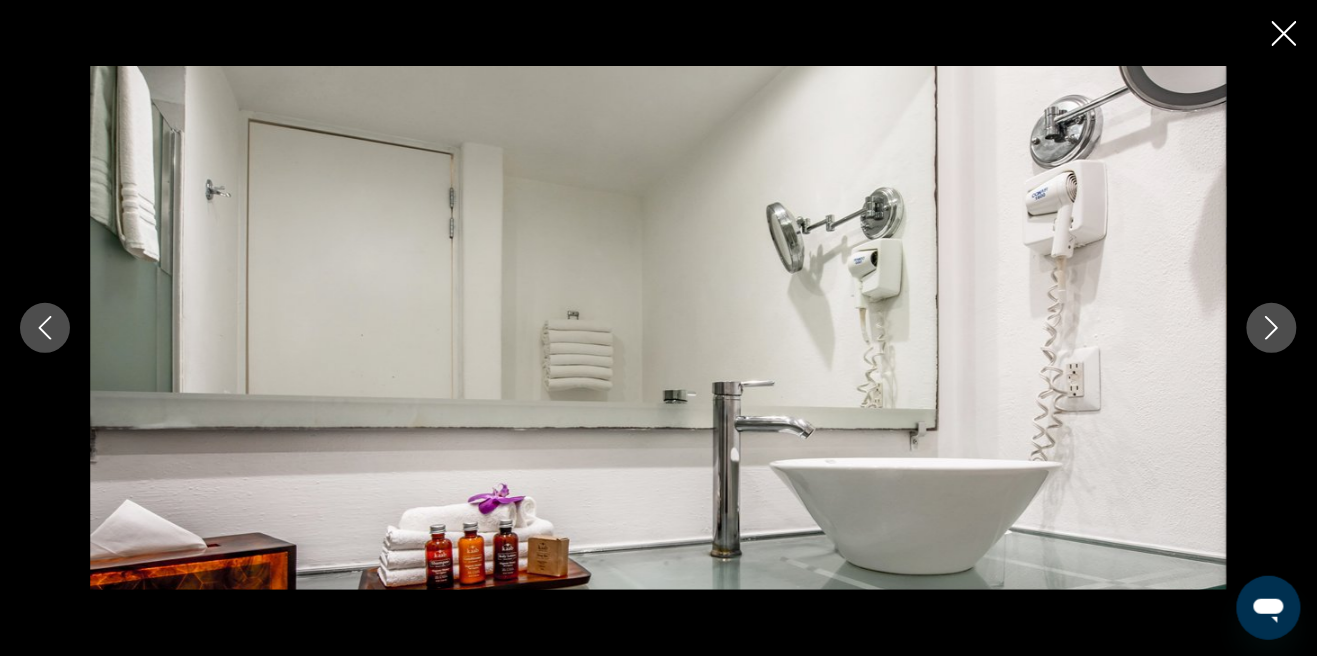 click at bounding box center (1272, 328) 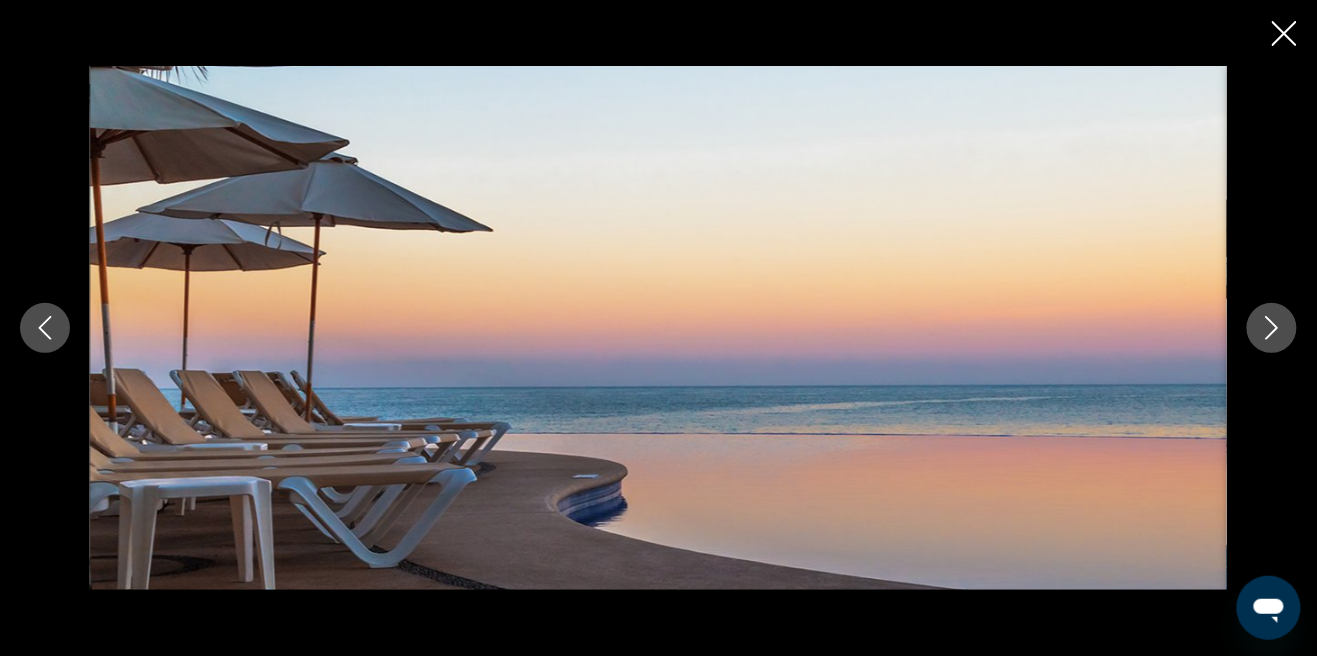 click at bounding box center [1272, 328] 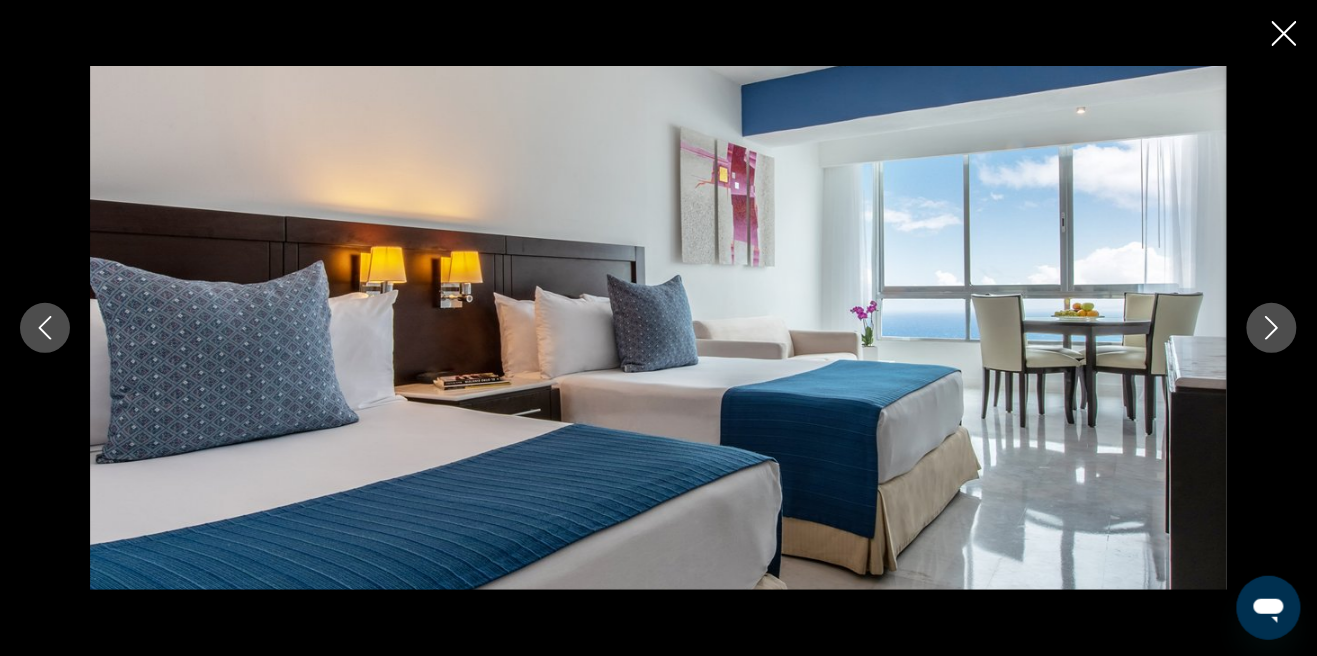 click at bounding box center [1272, 328] 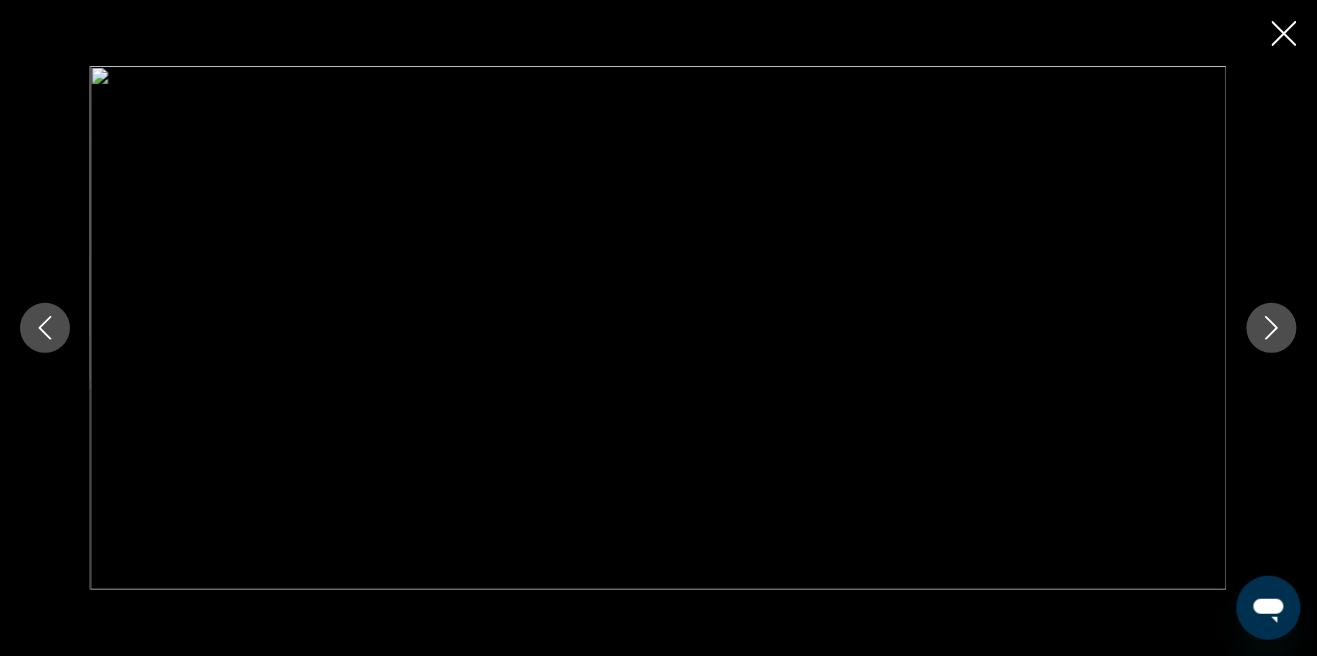 click at bounding box center (1272, 328) 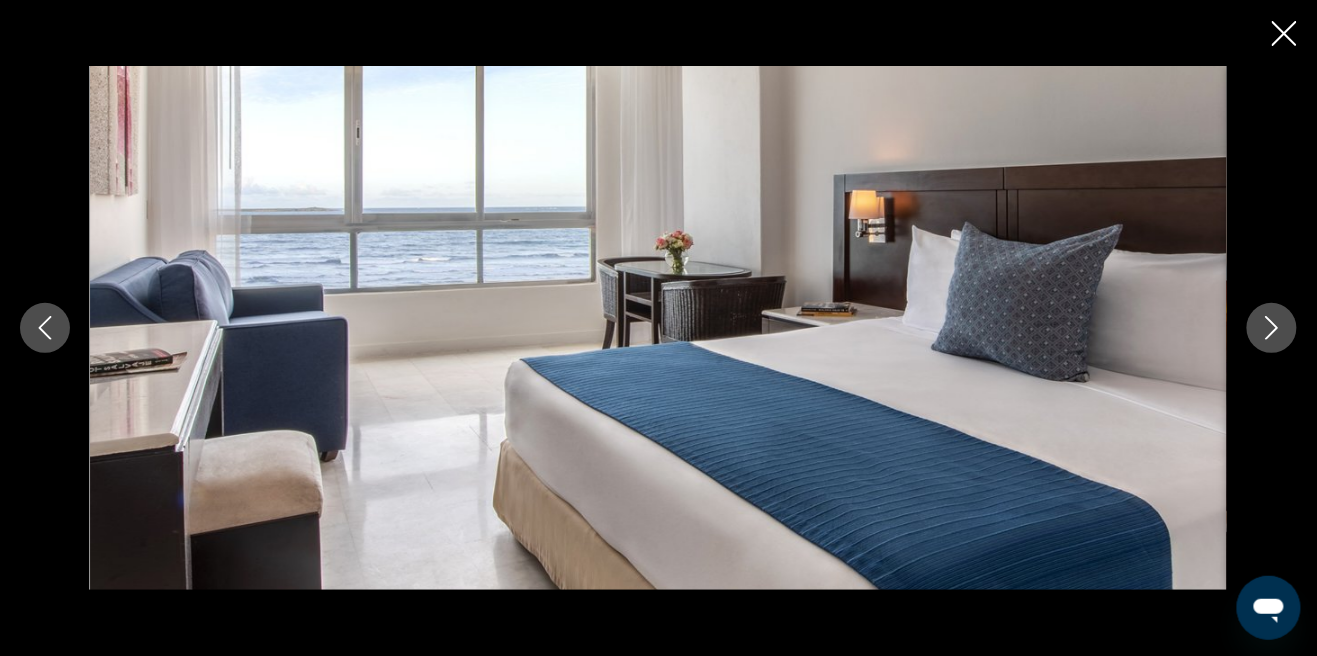 click 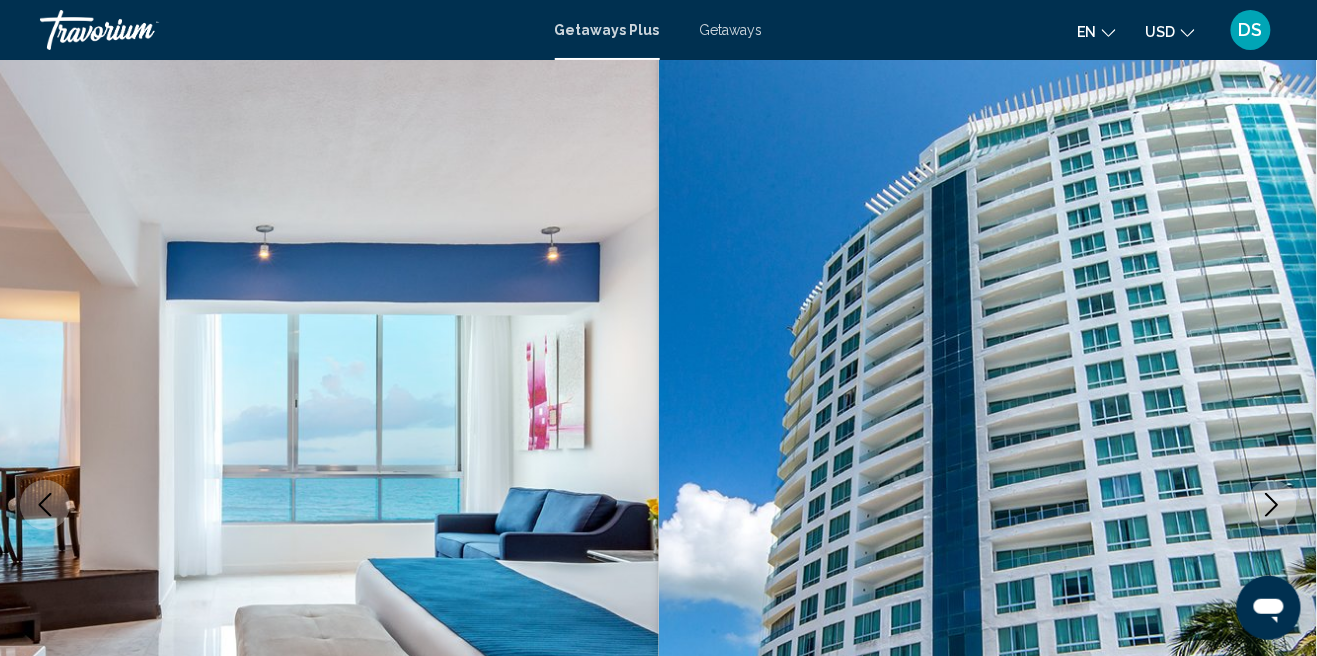 scroll, scrollTop: 0, scrollLeft: 0, axis: both 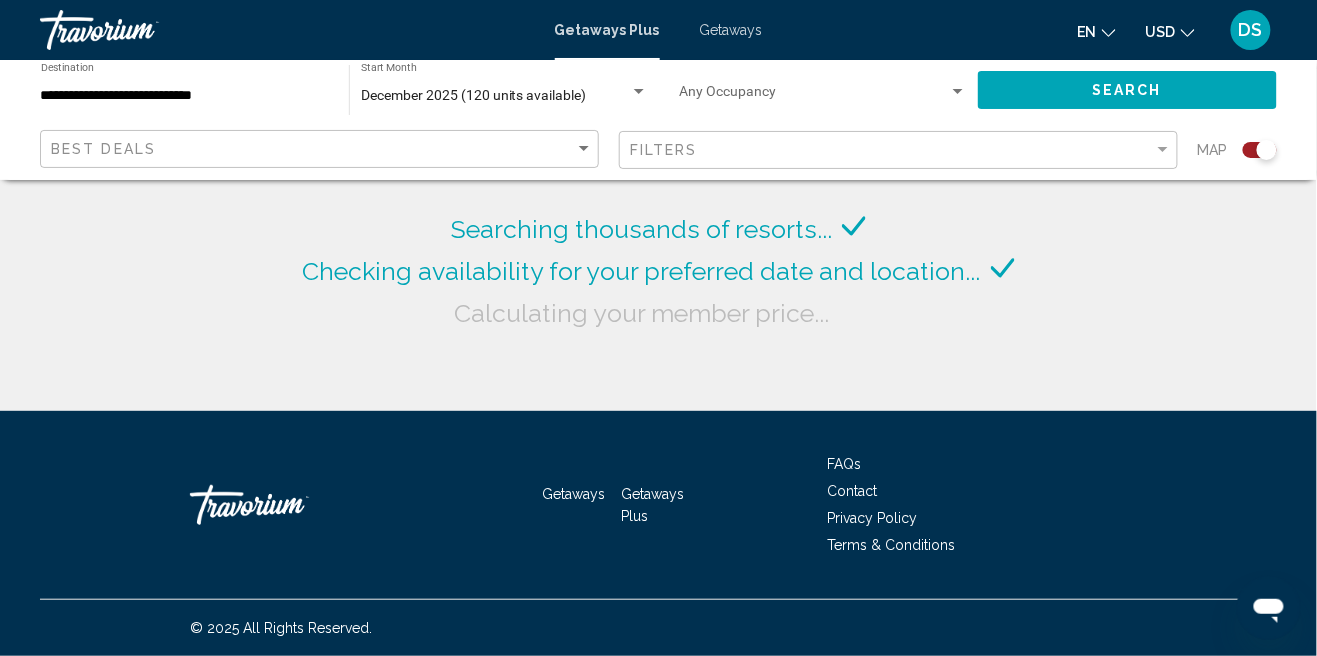 click on "**********" at bounding box center [185, 96] 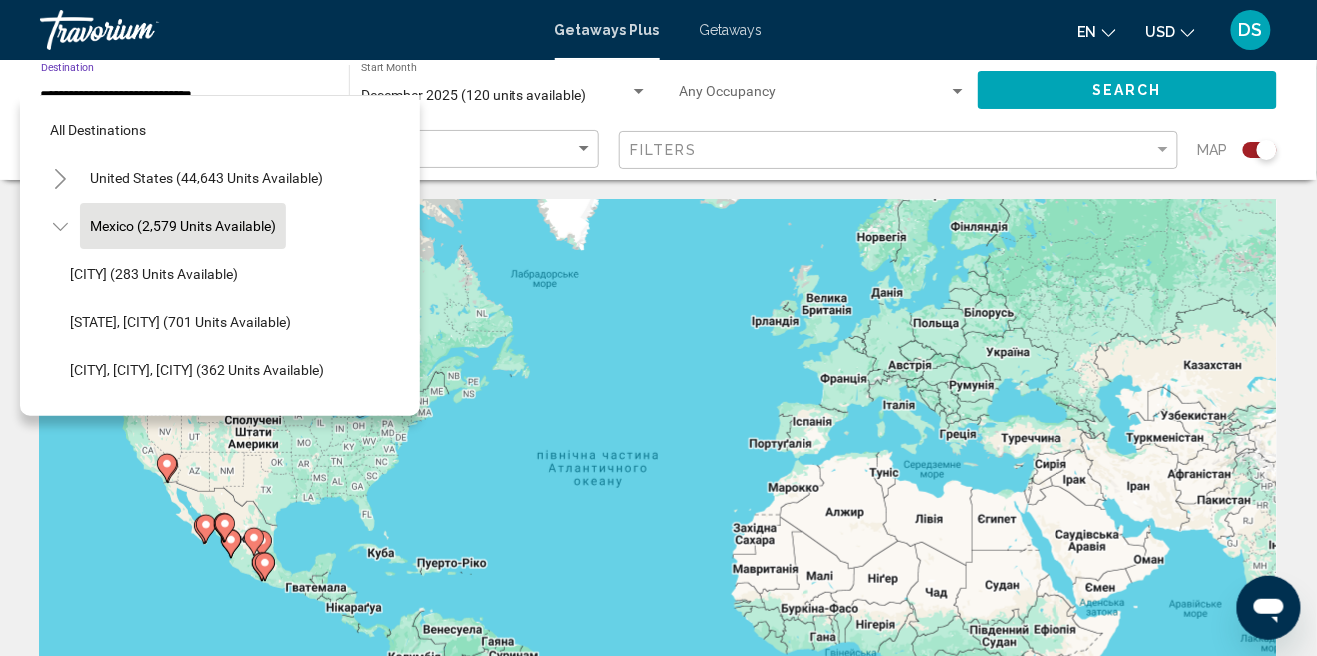 click on "December 2025 (120 units available) Start Month All Start Months" 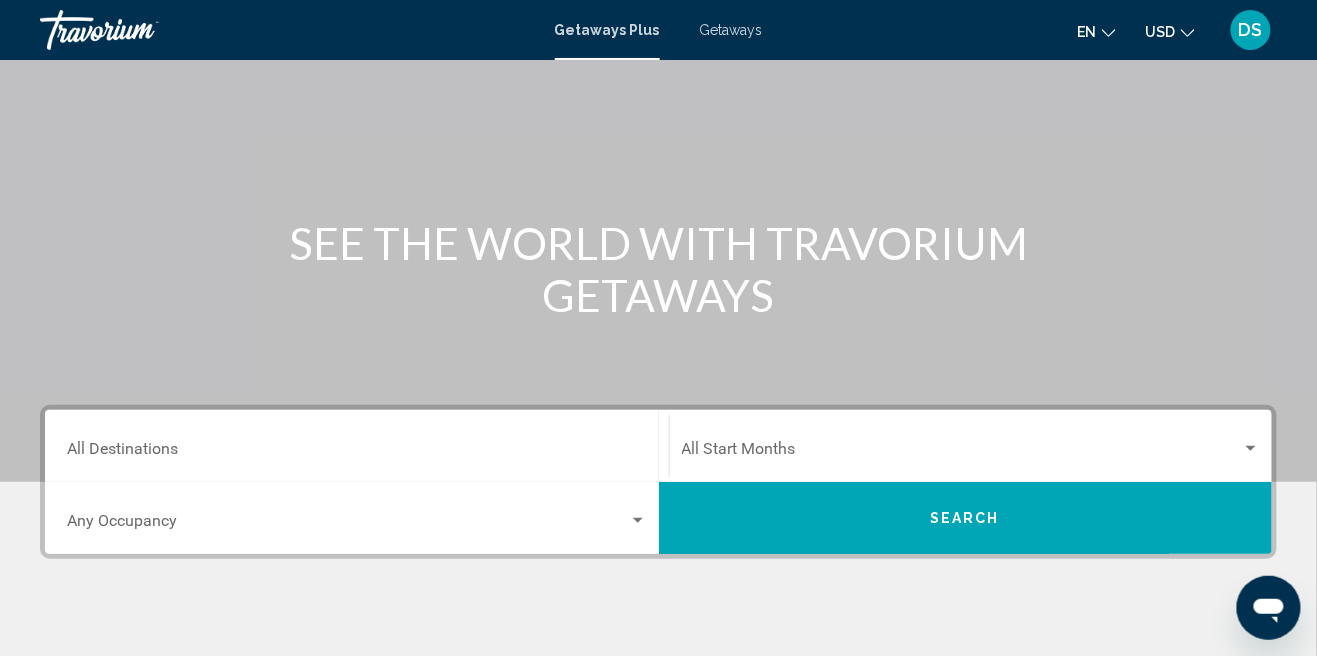 click on "Destination All Destinations" at bounding box center [357, 453] 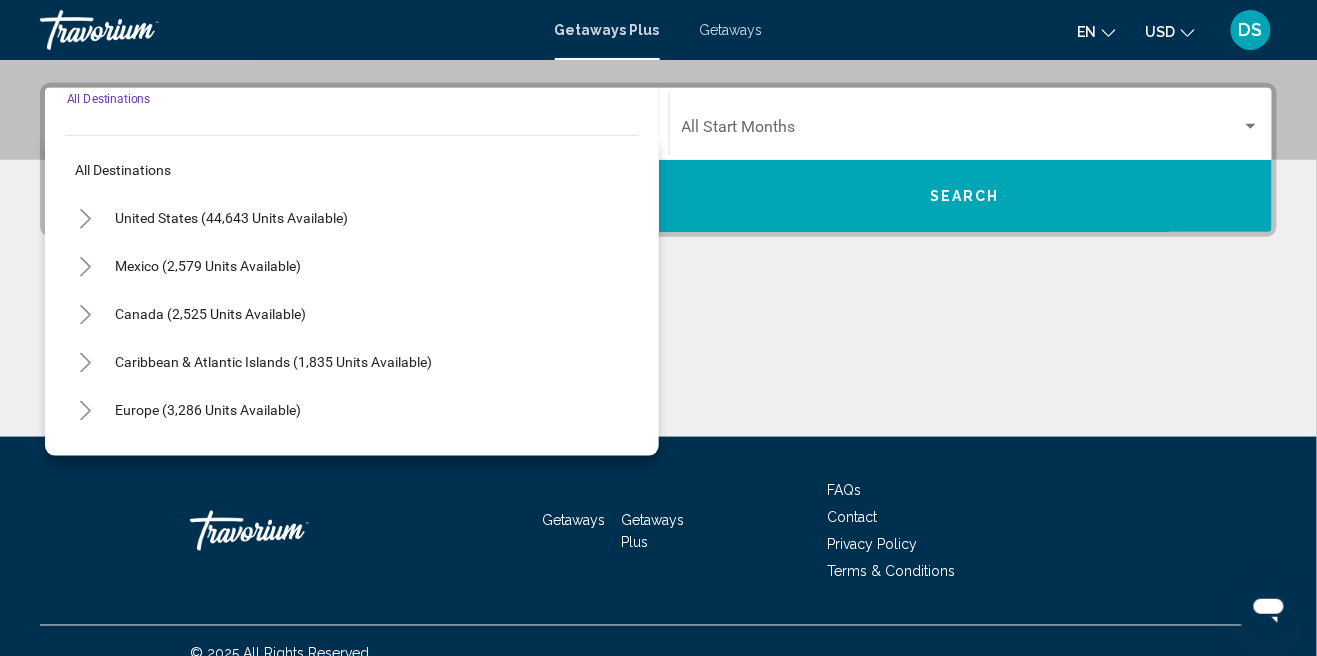 scroll, scrollTop: 457, scrollLeft: 0, axis: vertical 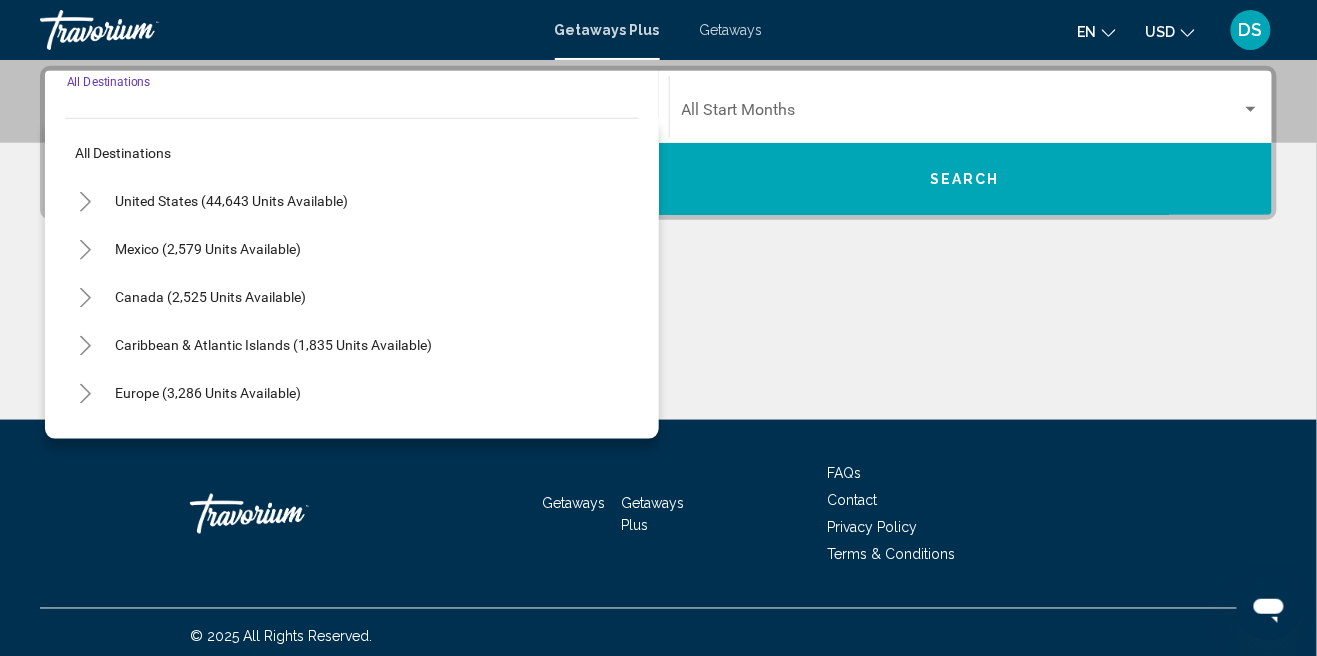 click 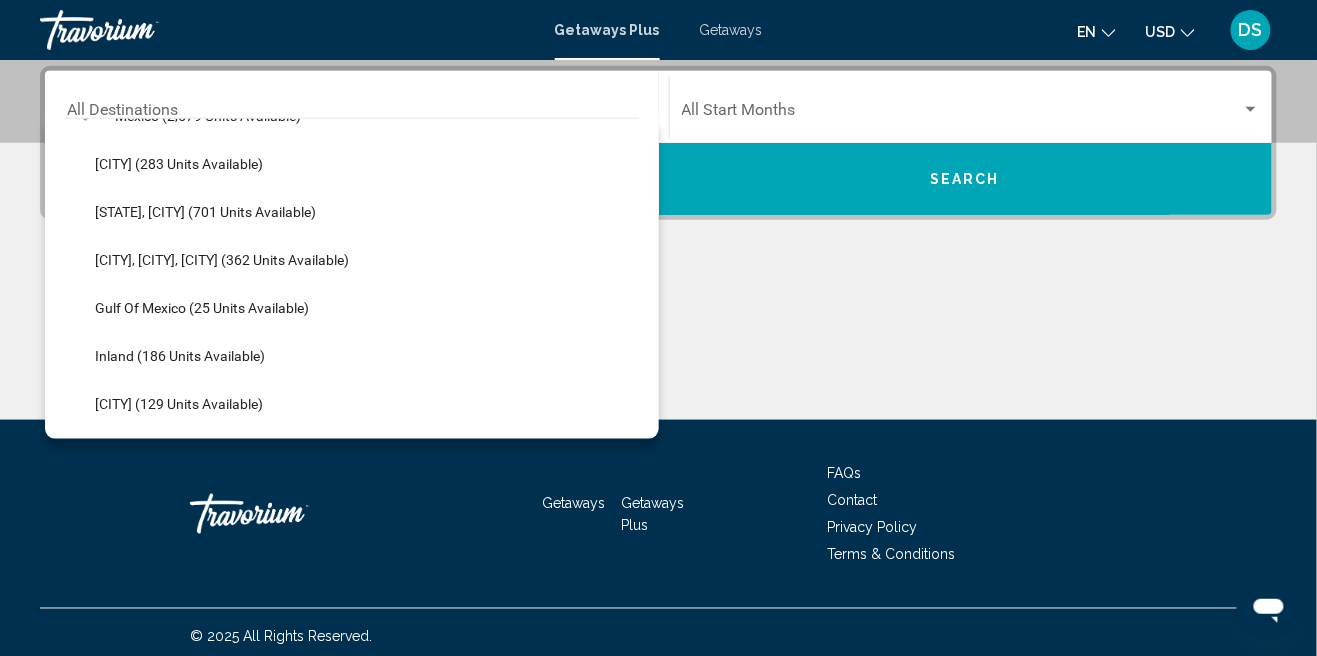 scroll, scrollTop: 134, scrollLeft: 0, axis: vertical 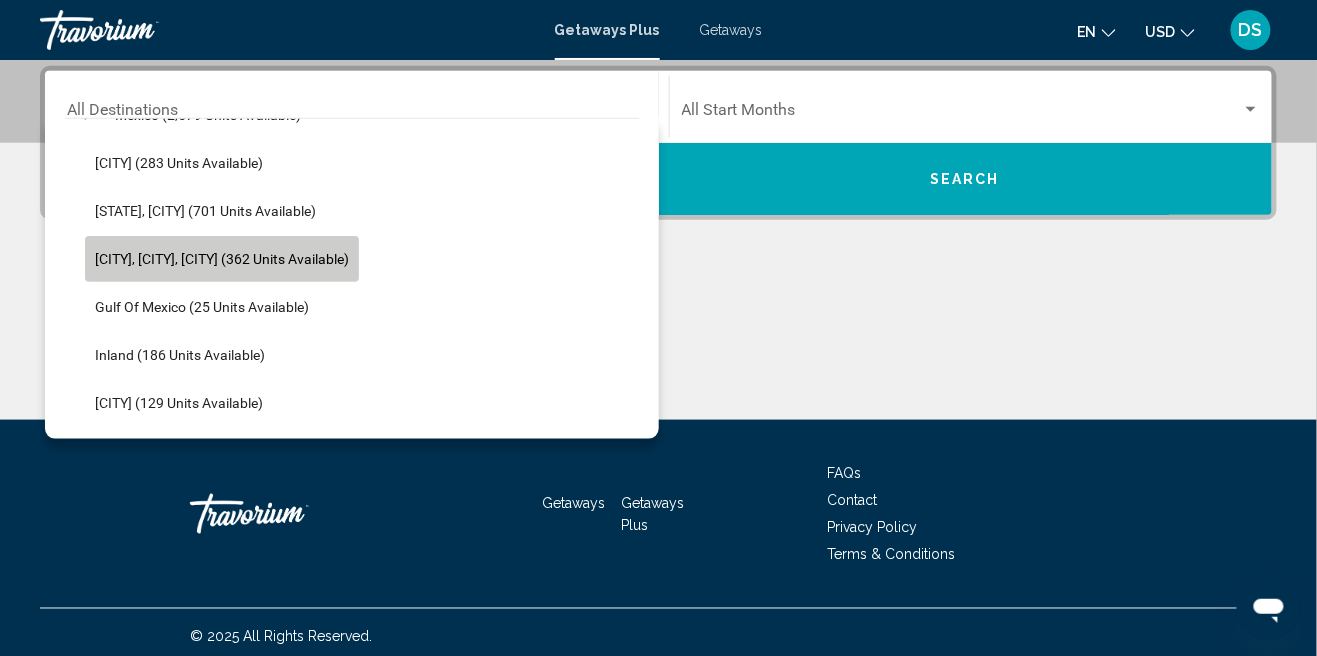 click on "[CITY], [CITY], [CITY] (362 units available)" 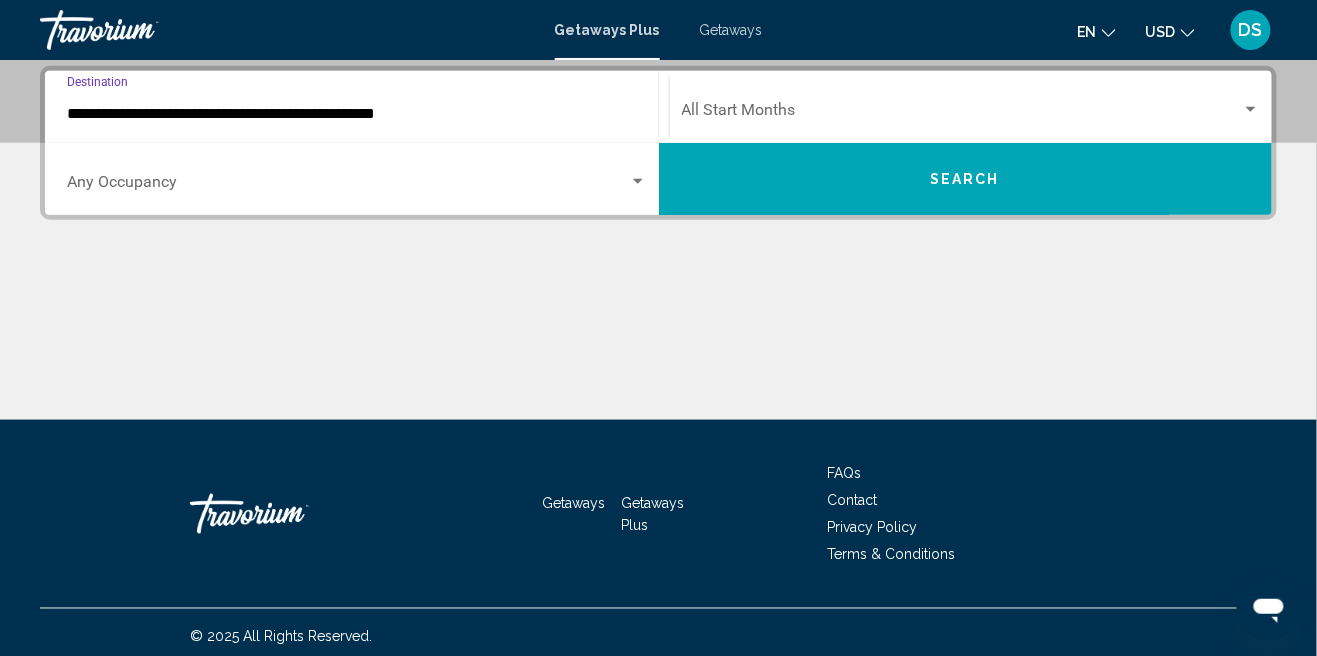 click at bounding box center (962, 114) 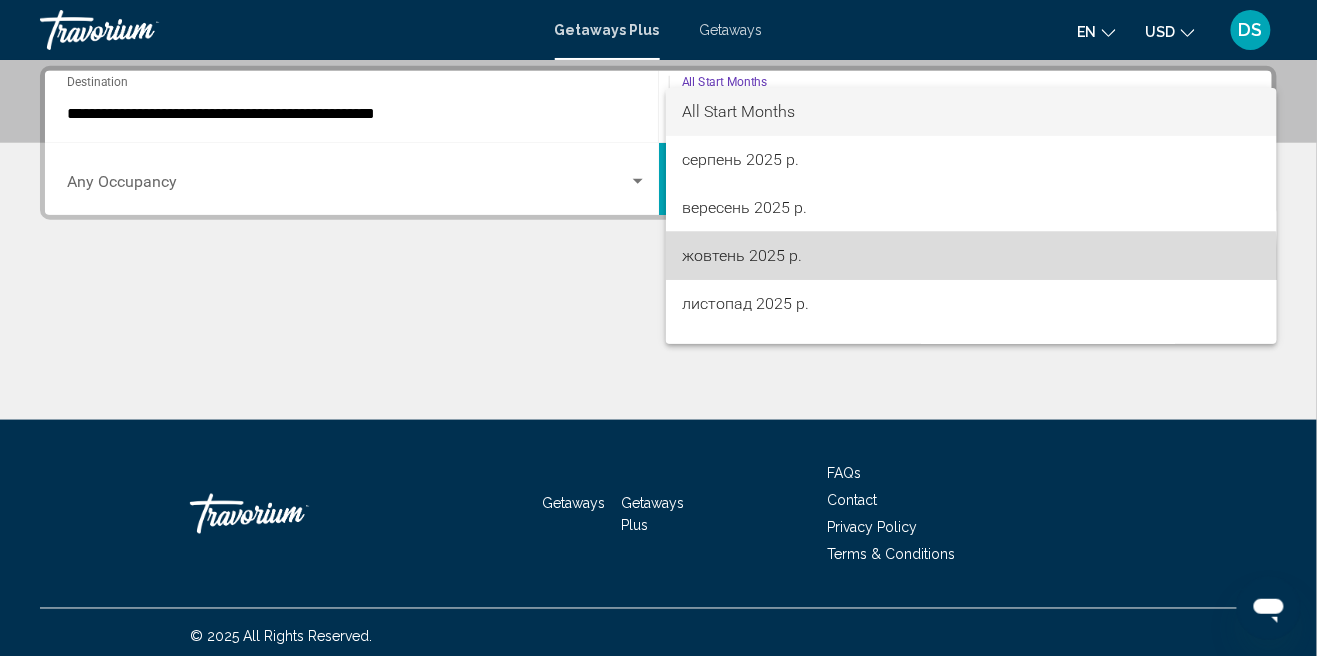 click on "жовтень 2025 р." at bounding box center [971, 256] 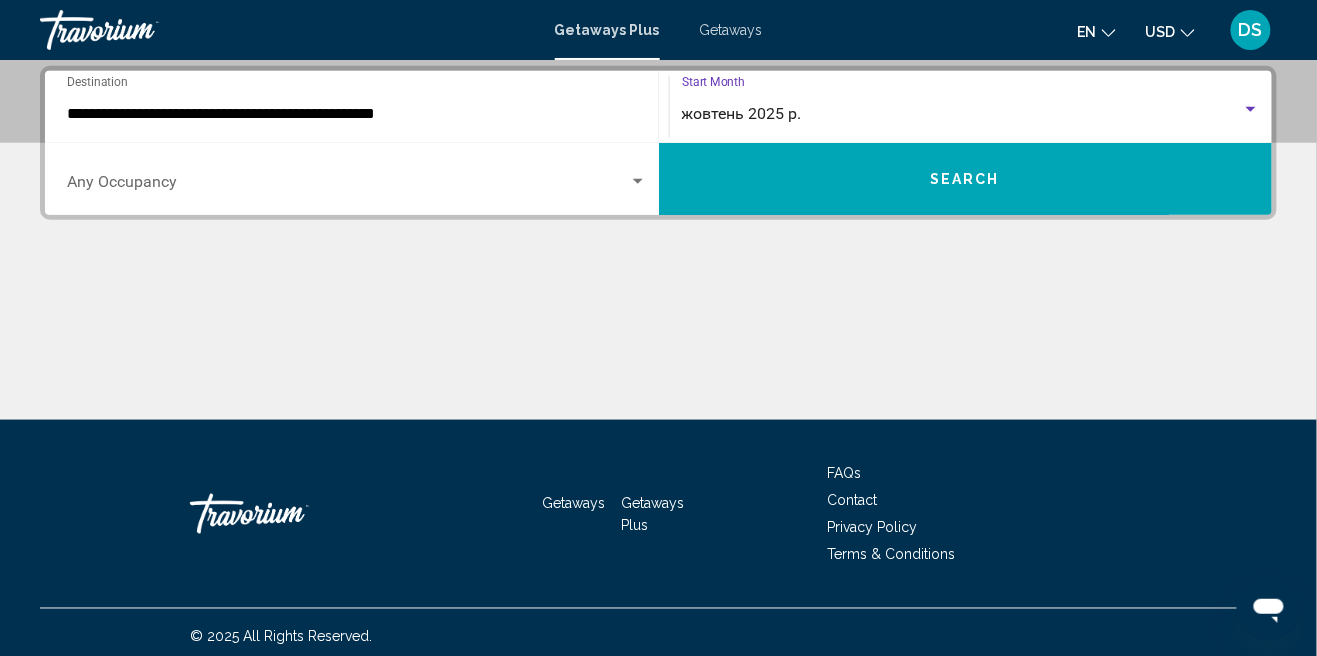 click on "Search" at bounding box center [966, 179] 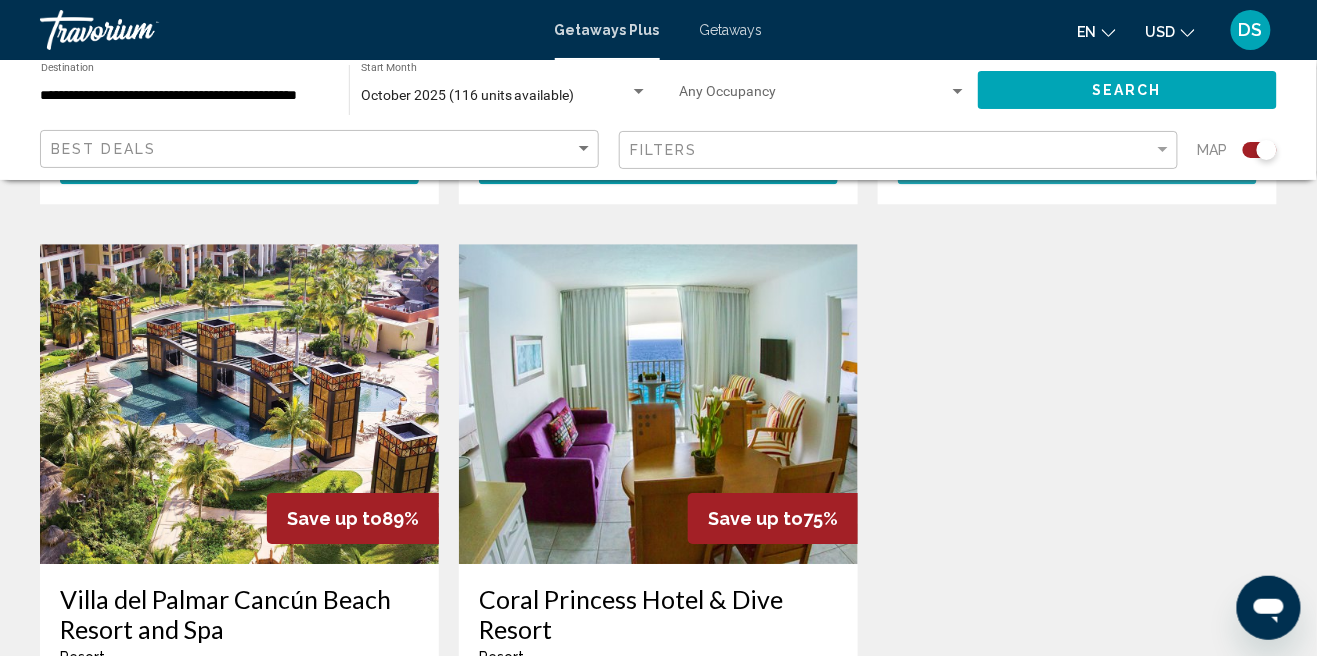 scroll, scrollTop: 1382, scrollLeft: 0, axis: vertical 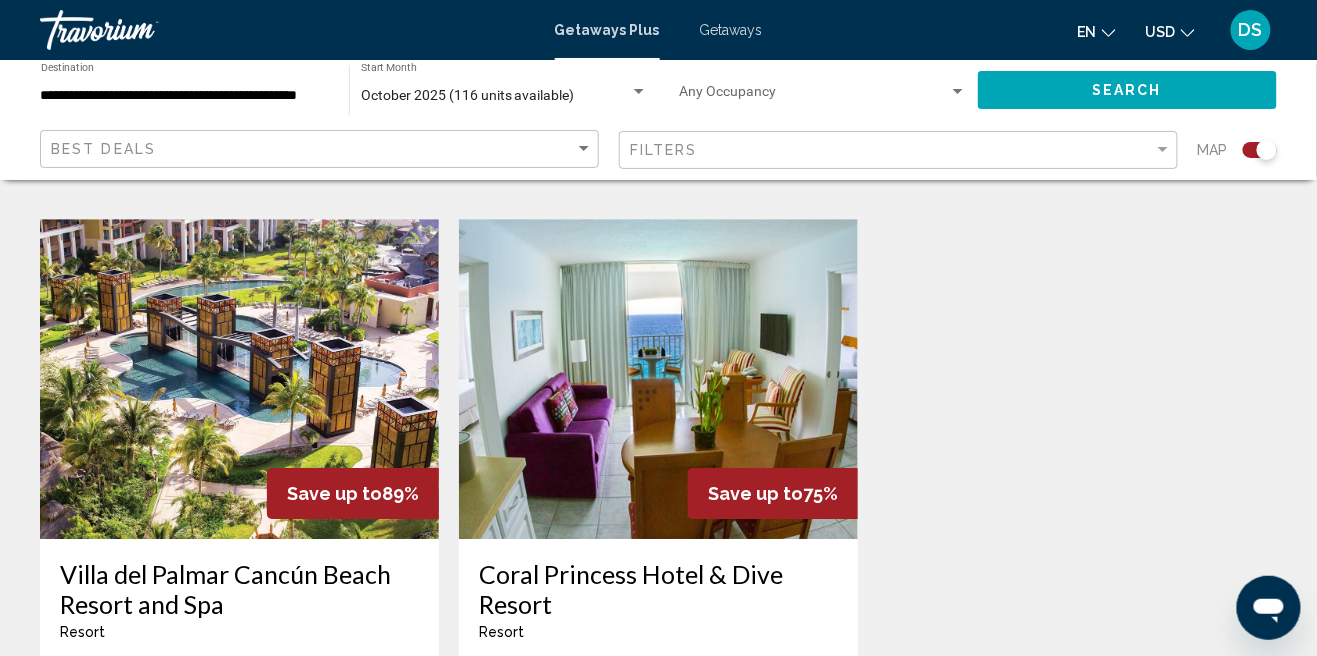 click on "Save up to  89%   Meliá Casa Maya  Resort  -  This is an adults only resort
[CITY], [STATE], [POSTAL_CODE], MEX From $759.00 USD $84.00 USD For 7 nights You save  $675.00 USD   temp  3
Room Service
Swimming Pool View Resort    ( 5 units )  Save up to  89%   World International Vacation Club - Coral Mar  Resort  -  This is an adults only resort
[CITY], [STATE], [POSTAL_CODE], MEX From $759.00 USD $84.00 USD For 7 nights You save  $675.00 USD   temp  3
Fitness Center View Resort    ( 22 units )  Save up to  89%   Laguna Suites & Beach Club  Resort  -  This is an adults only resort
[CITY], [STATE], MEX From $759.00 USD $84.00 USD For 7 nights You save  $675.00 USD   temp  4
Swimming Pool" at bounding box center [658, 219] 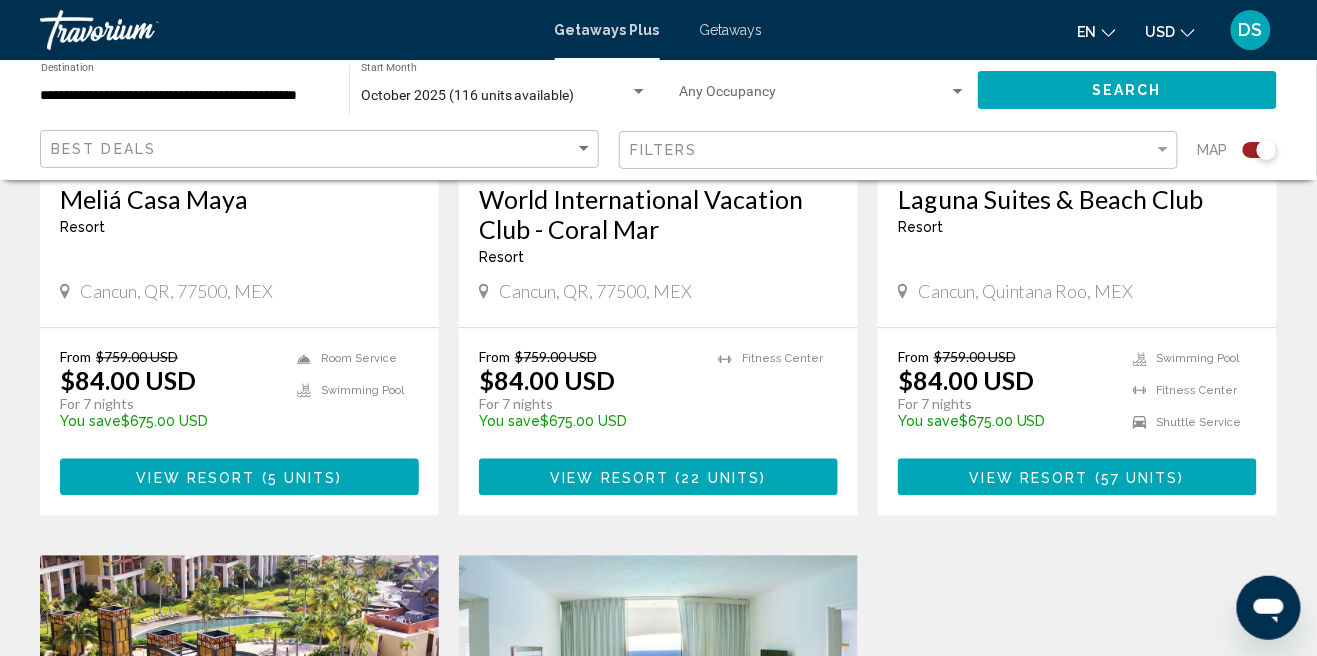 scroll, scrollTop: 1048, scrollLeft: 0, axis: vertical 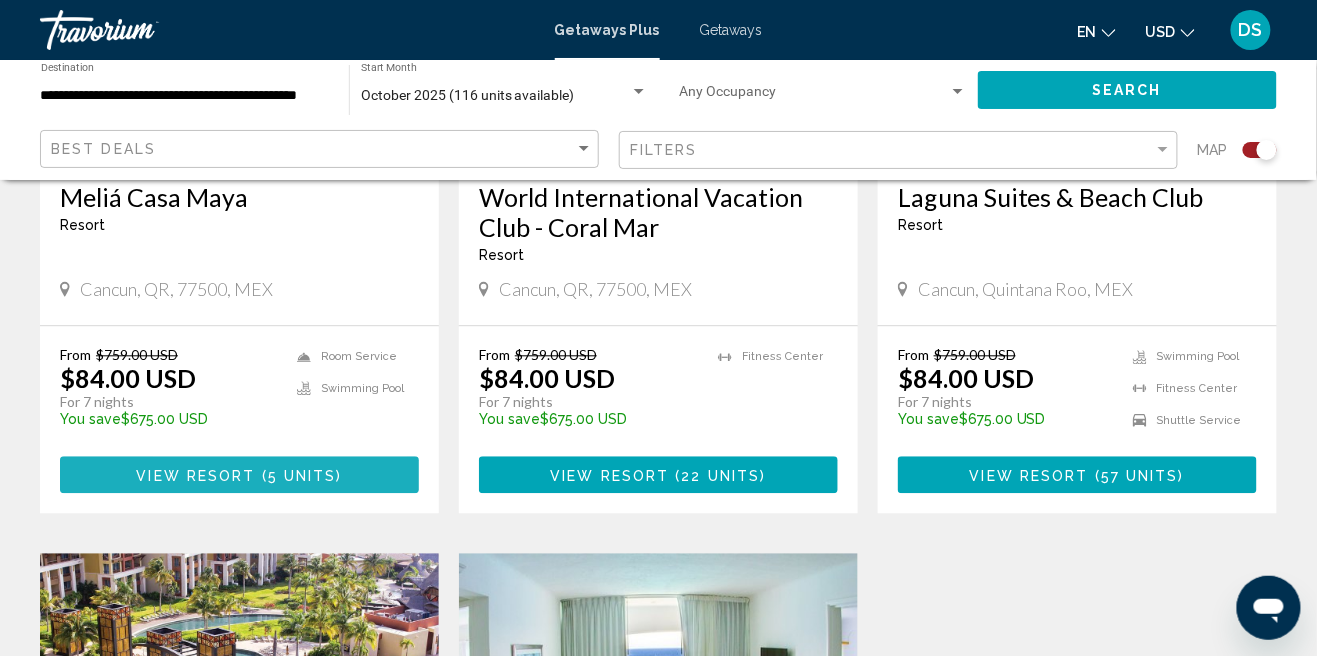 click on "View Resort" at bounding box center (195, 475) 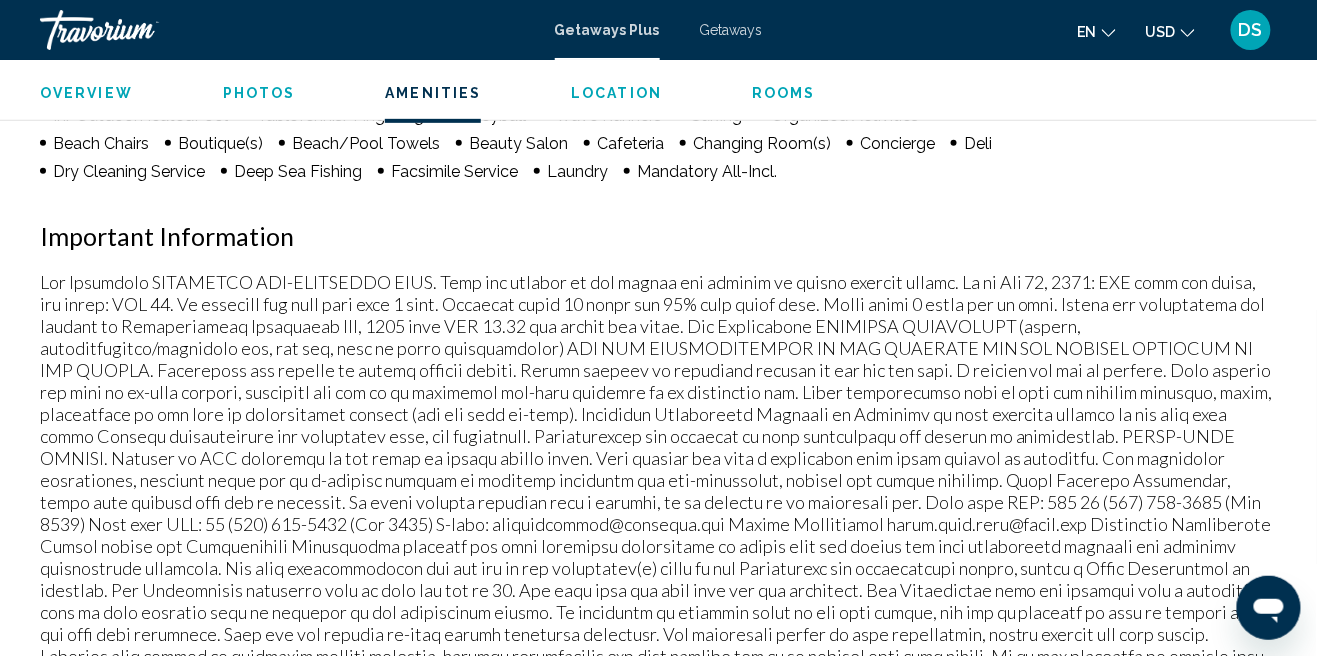 scroll, scrollTop: 2233, scrollLeft: 0, axis: vertical 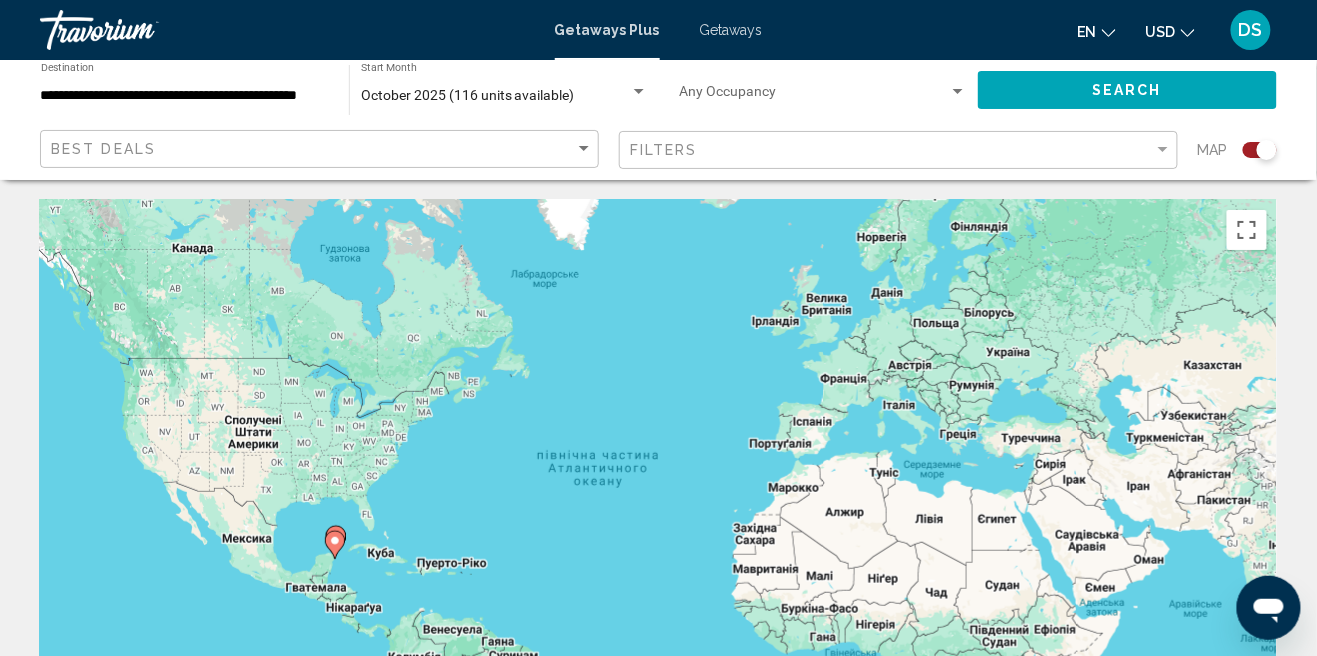 click on "**********" at bounding box center (185, 96) 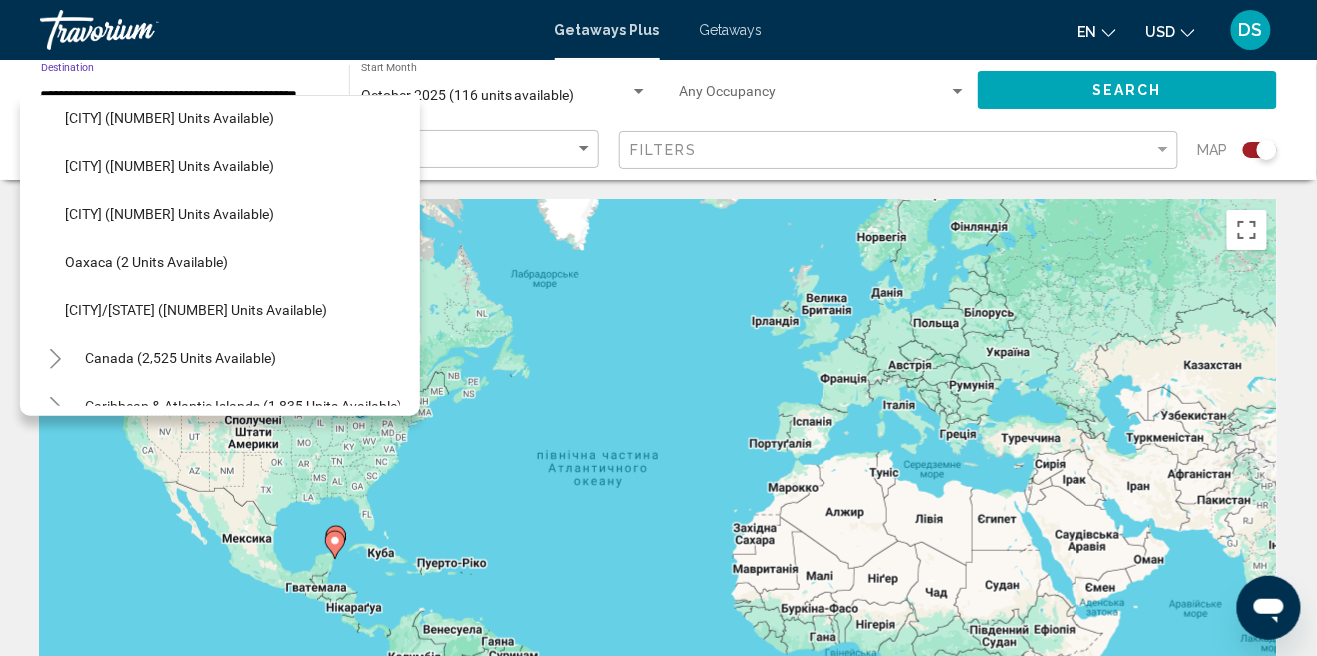 scroll, scrollTop: 403, scrollLeft: 5, axis: both 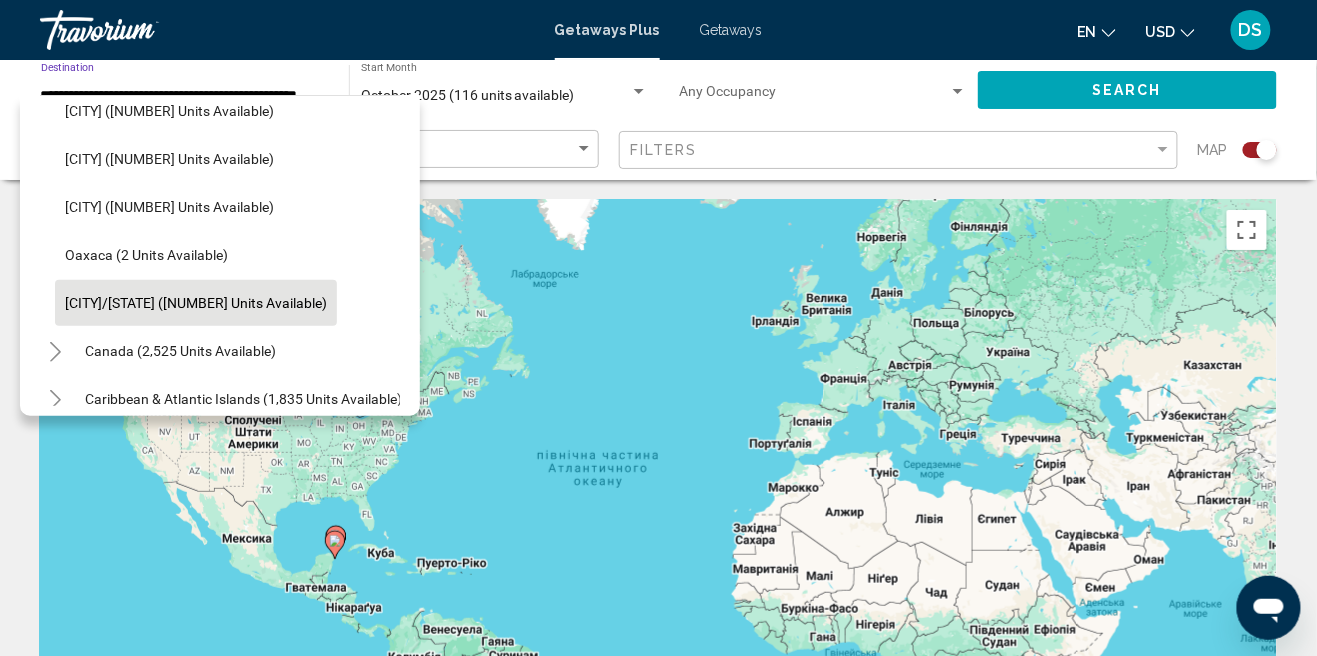 click on "[CITY]/[STATE] (283 units available)" 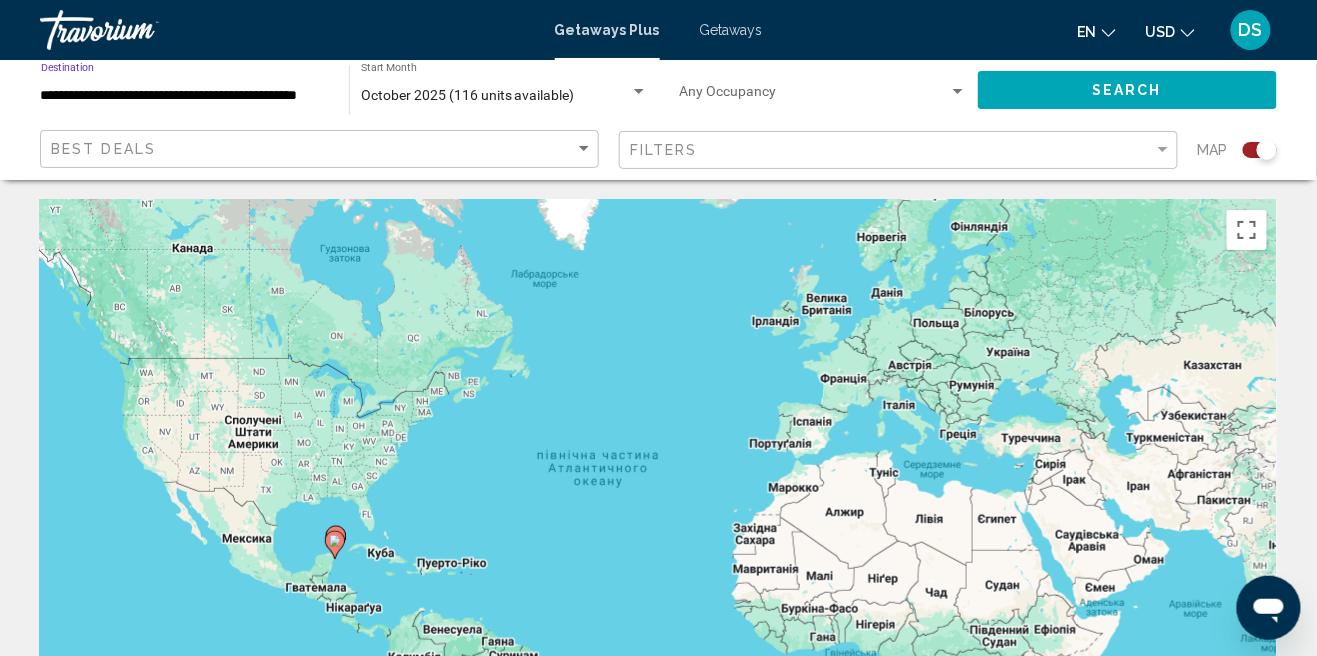 type on "**********" 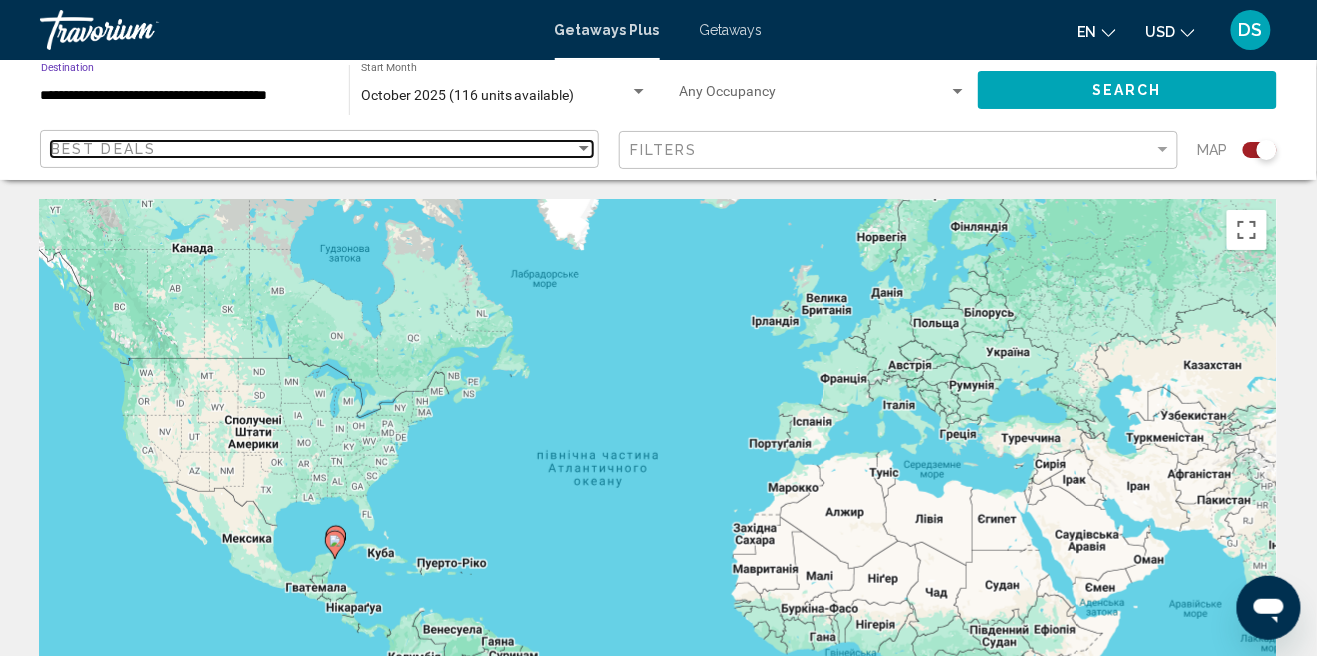 click on "Best Deals" at bounding box center [313, 149] 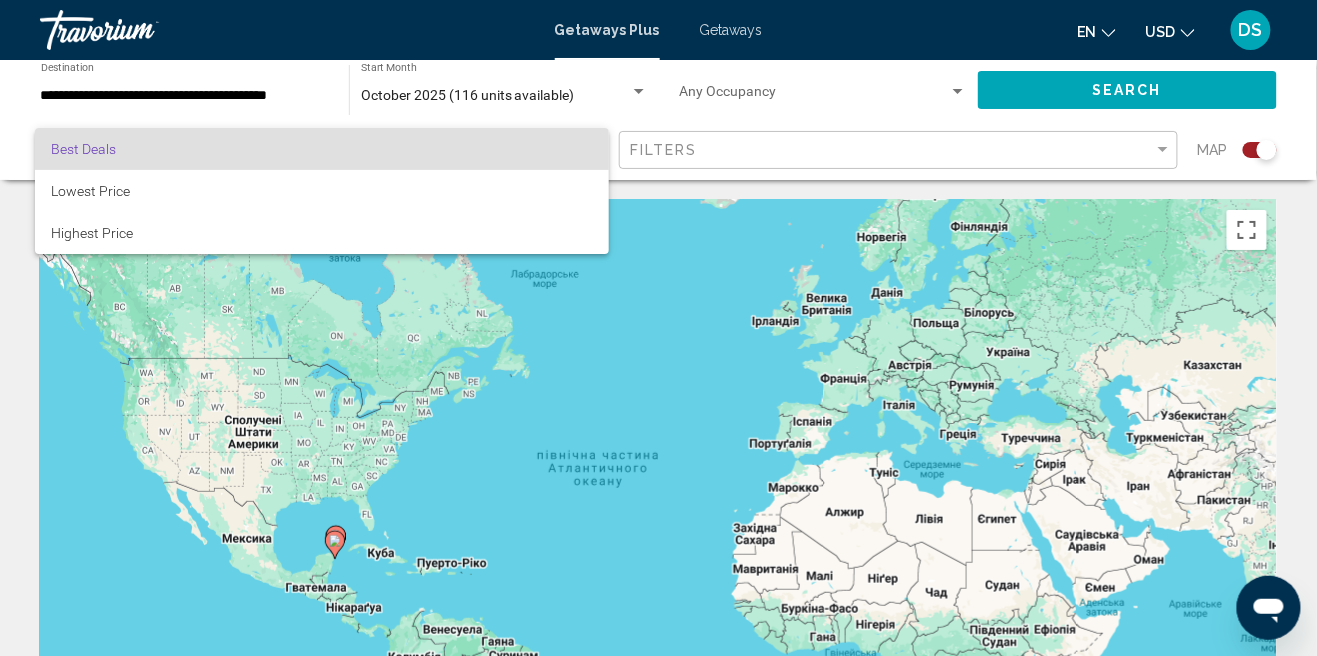 click at bounding box center (658, 328) 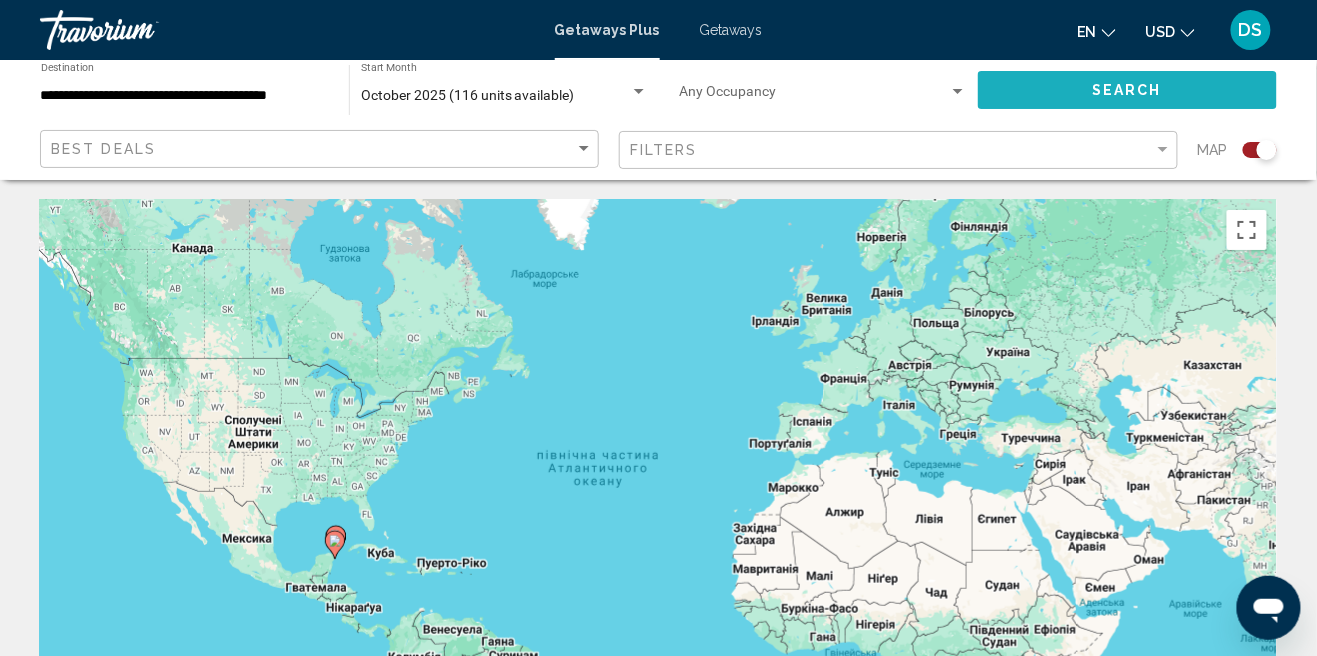 click on "Search" 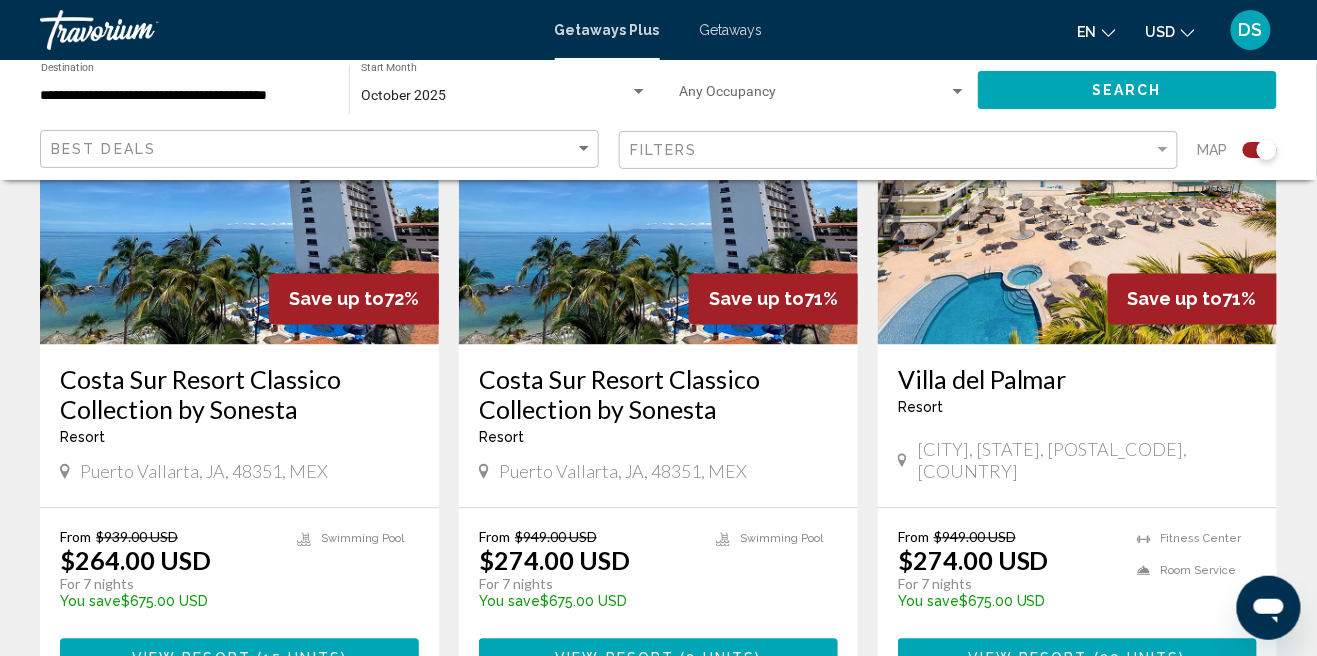 scroll, scrollTop: 866, scrollLeft: 0, axis: vertical 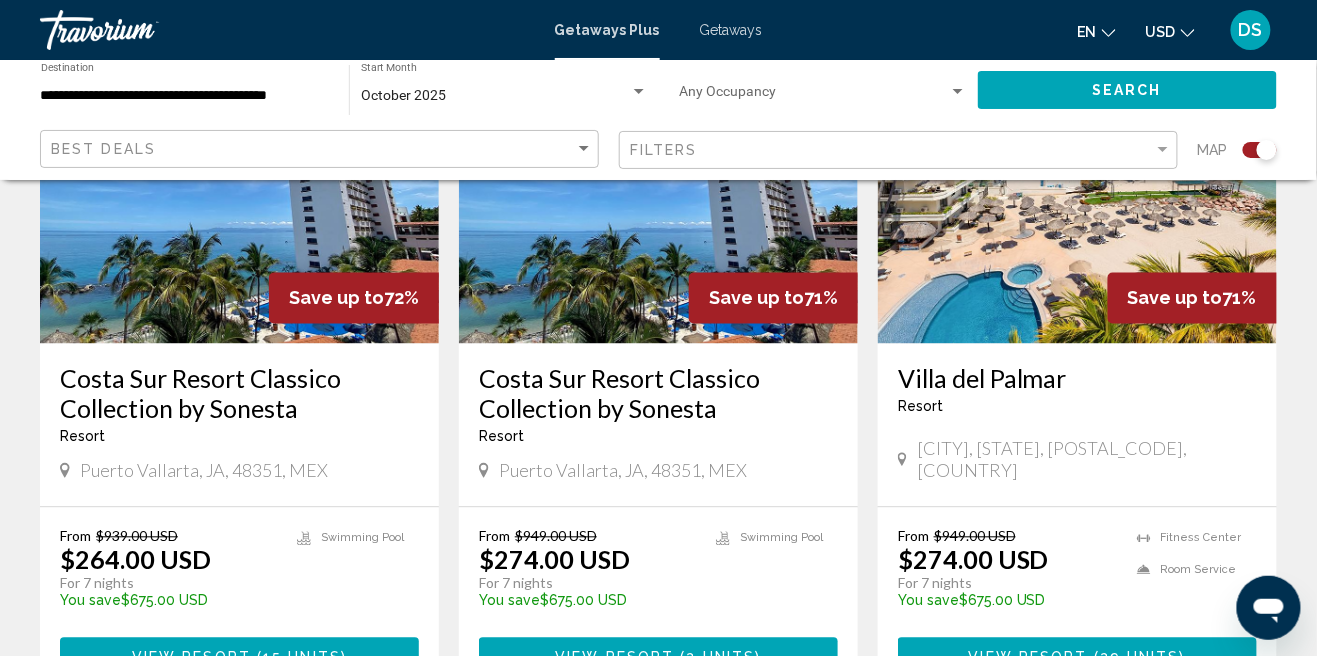 click on "15 units" at bounding box center (302, 657) 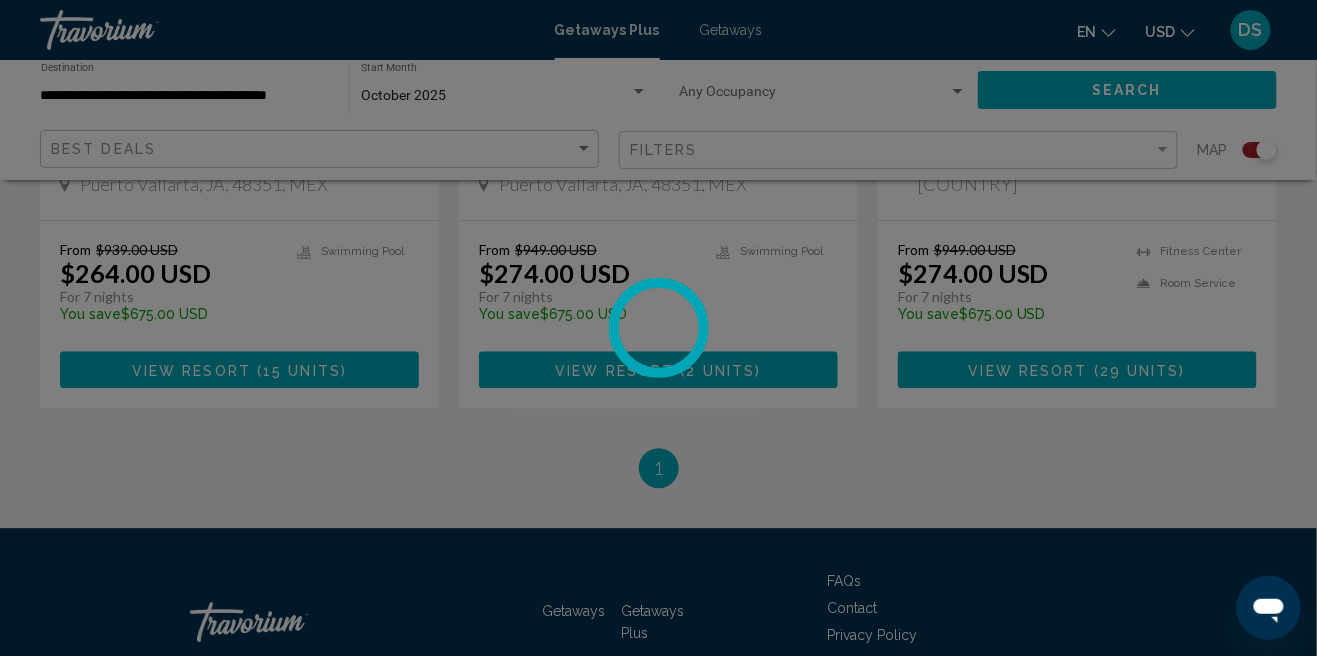 scroll, scrollTop: 1173, scrollLeft: 0, axis: vertical 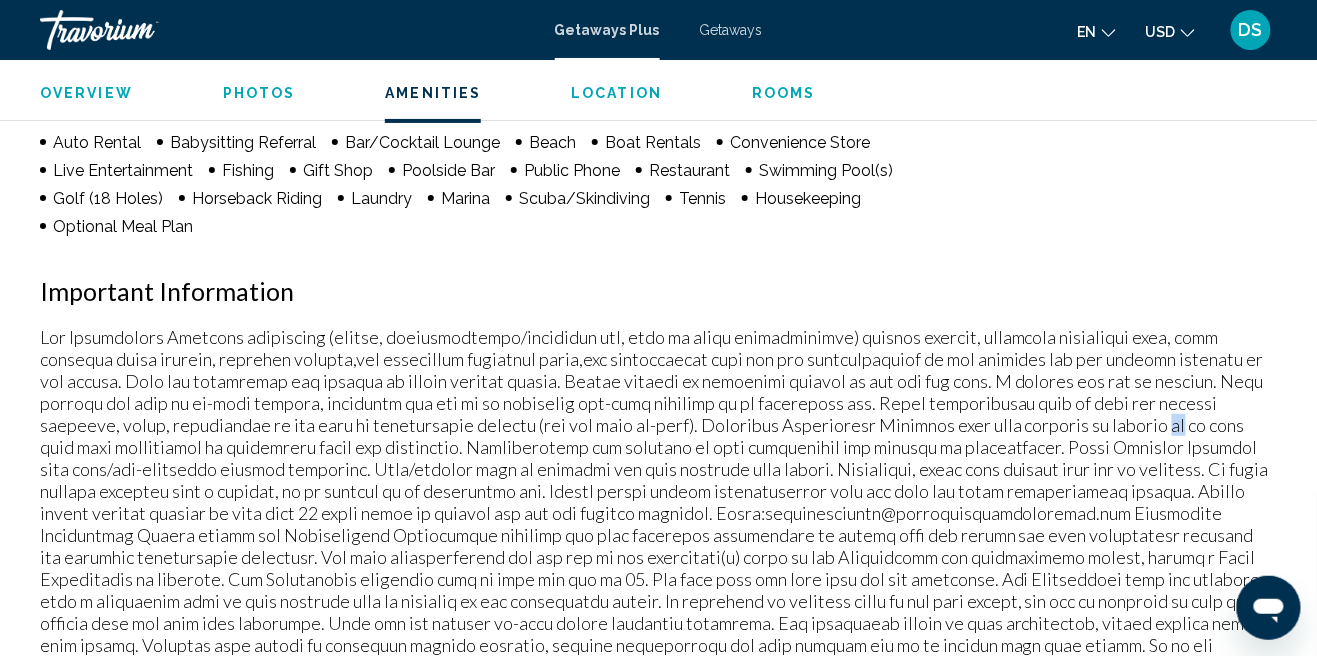 click at bounding box center [658, 557] 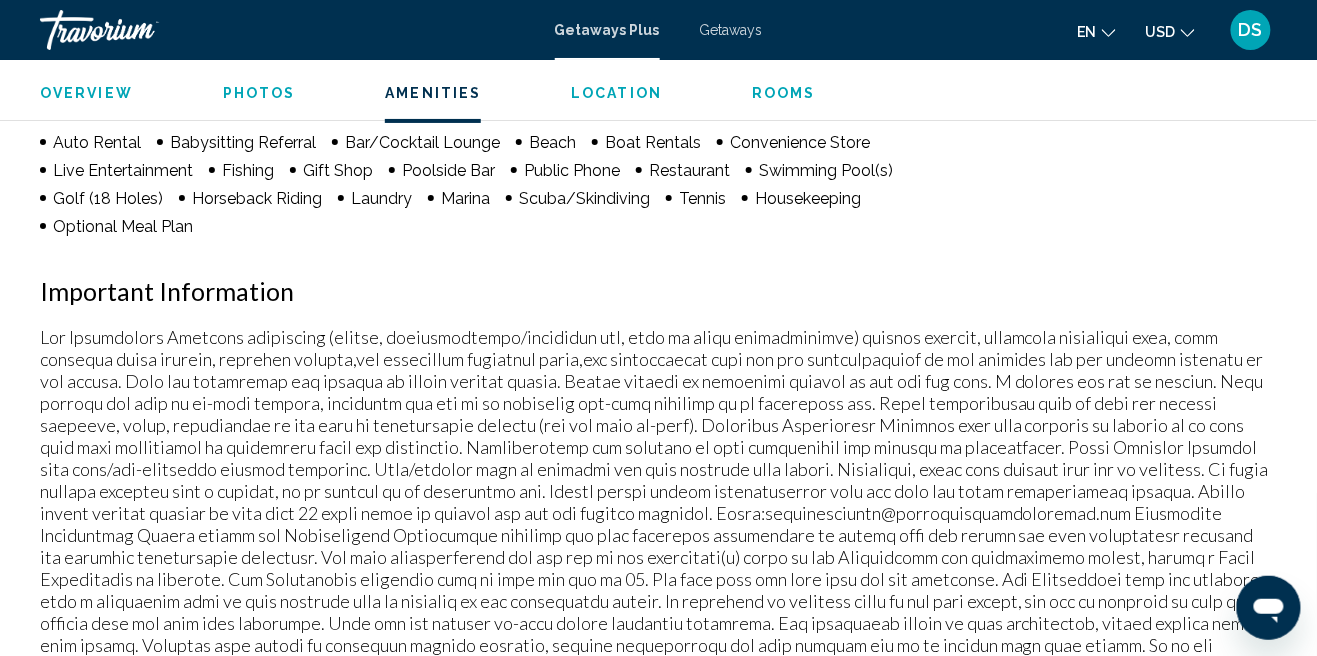 scroll, scrollTop: 0, scrollLeft: 0, axis: both 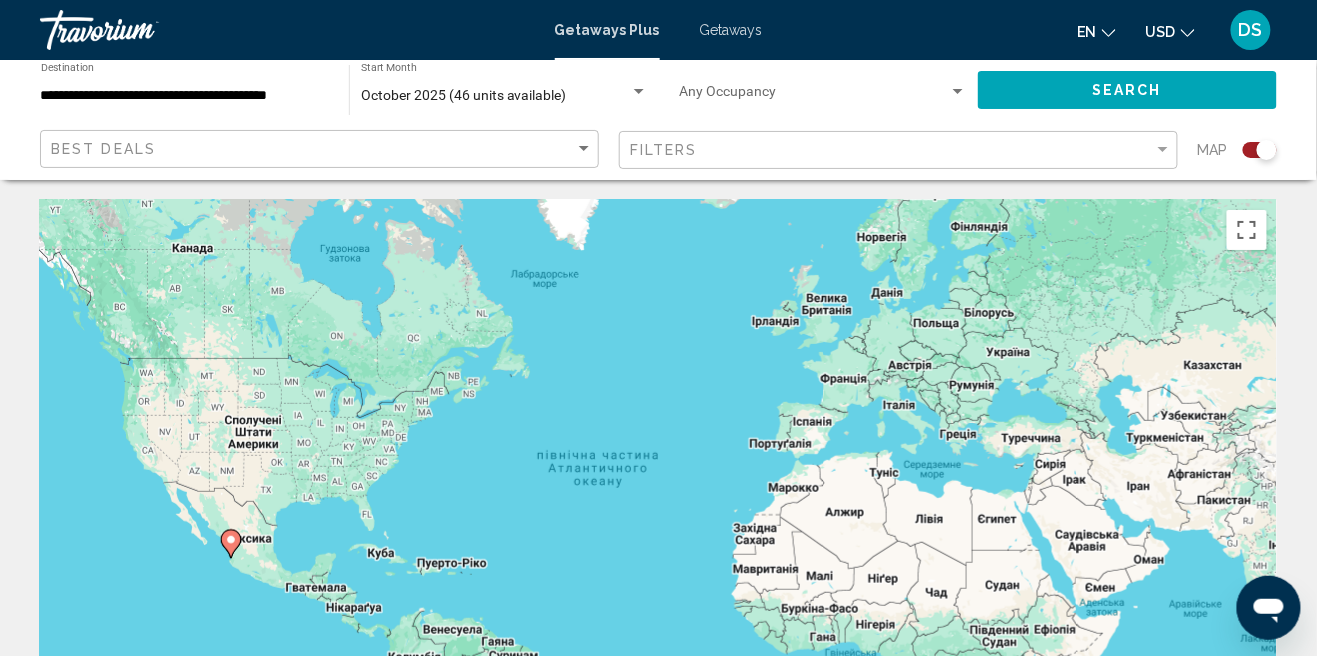 click on "**********" at bounding box center (185, 96) 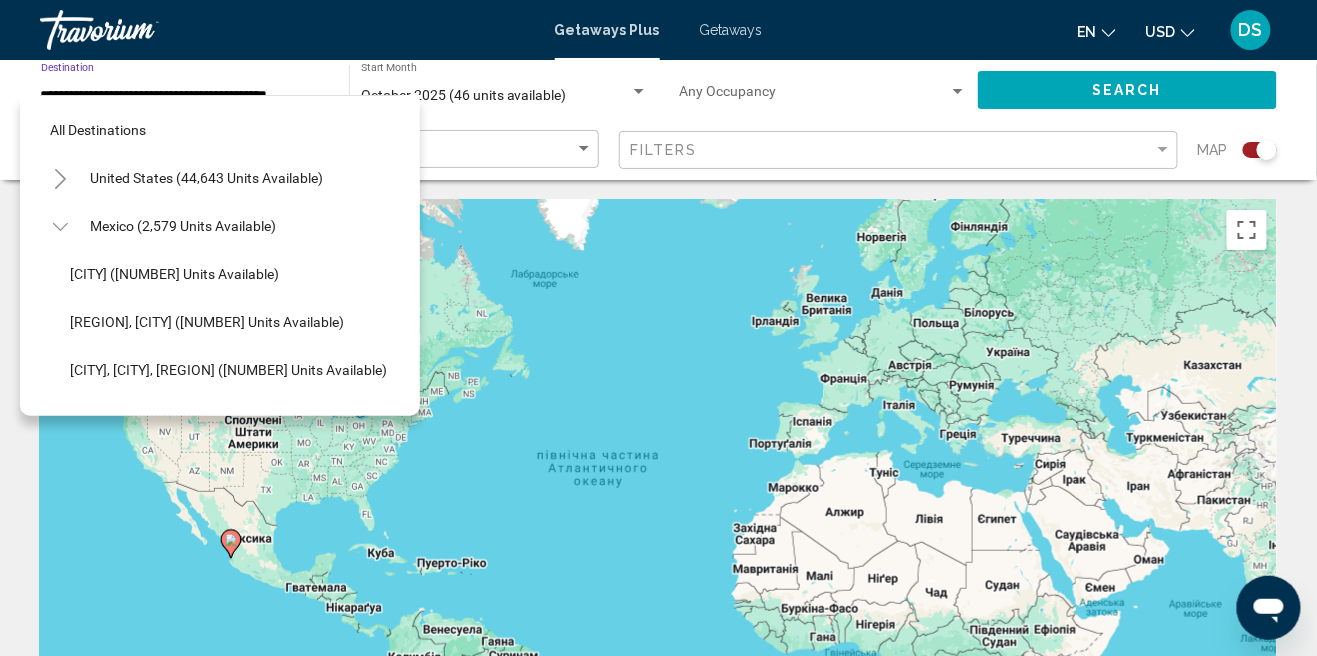 scroll, scrollTop: 455, scrollLeft: 0, axis: vertical 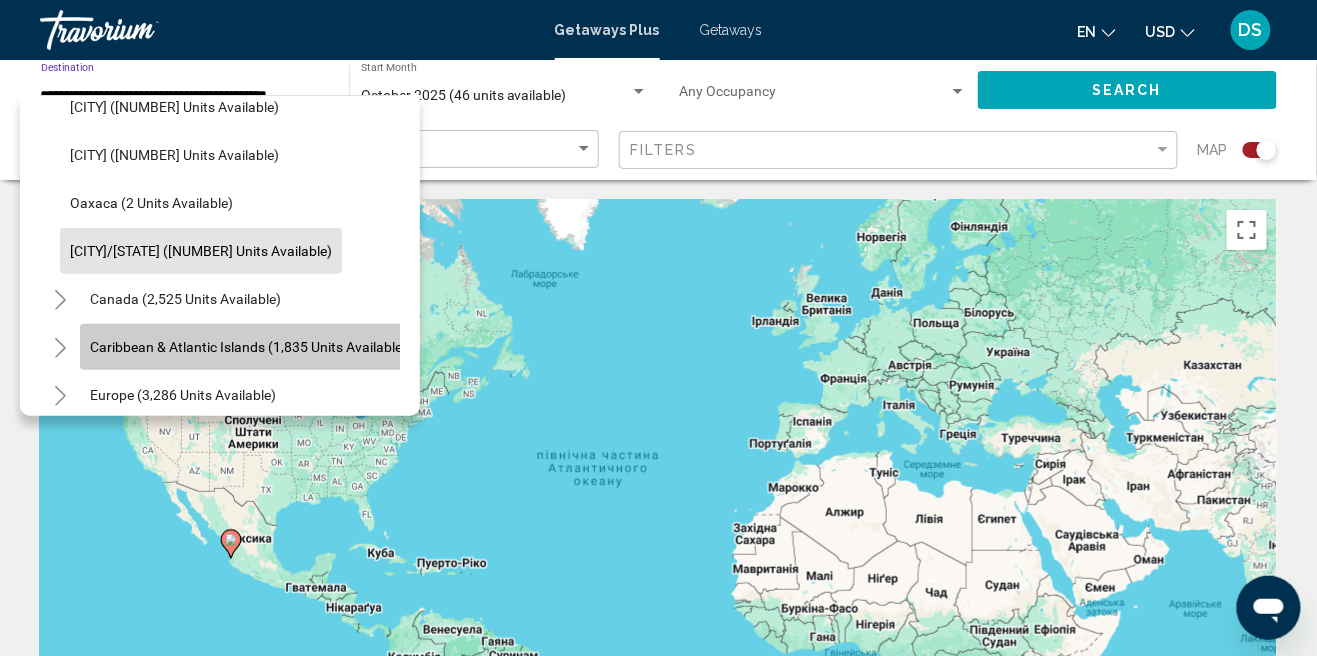 click on "Caribbean & Atlantic Islands (1,835 units available)" at bounding box center [183, 395] 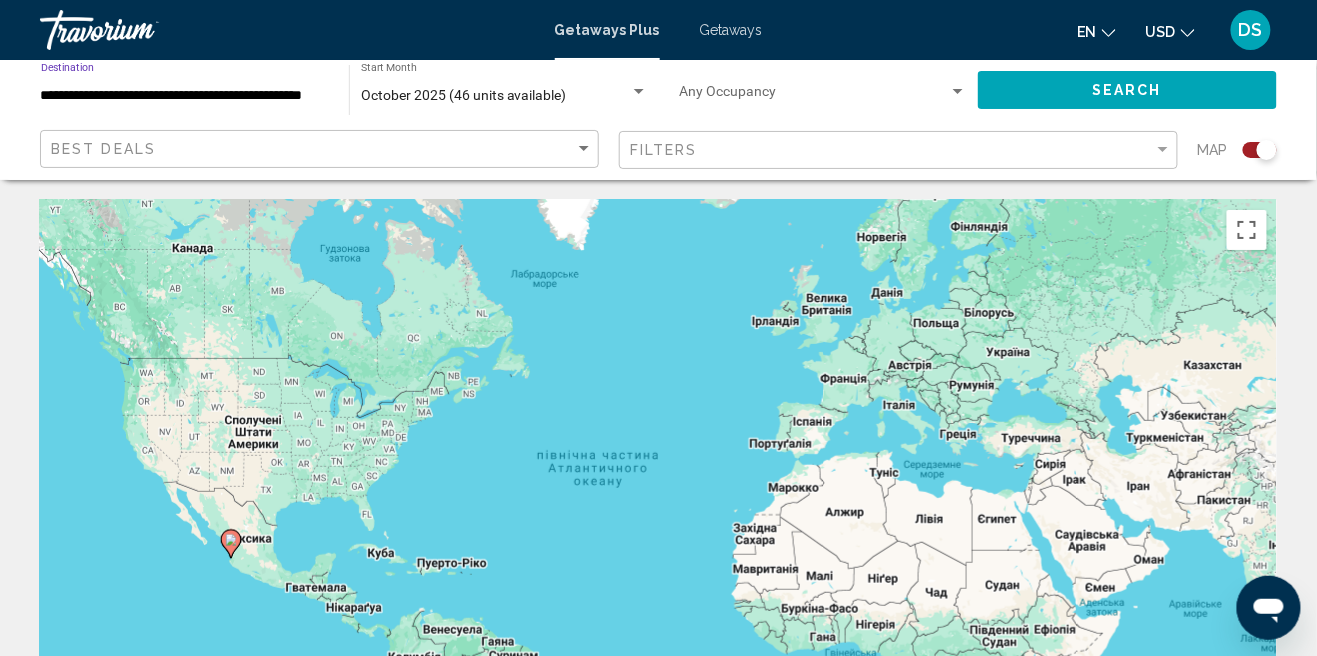 click on "Search" 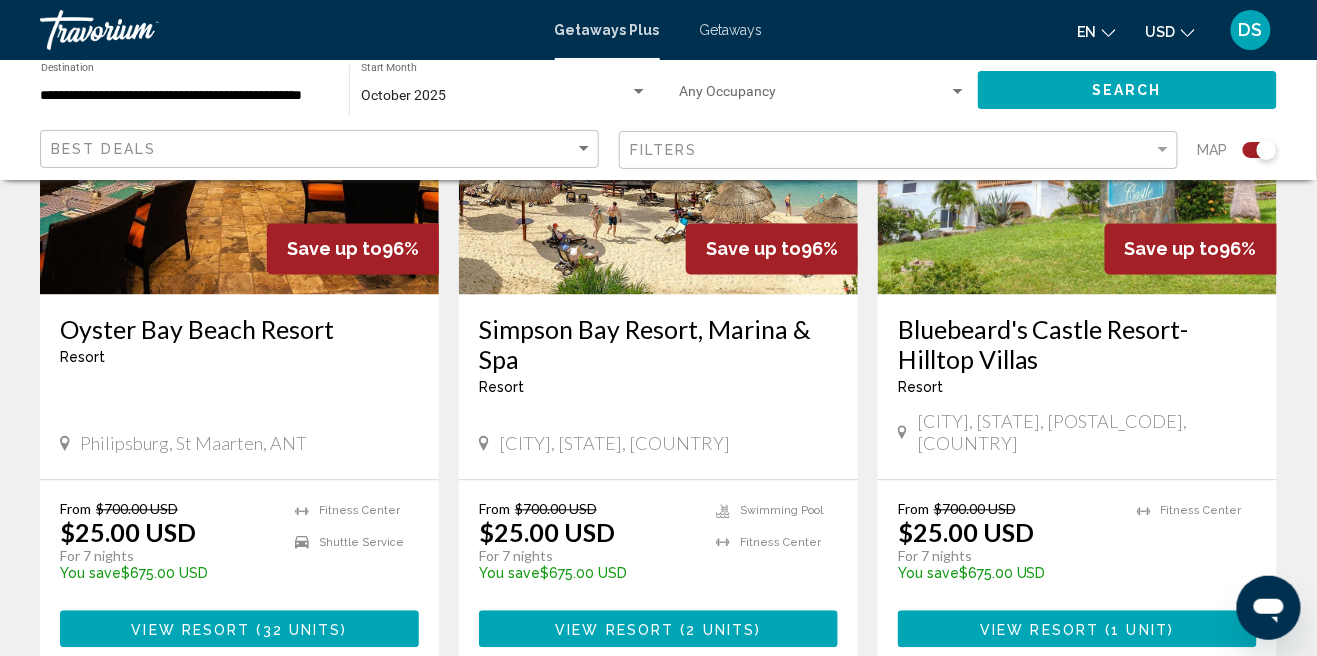 scroll, scrollTop: 916, scrollLeft: 0, axis: vertical 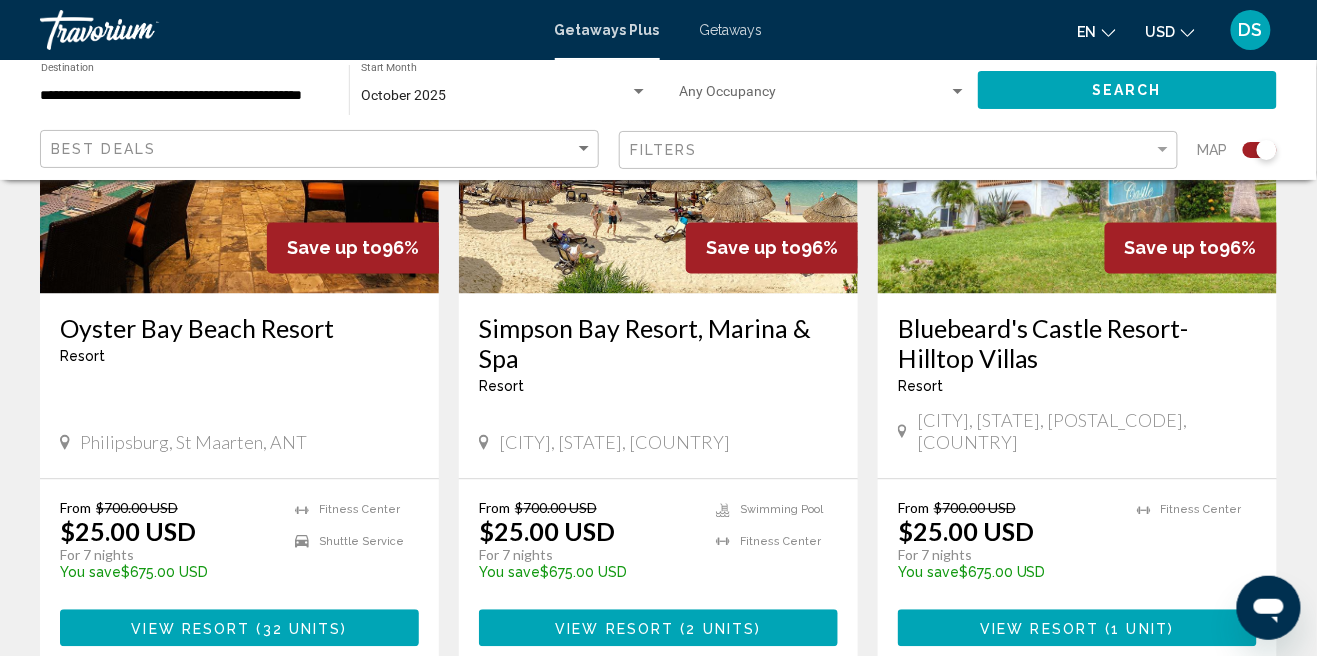 click at bounding box center [1077, 867] 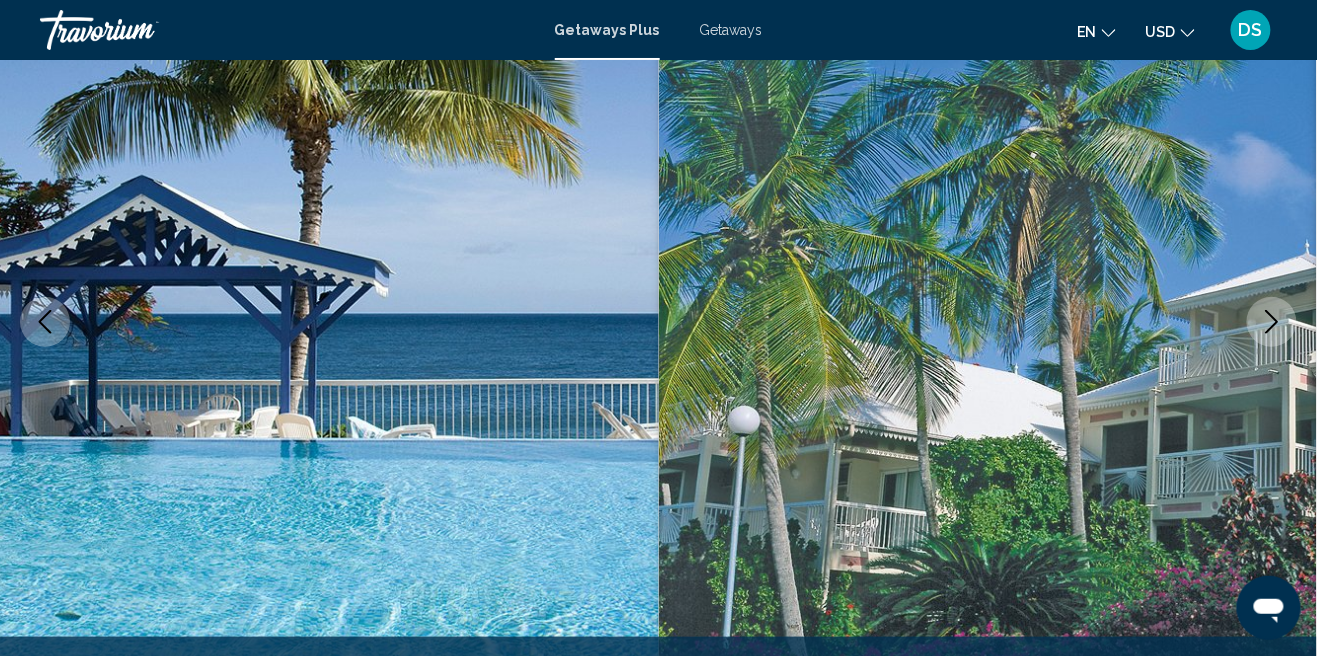scroll, scrollTop: 214, scrollLeft: 0, axis: vertical 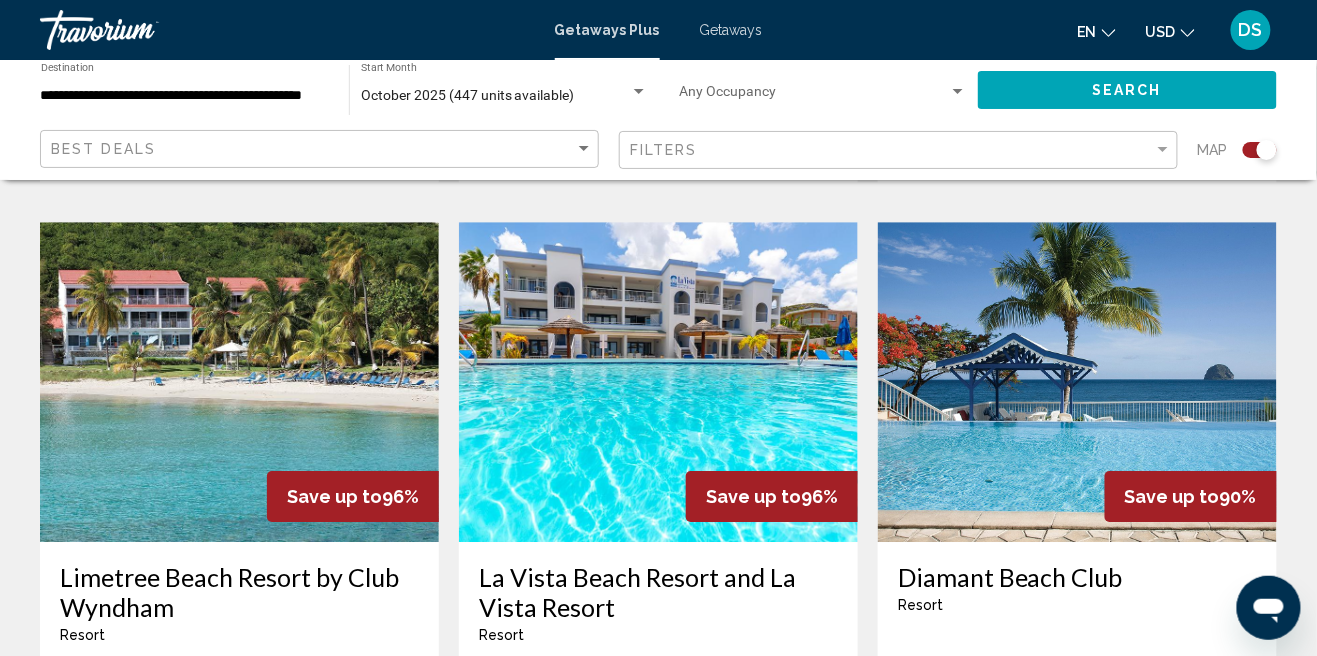 click on "From $749.00 USD $74.00 USD For 7 nights You save  $675.00 USD   temp  2
Swimming Pool View Resort    ( 4 units )" at bounding box center [1077, 821] 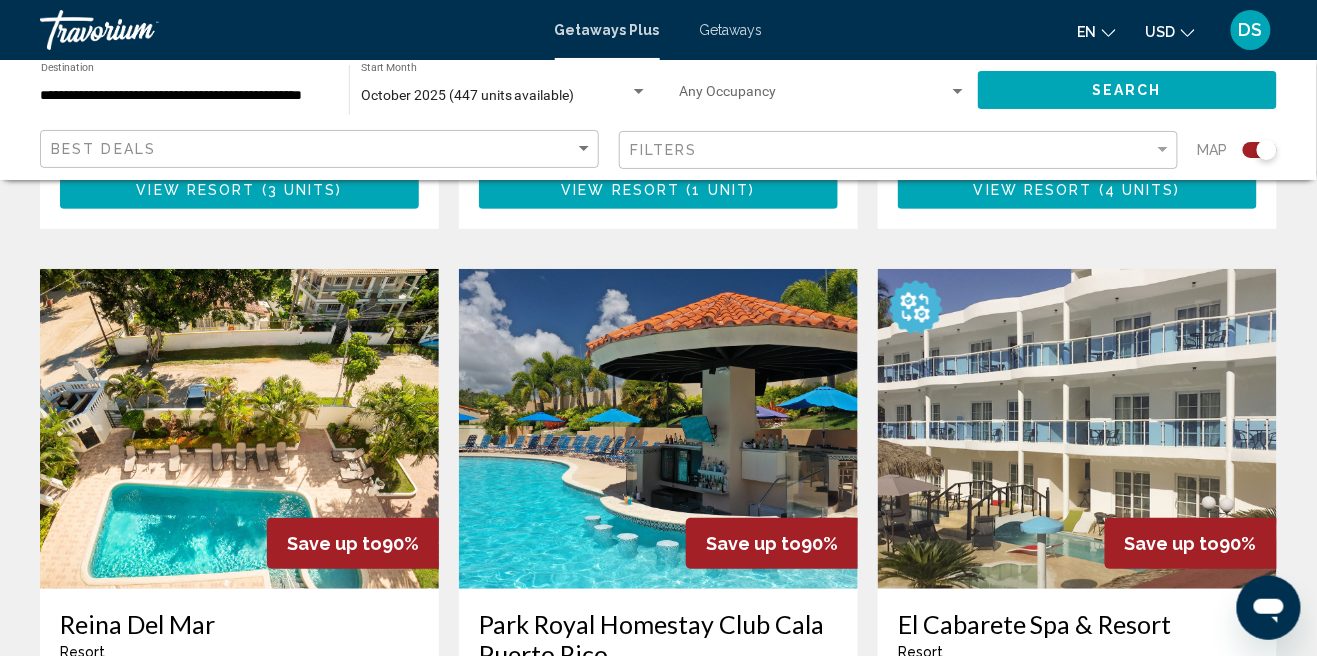 scroll, scrollTop: 2088, scrollLeft: 0, axis: vertical 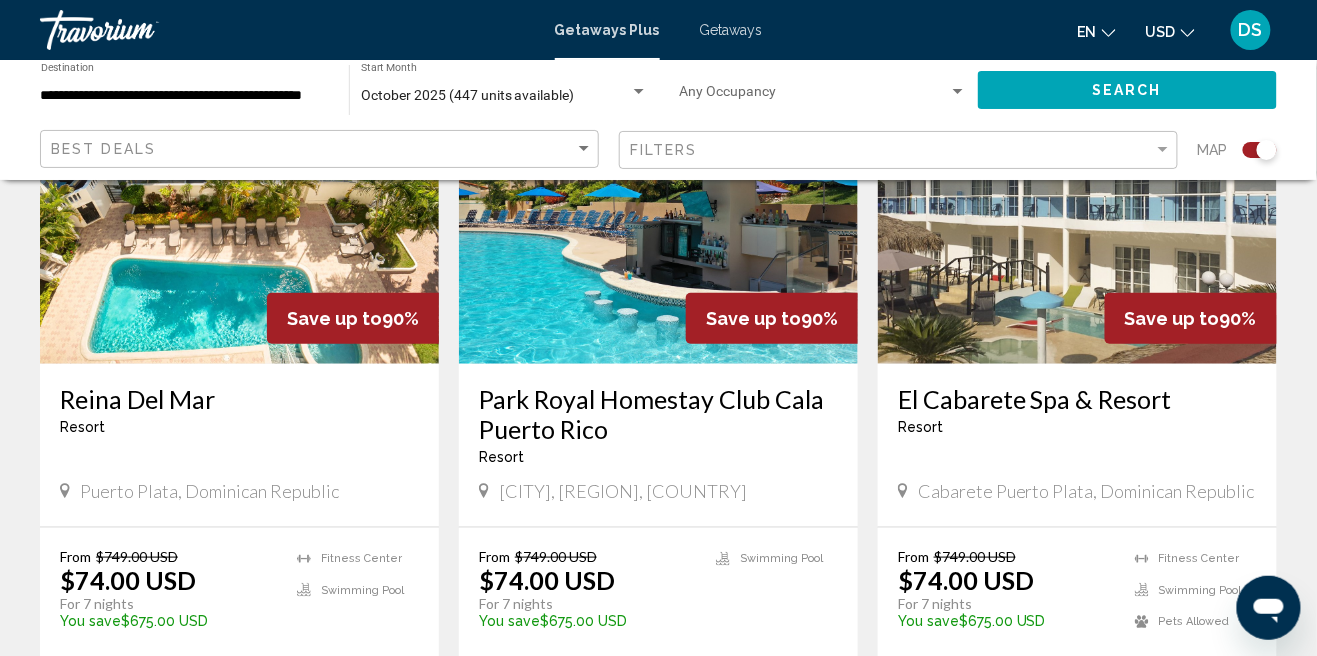 click at bounding box center [1077, 915] 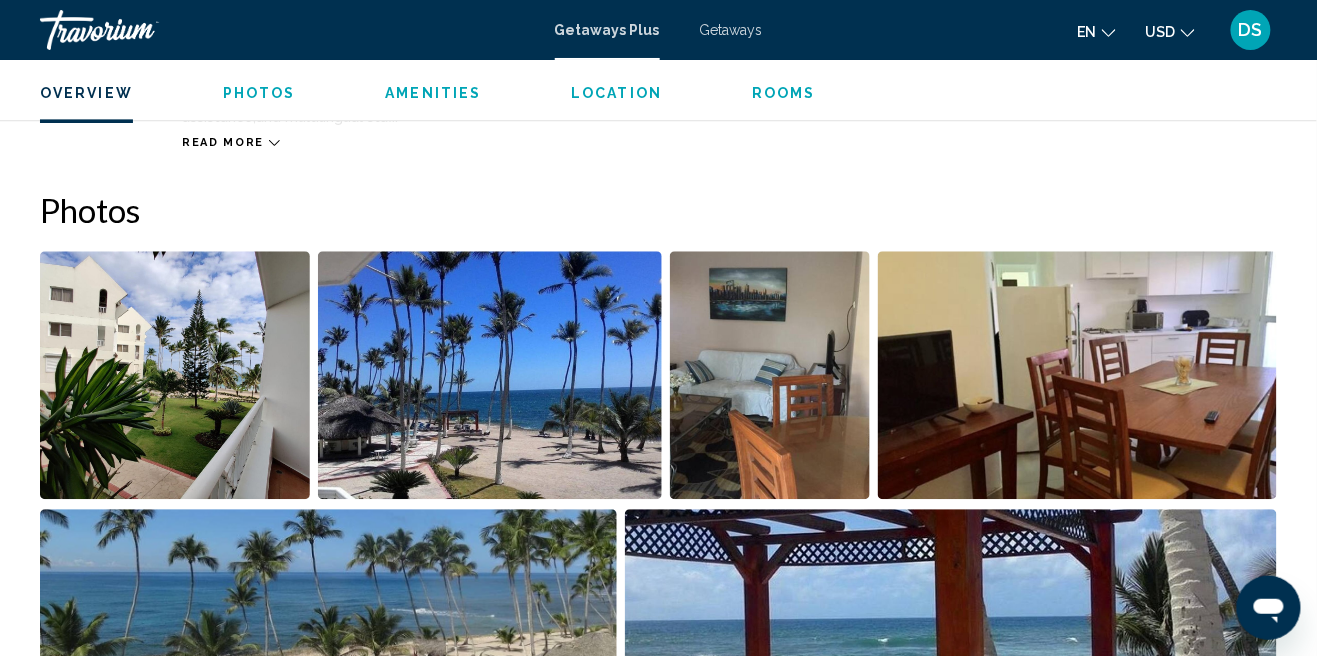 scroll, scrollTop: 1160, scrollLeft: 0, axis: vertical 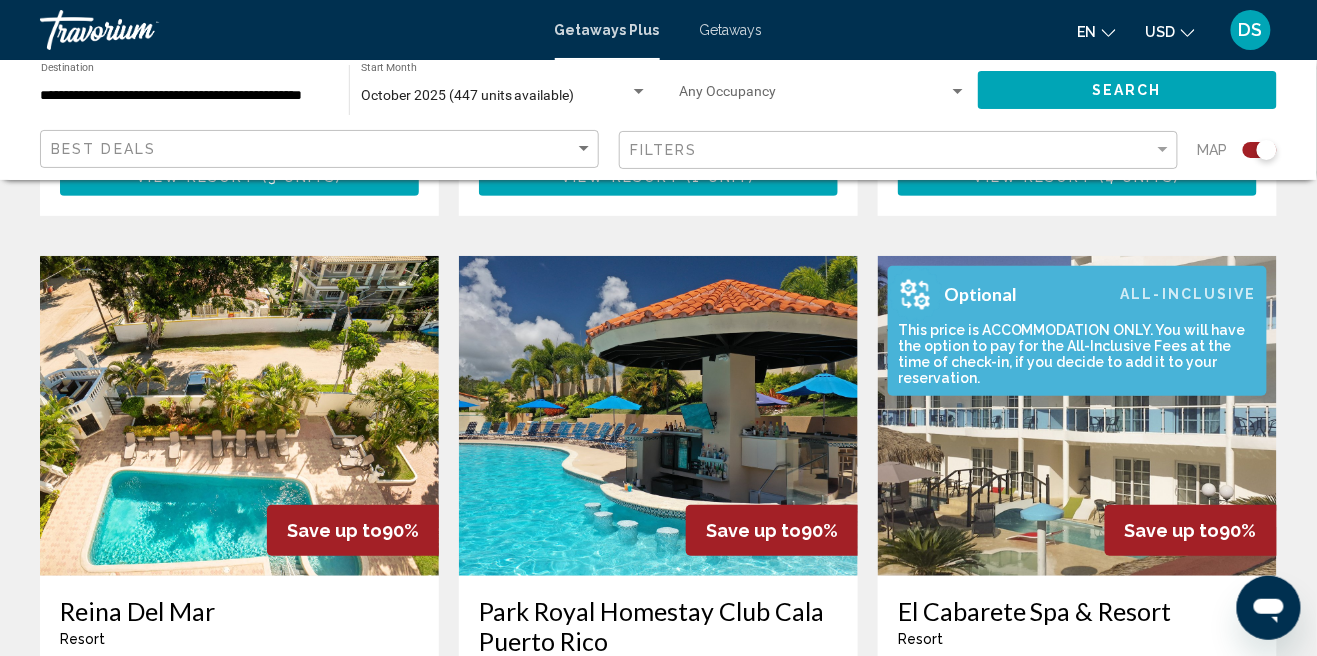 click on "Optional All-Inclusive" at bounding box center [1072, 294] 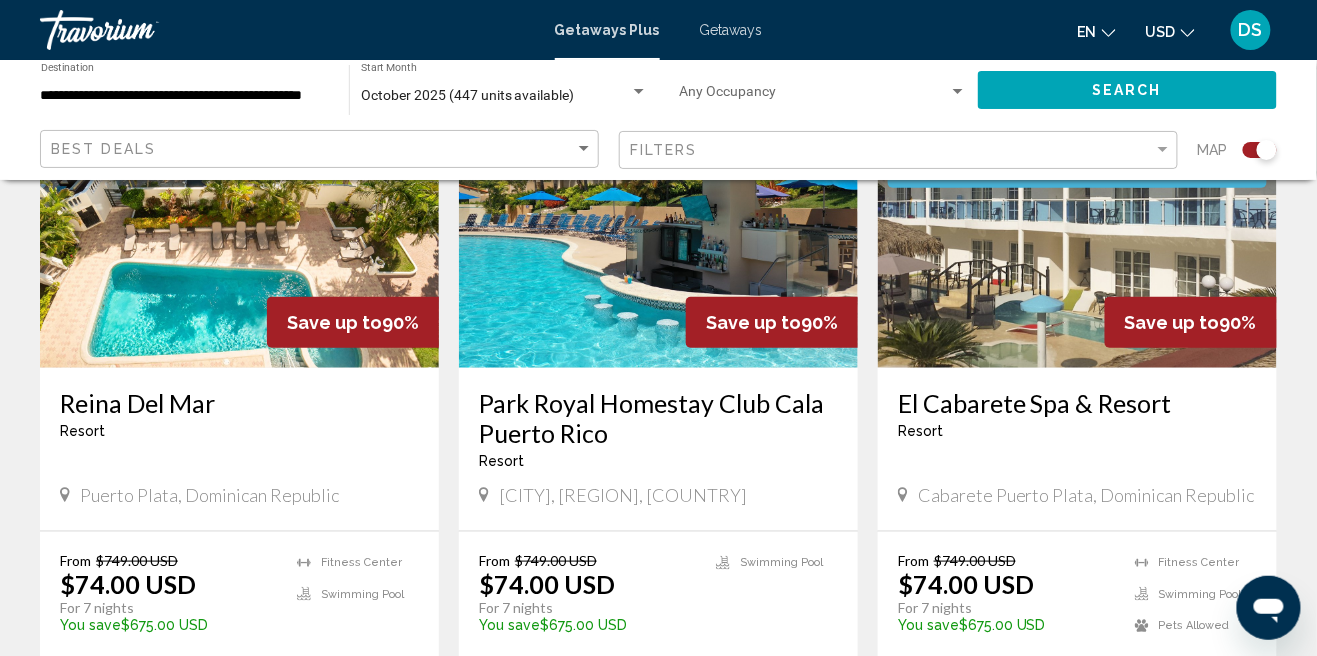 scroll, scrollTop: 2311, scrollLeft: 0, axis: vertical 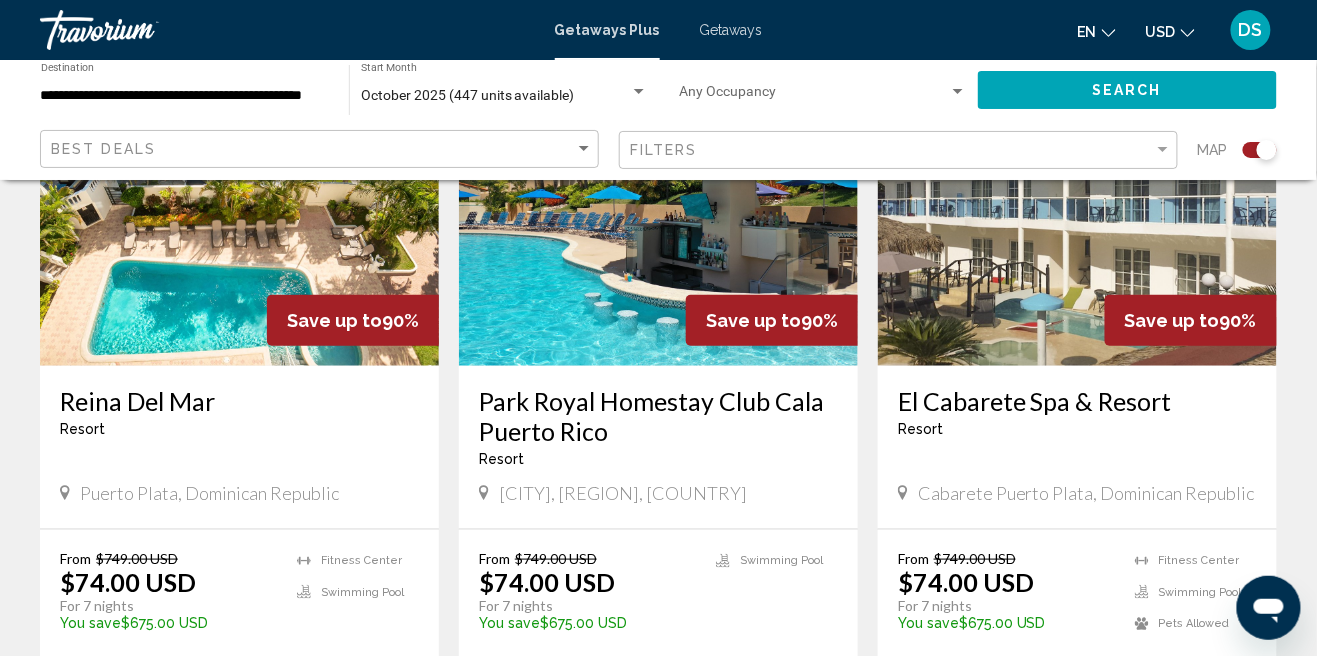 click on "27 units" at bounding box center (1140, 679) 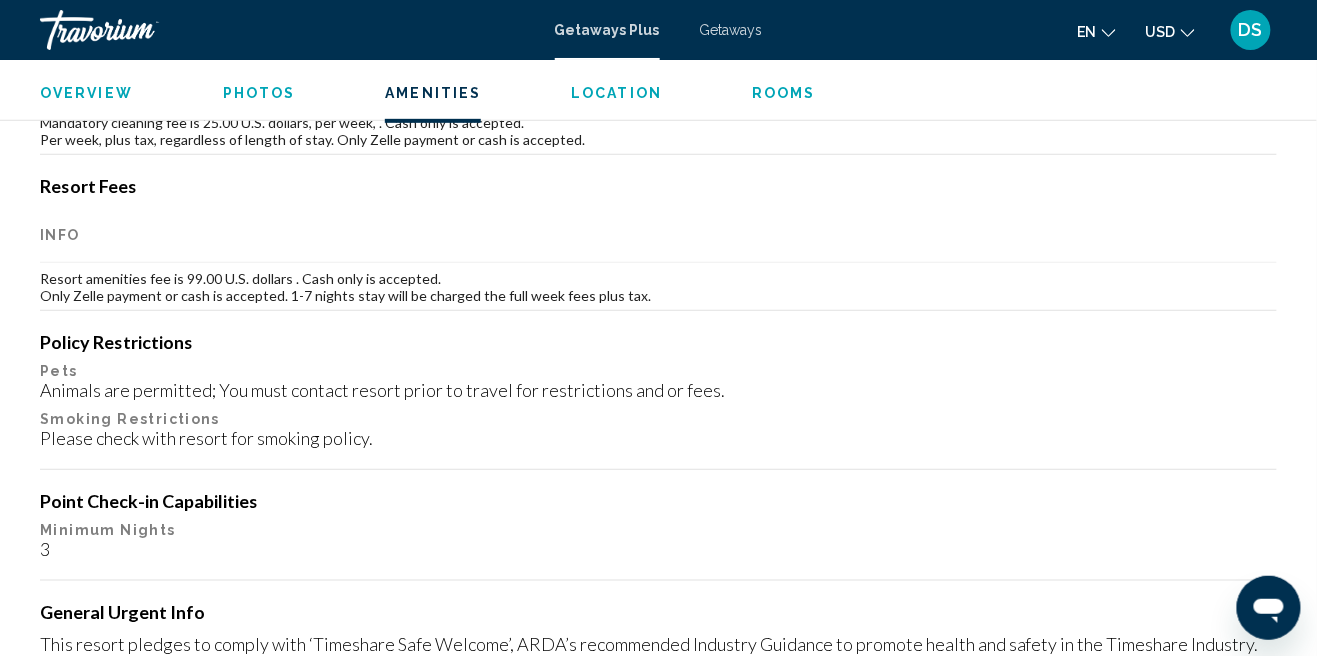 scroll, scrollTop: 2252, scrollLeft: 0, axis: vertical 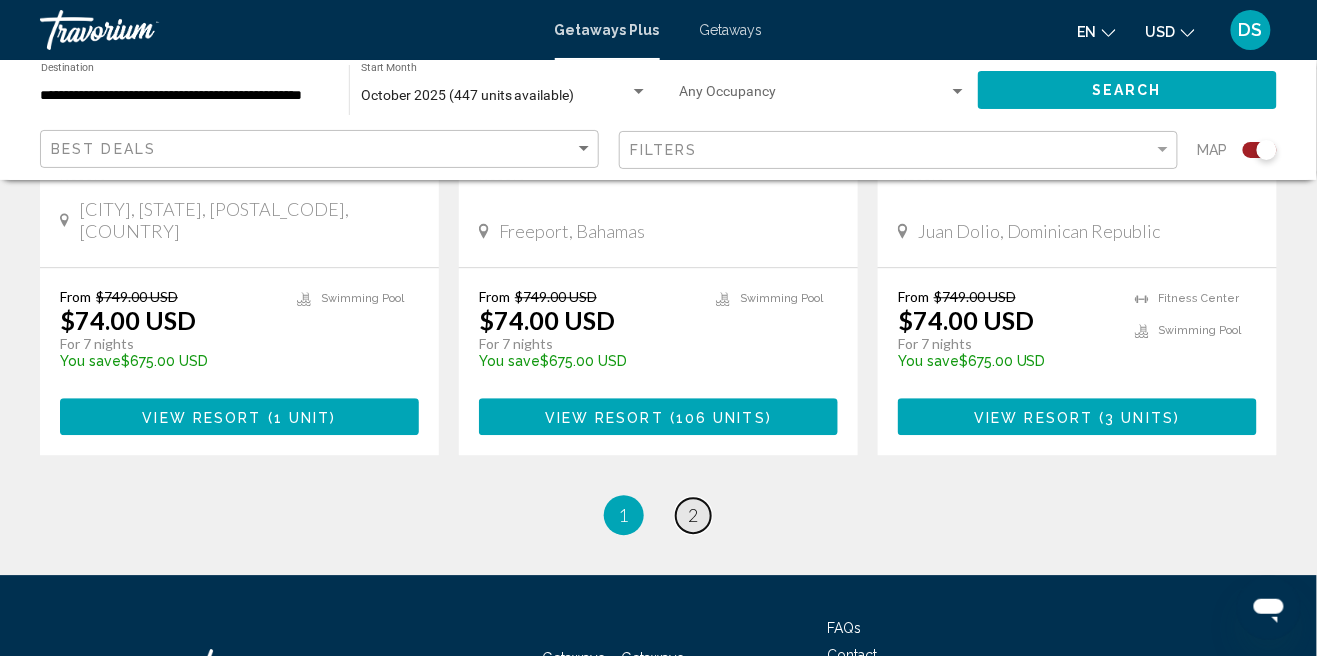 click on "page  2" at bounding box center (693, 515) 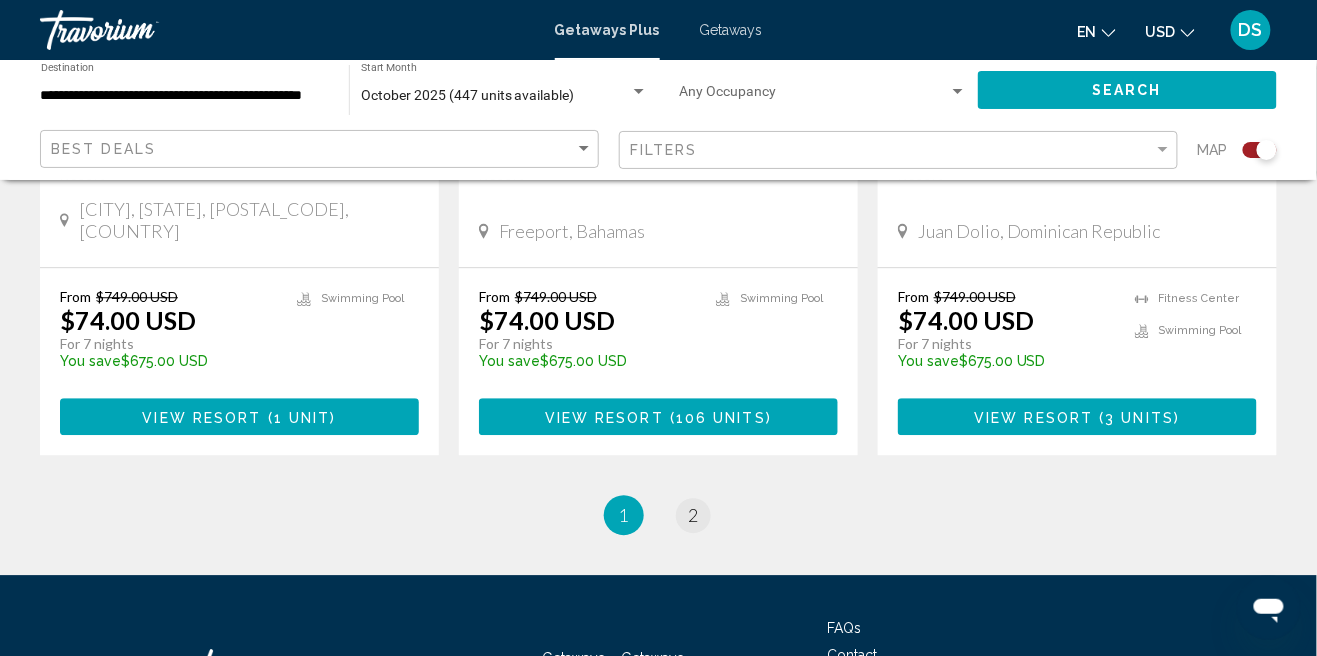 scroll, scrollTop: 0, scrollLeft: 0, axis: both 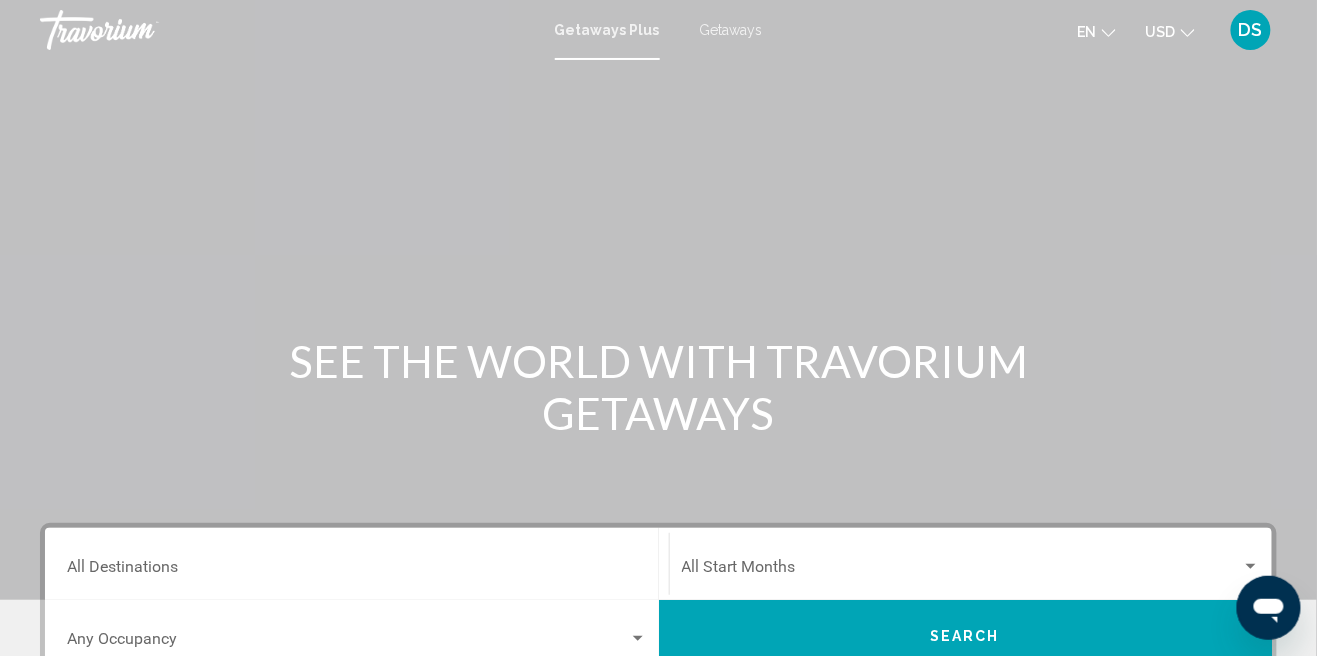 click on "Destination All Destinations" at bounding box center (357, 564) 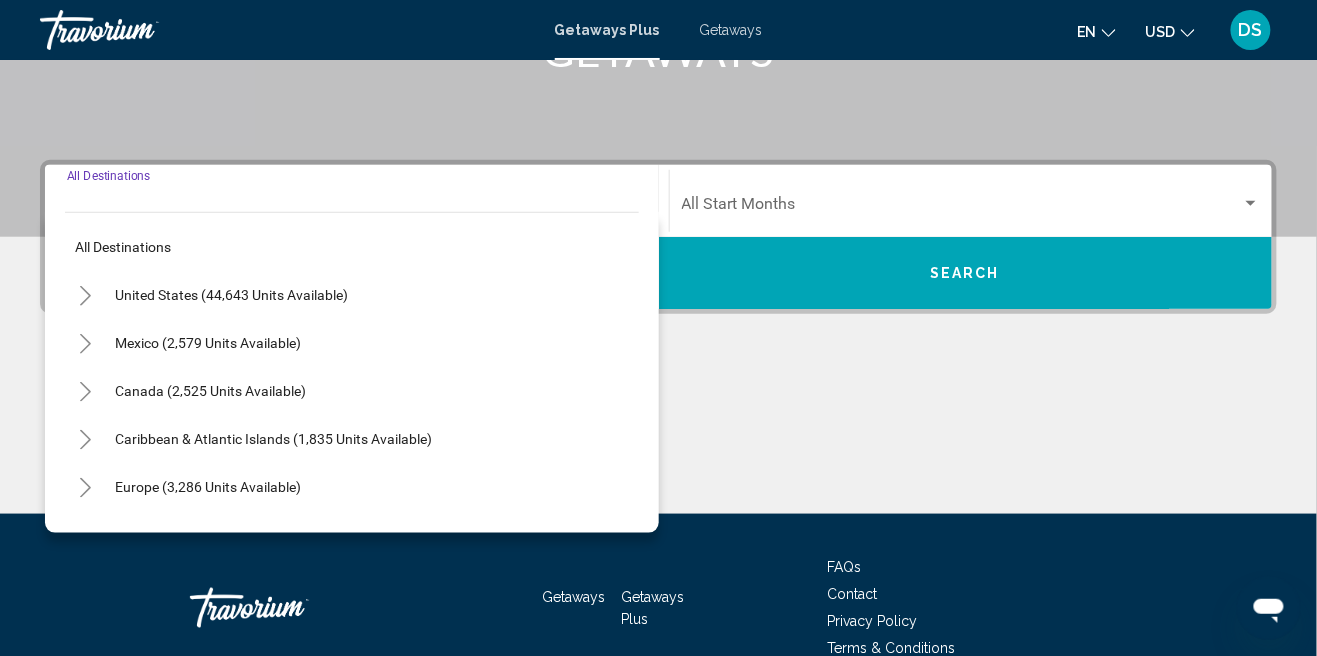 scroll, scrollTop: 368, scrollLeft: 0, axis: vertical 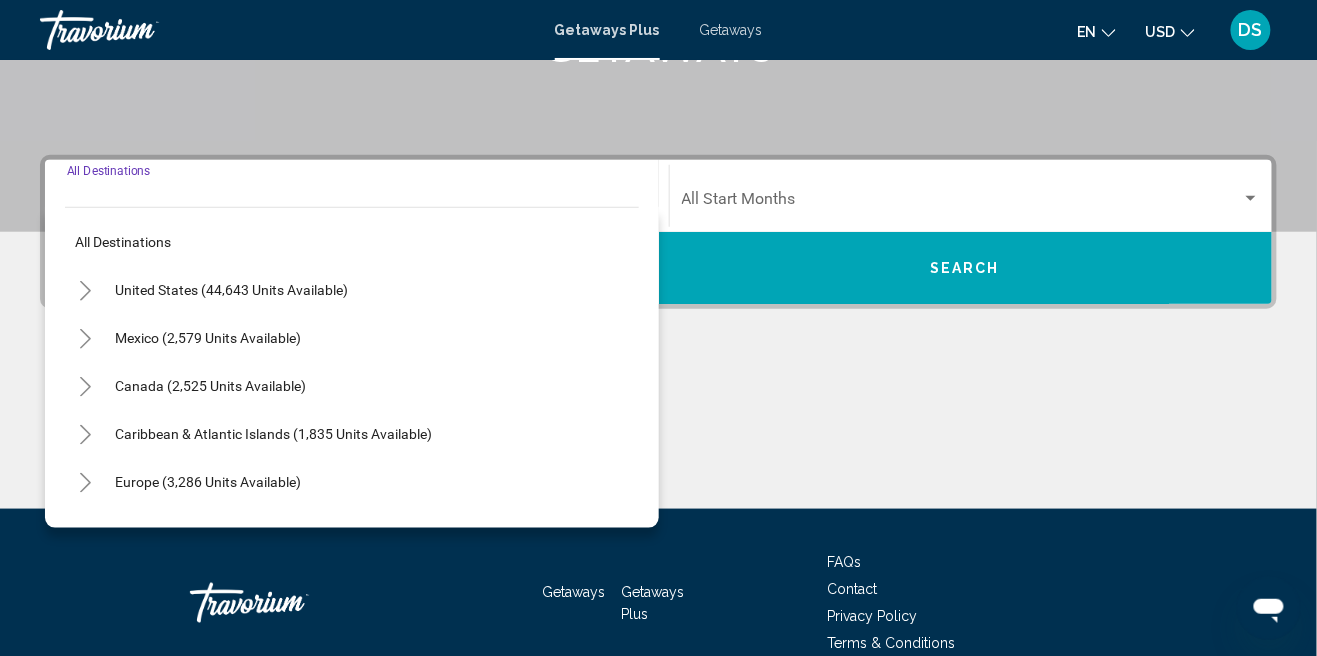 click on "© 2025 All Rights Reserved." at bounding box center (658, 726) 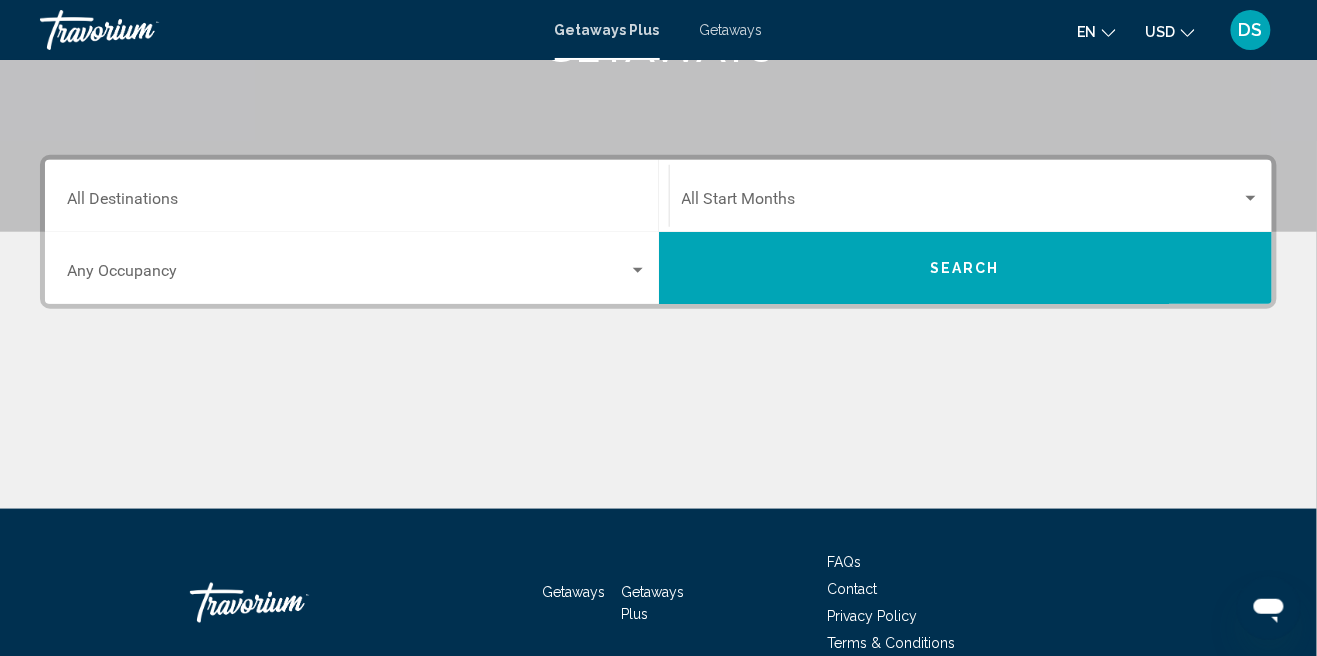 click on "Destination All Destinations" at bounding box center (357, 203) 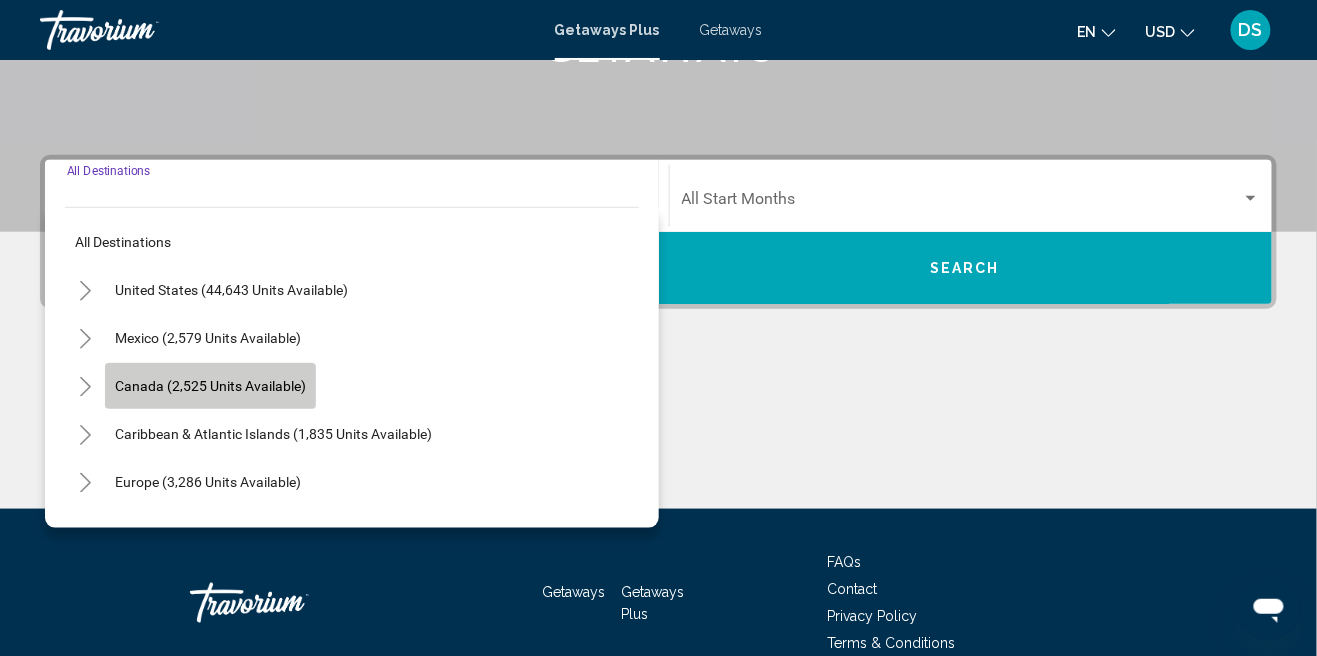 click on "Canada (2,525 units available)" at bounding box center [273, 434] 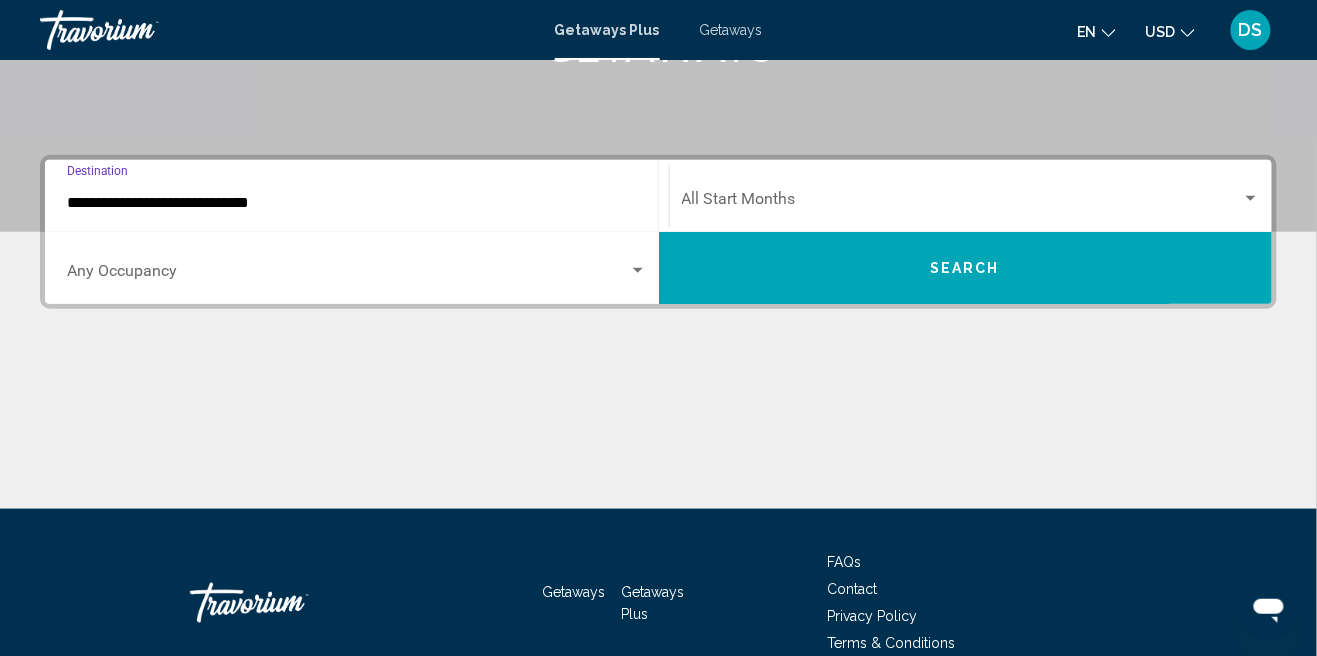click on "Search" at bounding box center [966, 268] 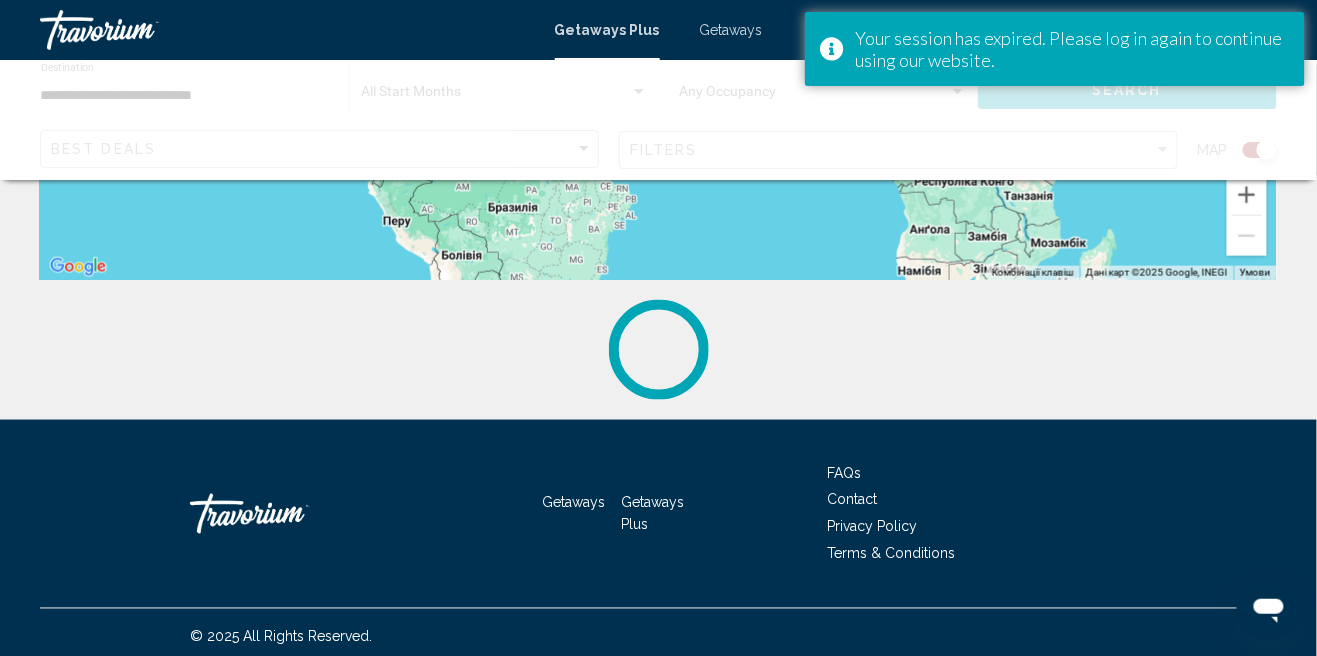 scroll, scrollTop: 528, scrollLeft: 0, axis: vertical 